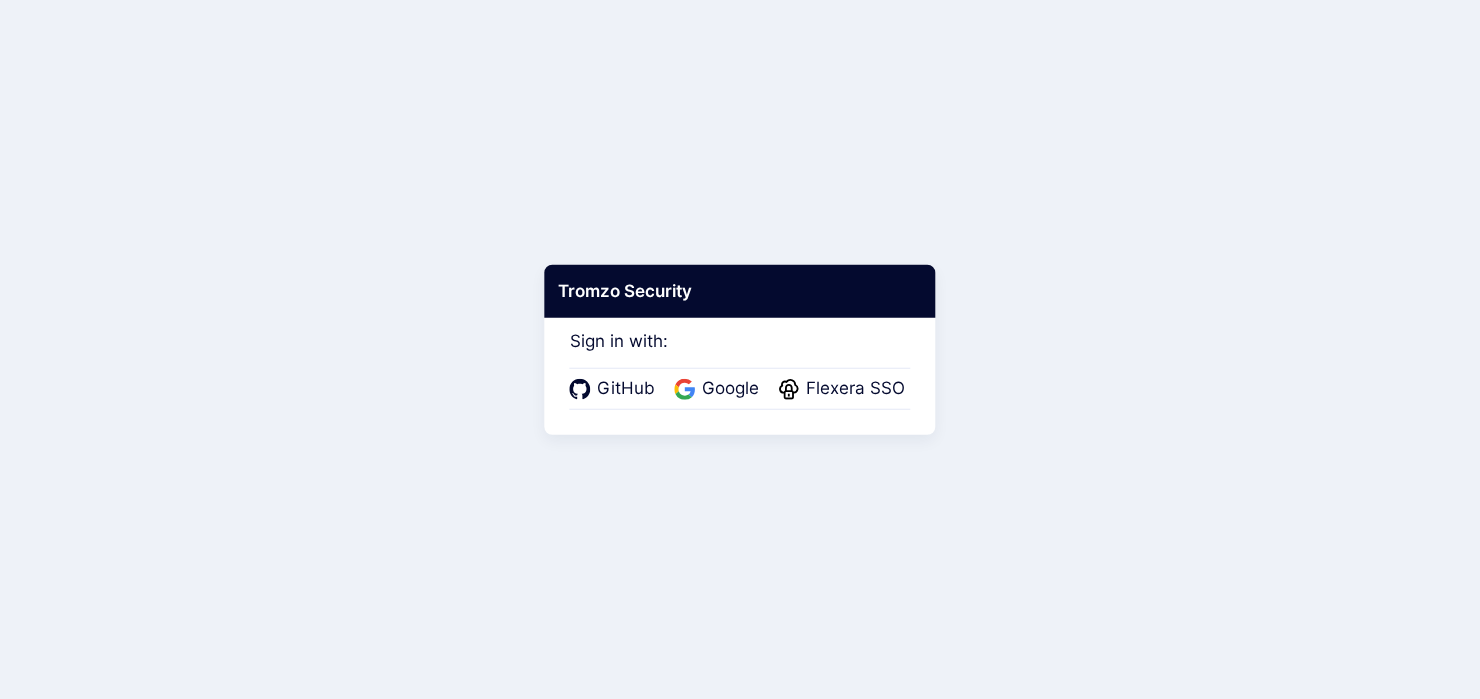 scroll, scrollTop: 0, scrollLeft: 0, axis: both 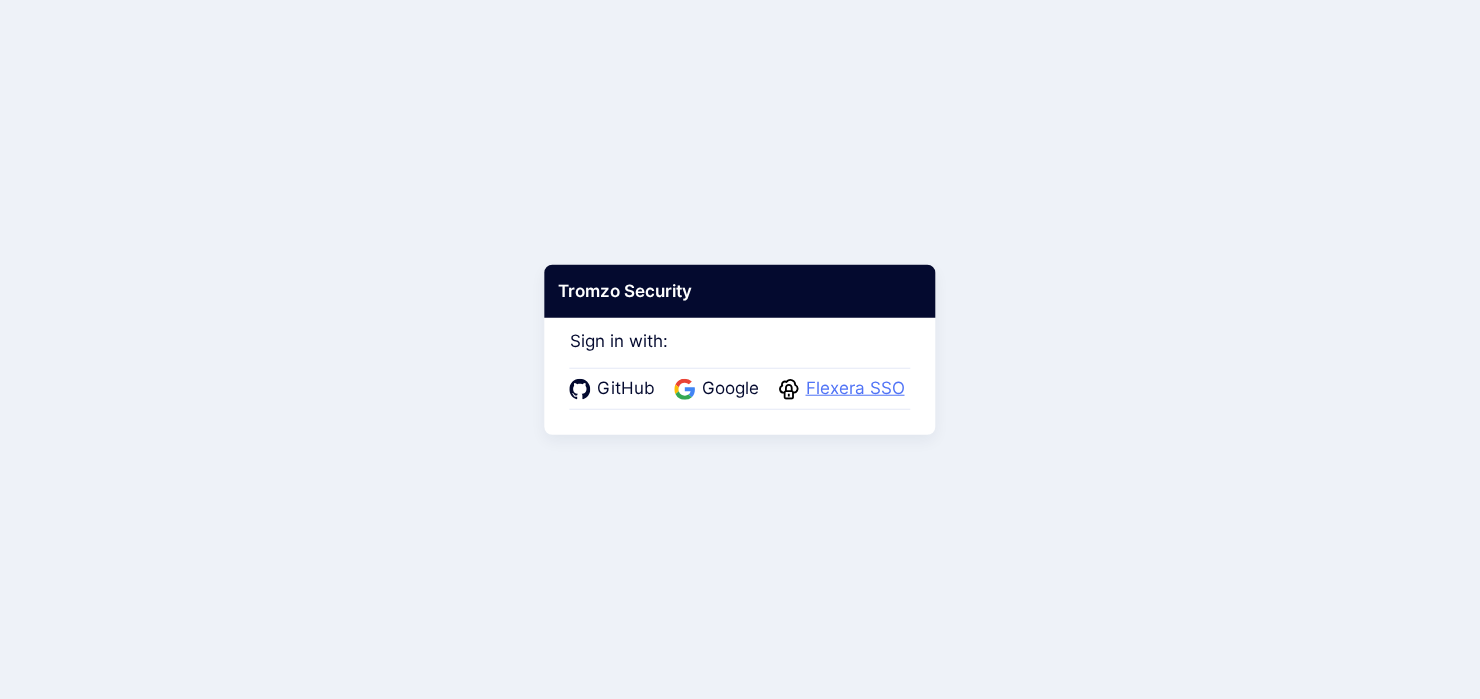 click on "Flexera SSO" at bounding box center (855, 389) 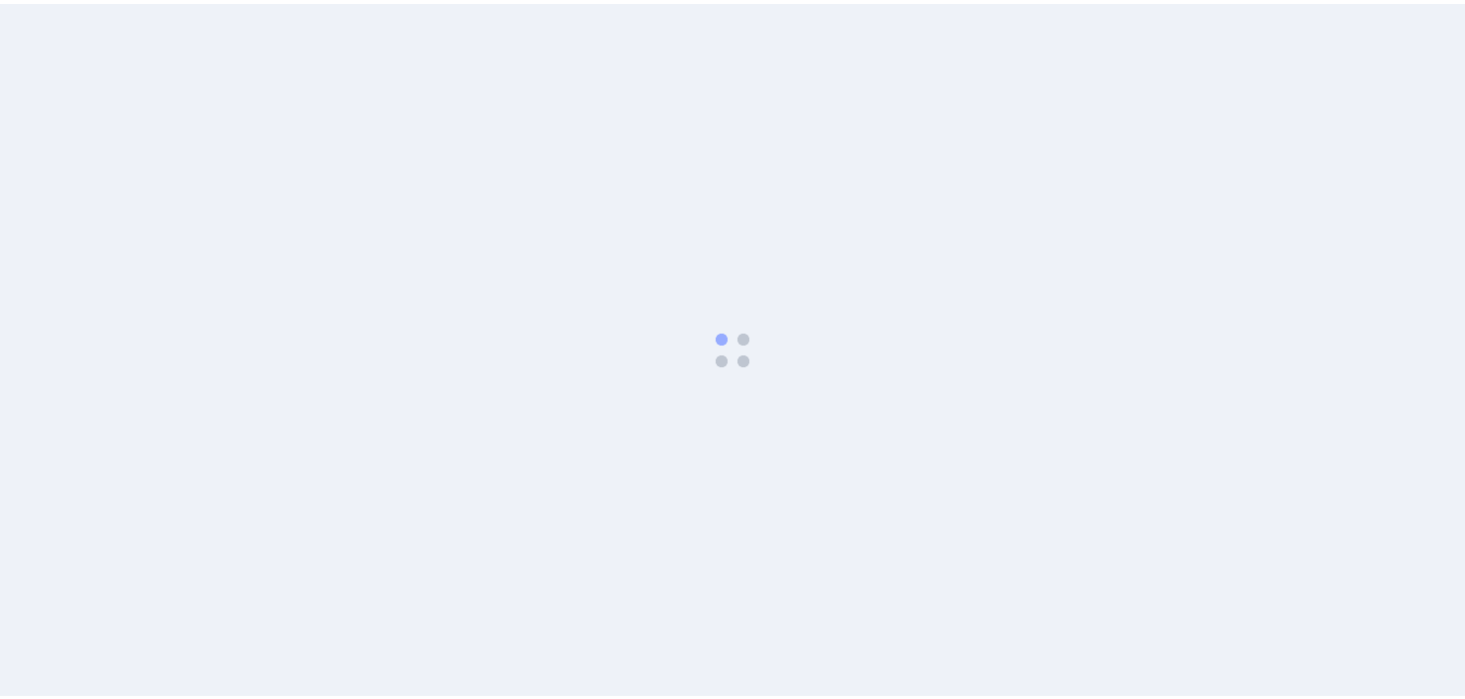 scroll, scrollTop: 0, scrollLeft: 0, axis: both 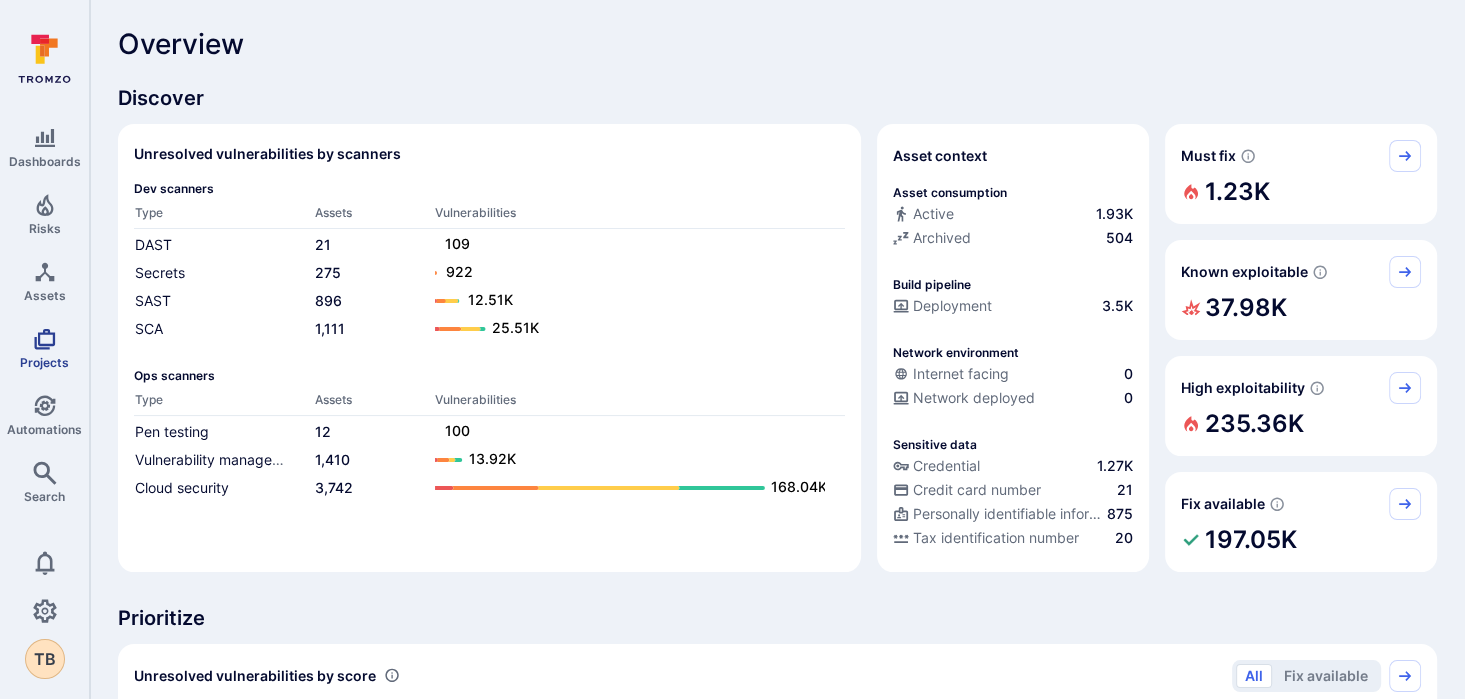 click 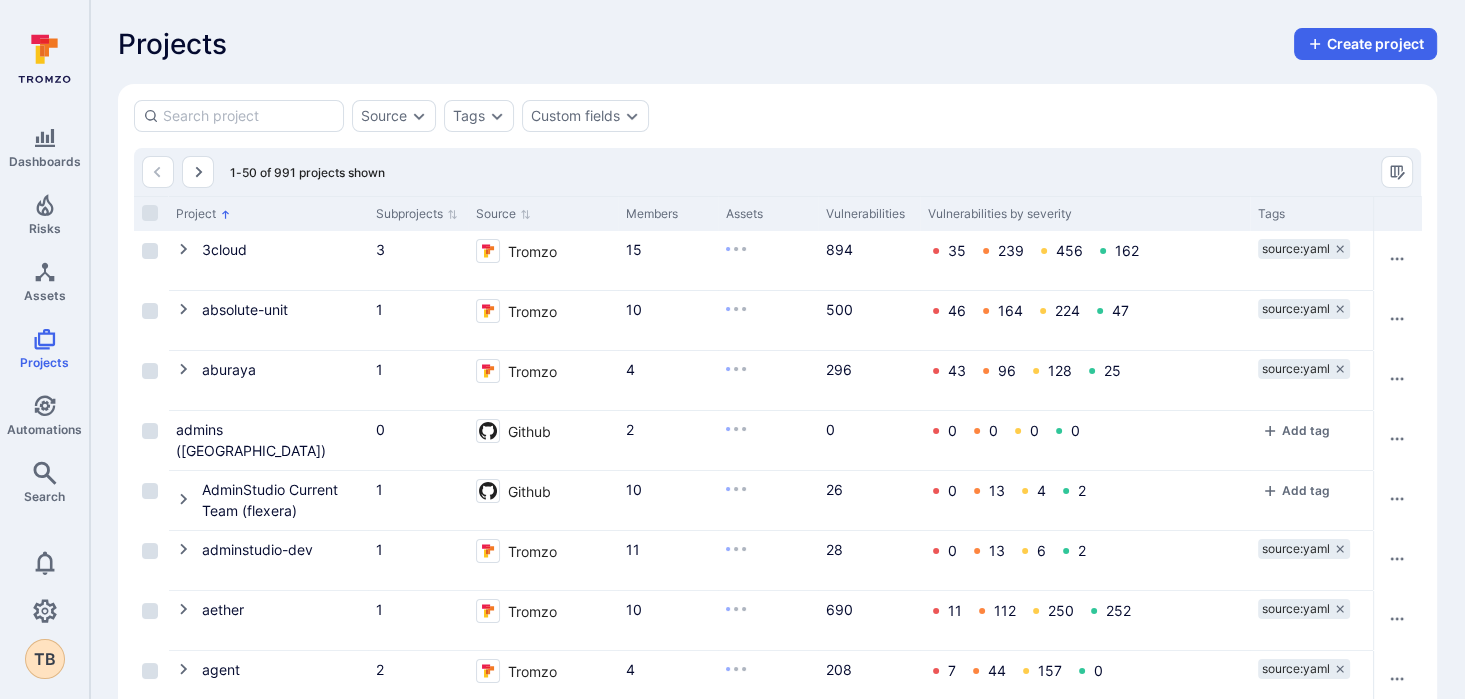 click at bounding box center (249, 116) 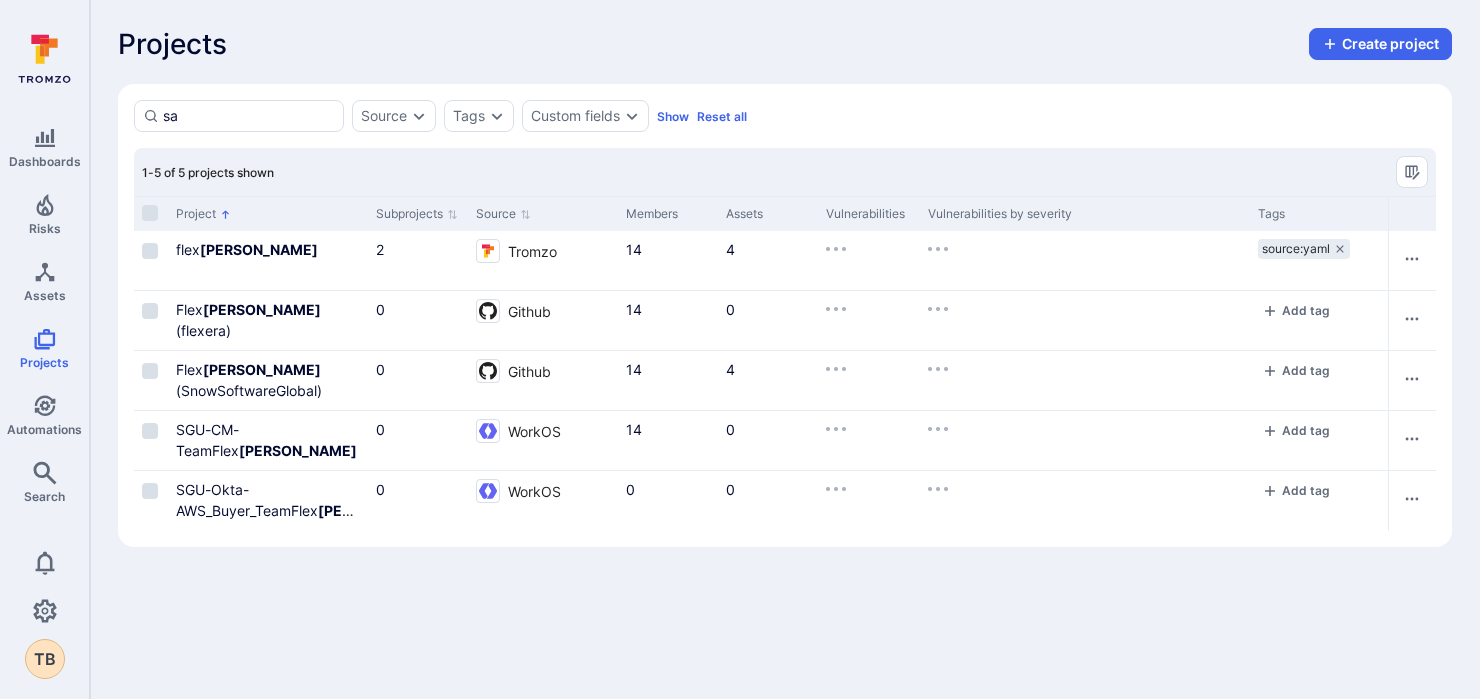 type on "s" 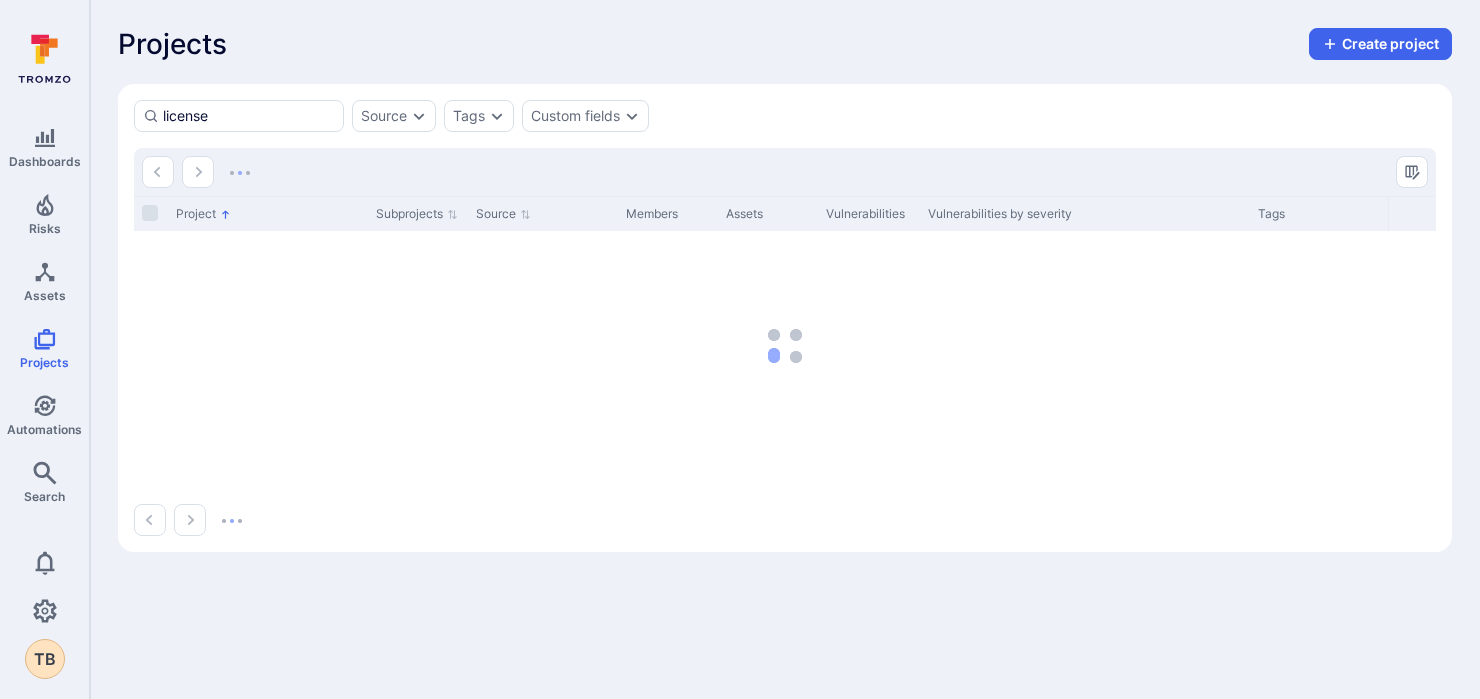 type on "licenses" 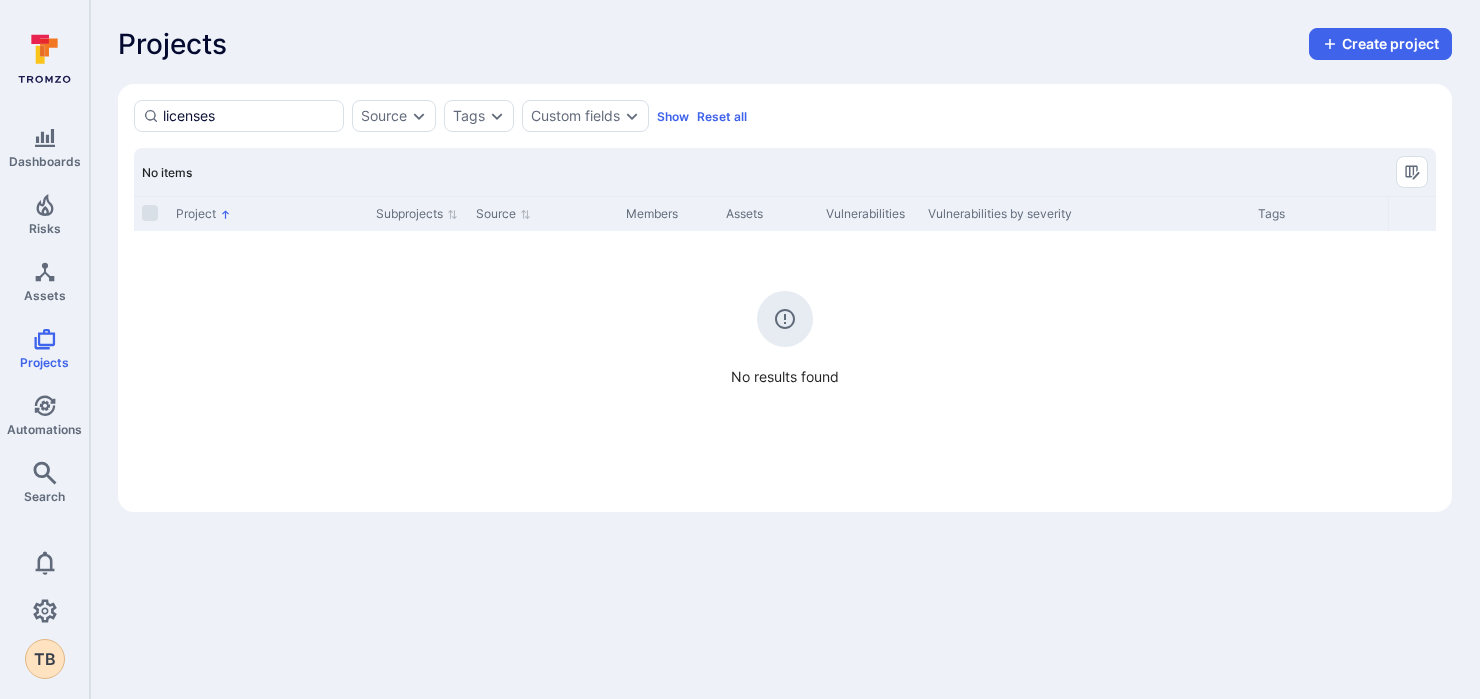 type 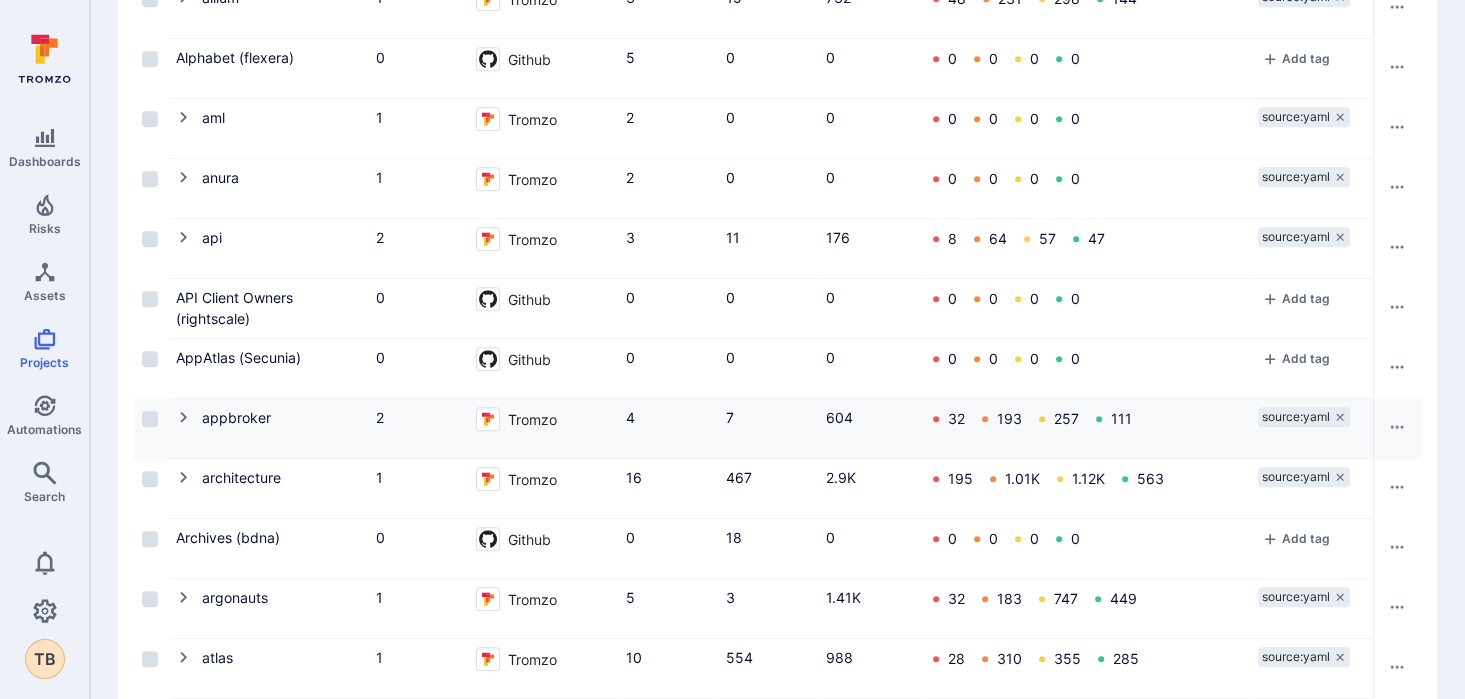 scroll, scrollTop: 1600, scrollLeft: 0, axis: vertical 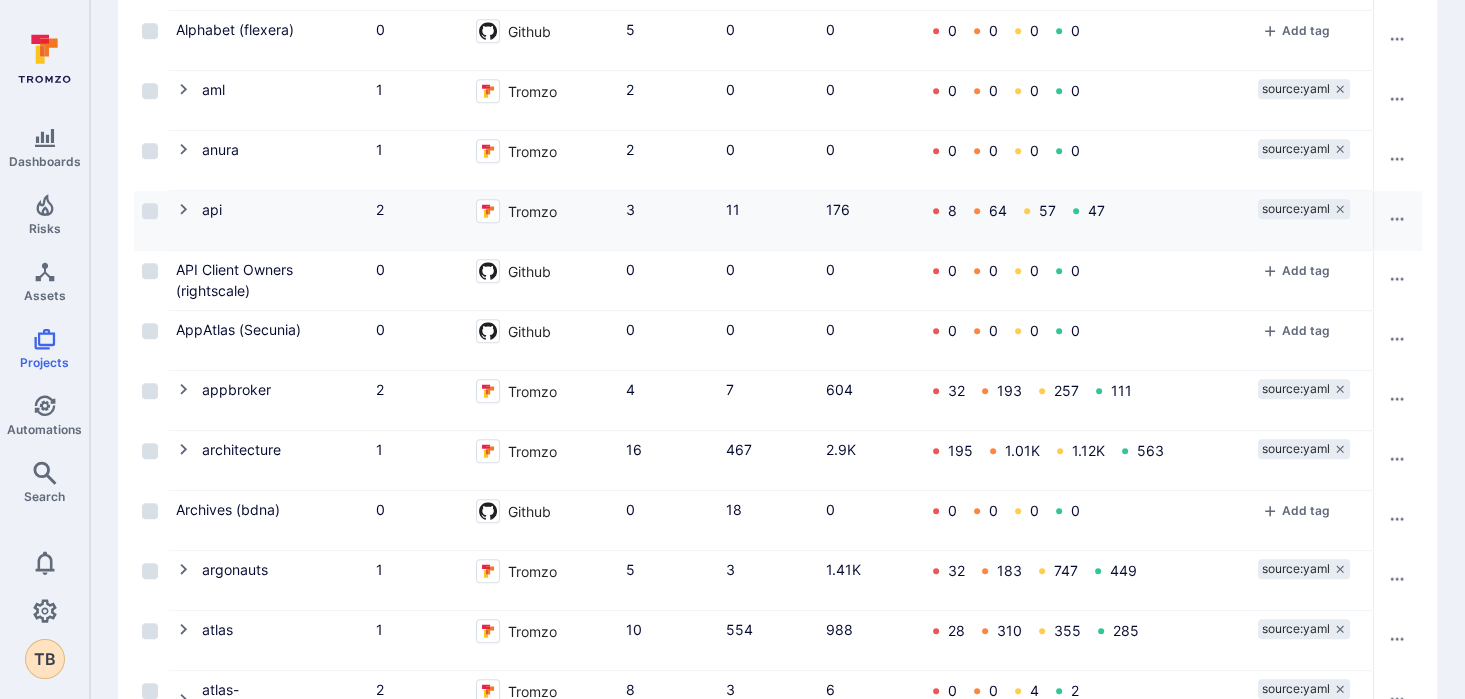 click 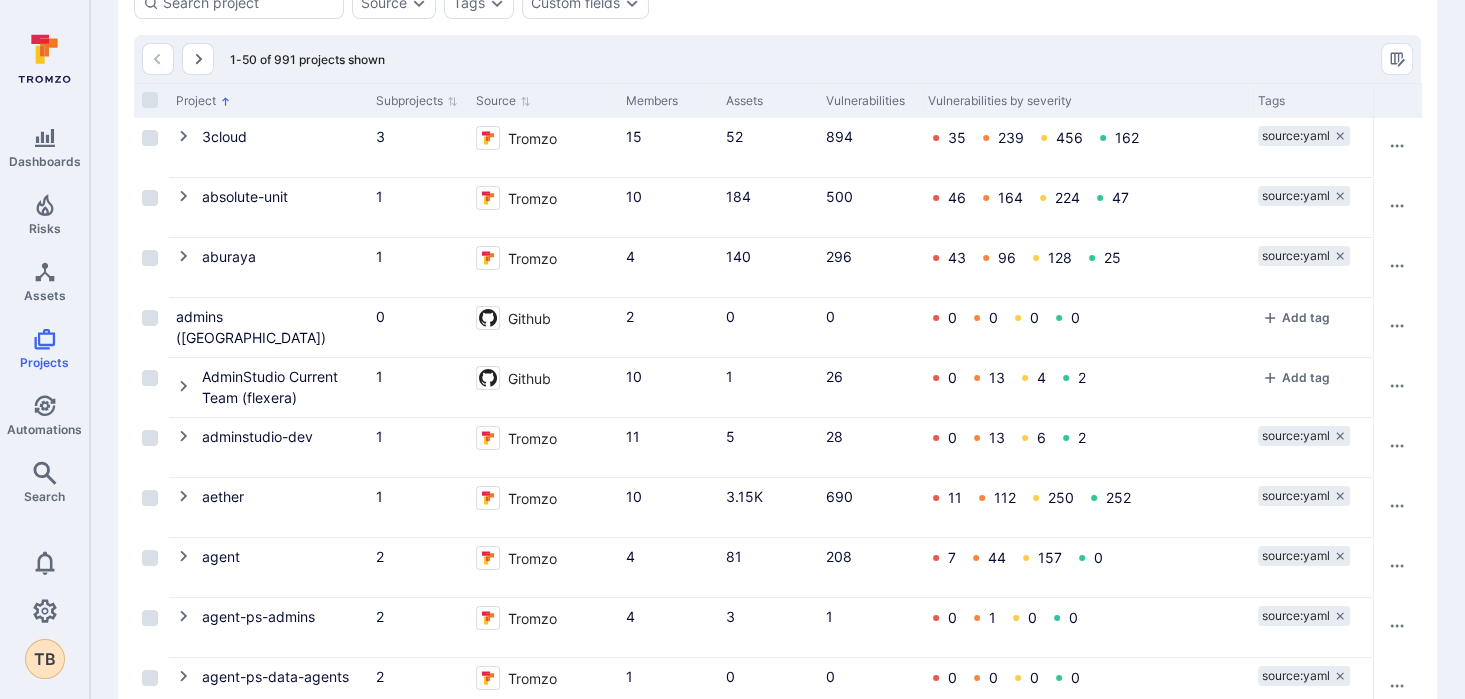 scroll, scrollTop: 0, scrollLeft: 0, axis: both 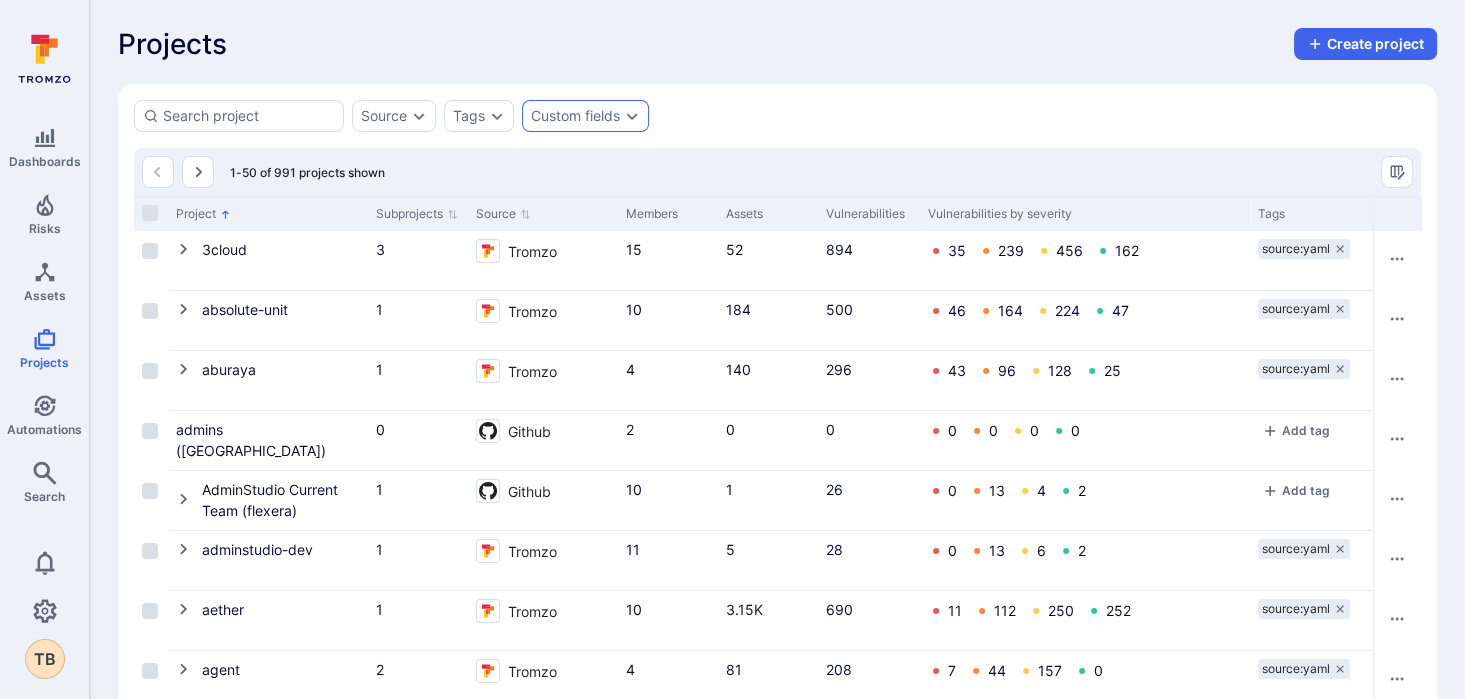 click on "Custom fields" at bounding box center [575, 116] 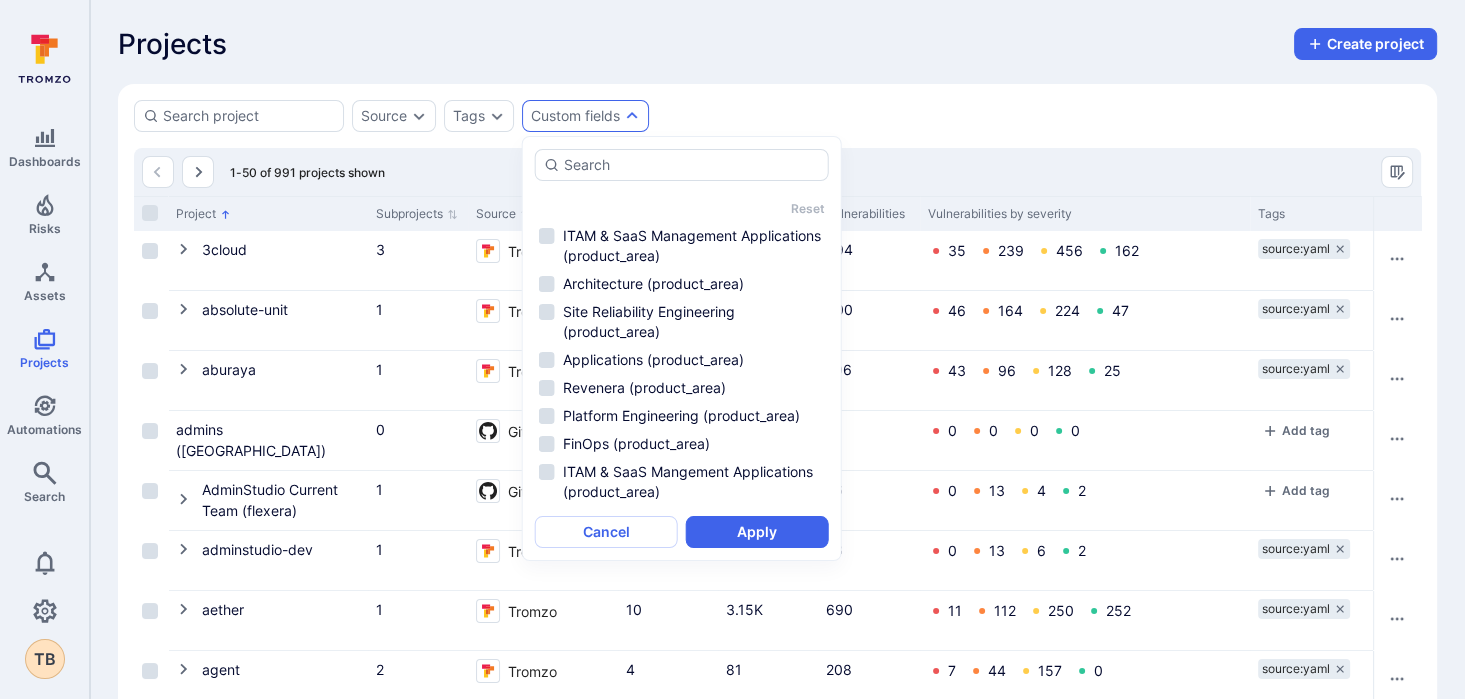 click on "Custom fields" at bounding box center [585, 116] 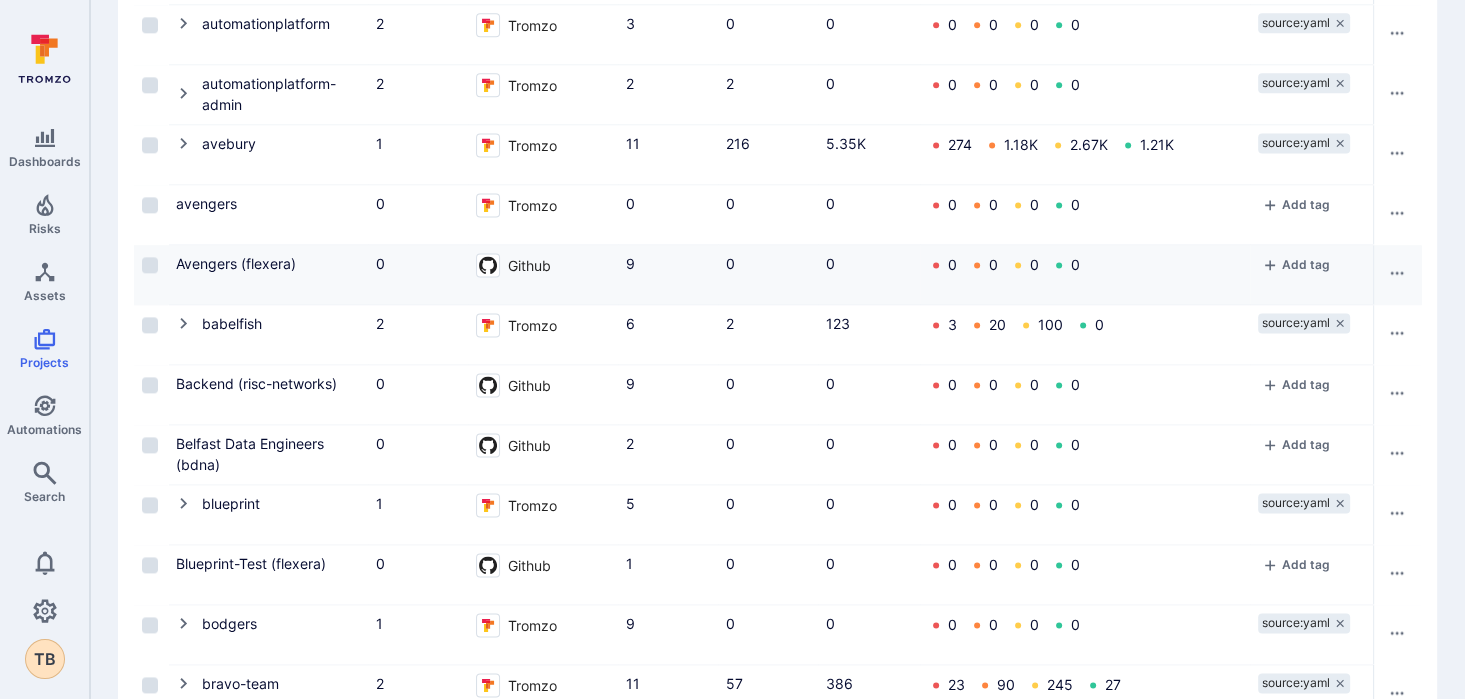 scroll, scrollTop: 2746, scrollLeft: 0, axis: vertical 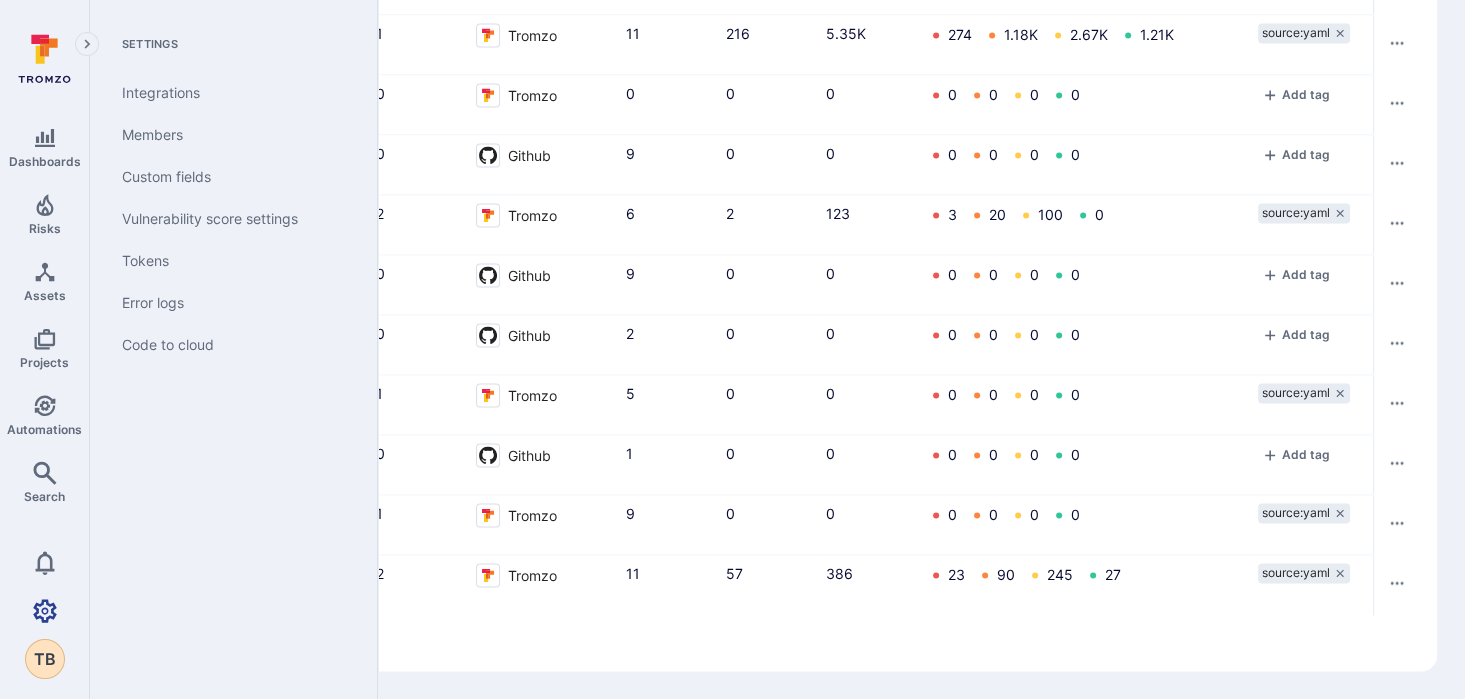 click 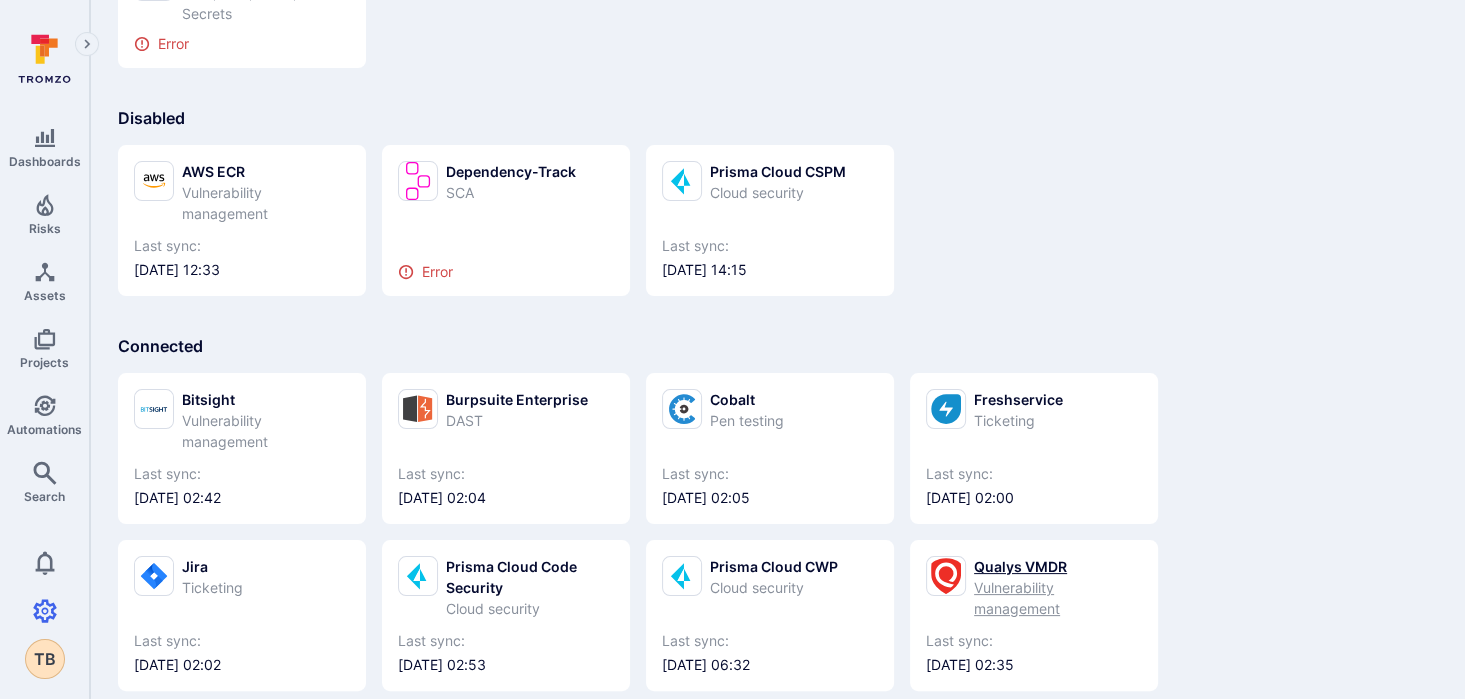 scroll, scrollTop: 500, scrollLeft: 0, axis: vertical 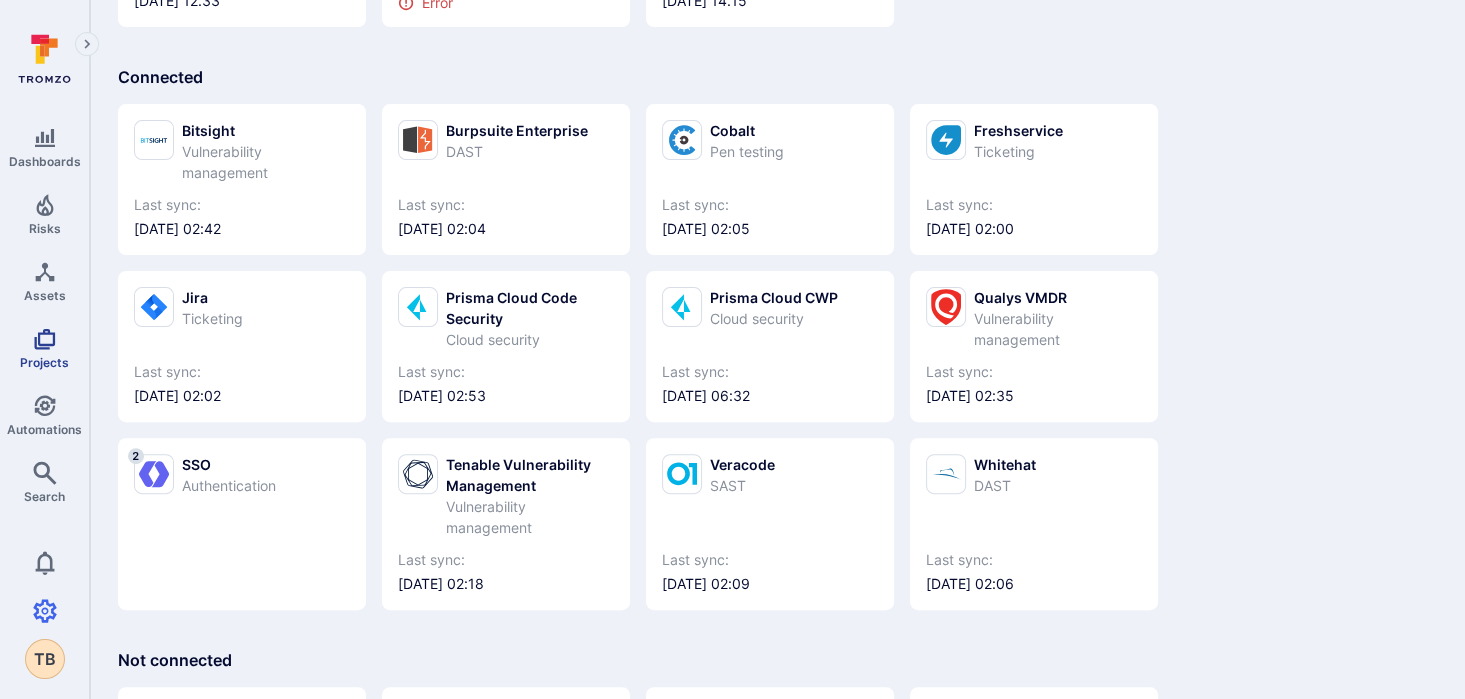 click on "Projects" at bounding box center (44, 348) 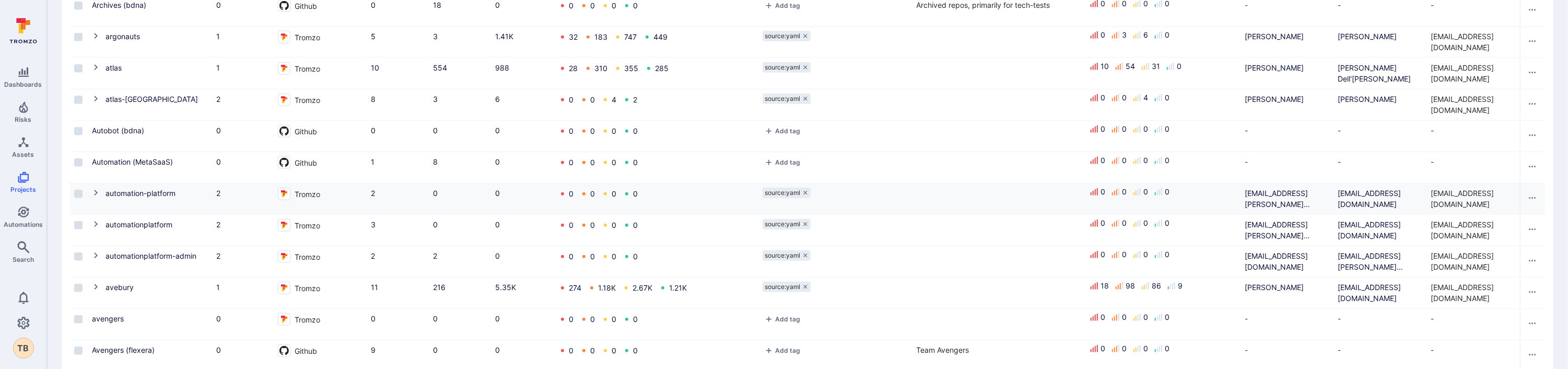 scroll, scrollTop: 1363, scrollLeft: 0, axis: vertical 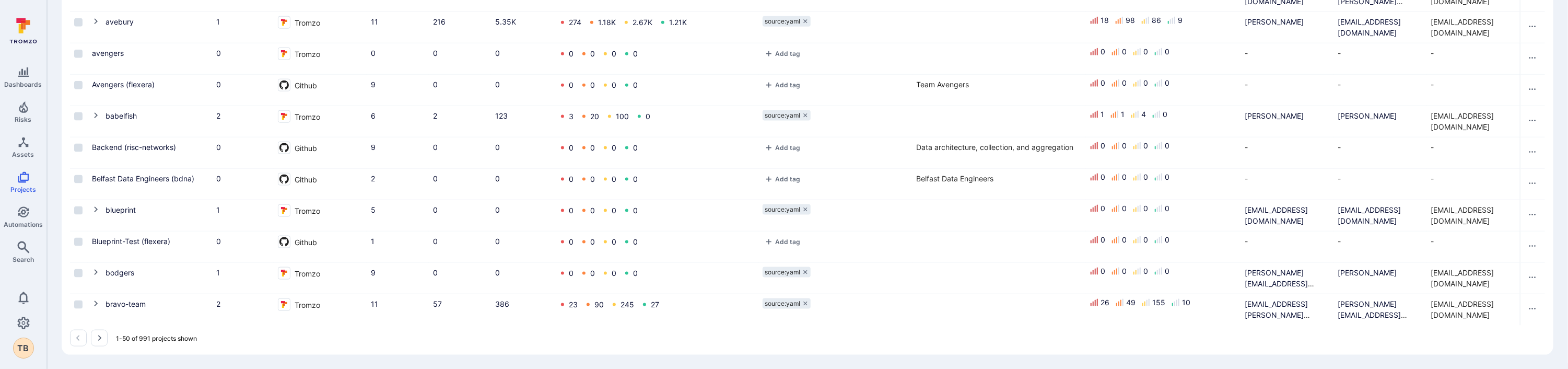 click 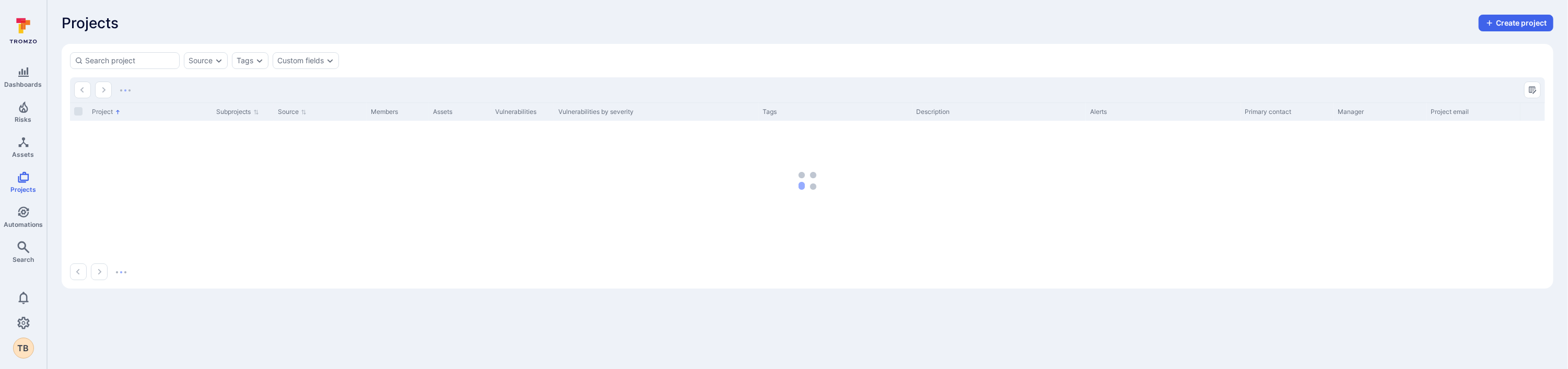 scroll, scrollTop: 0, scrollLeft: 0, axis: both 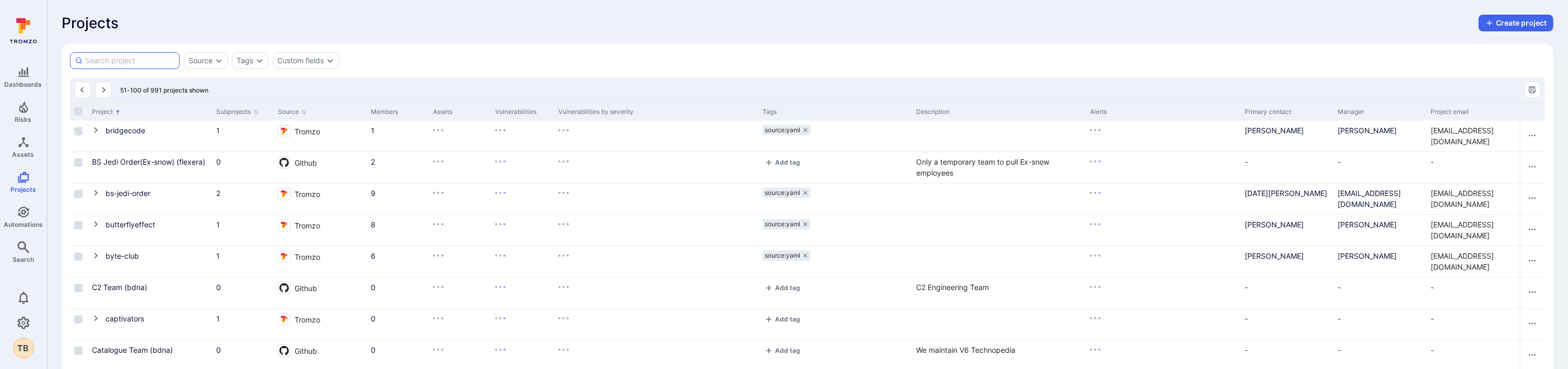 click at bounding box center [130, 61] 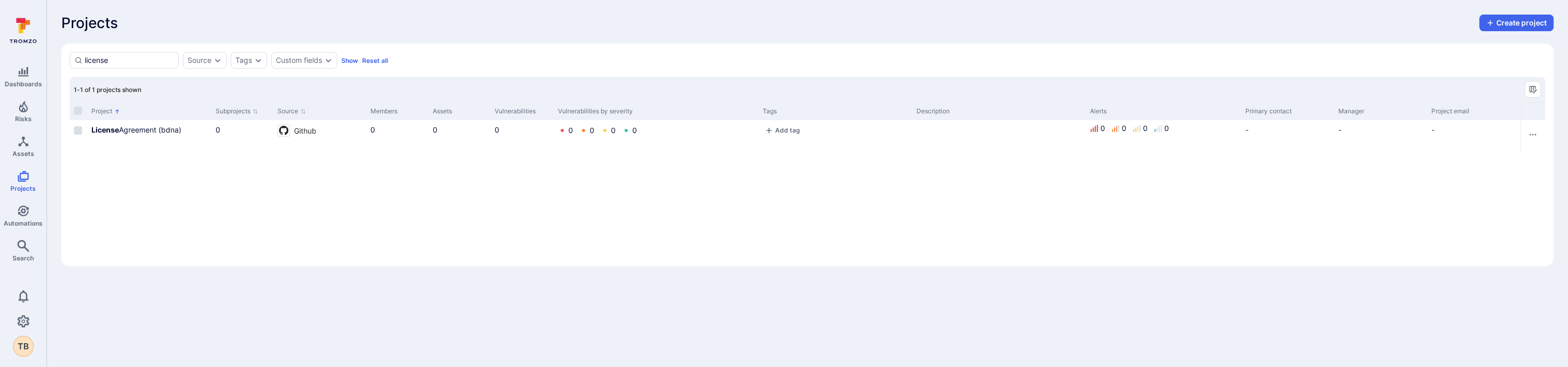 drag, startPoint x: 128, startPoint y: 58, endPoint x: -26, endPoint y: 64, distance: 154.11684 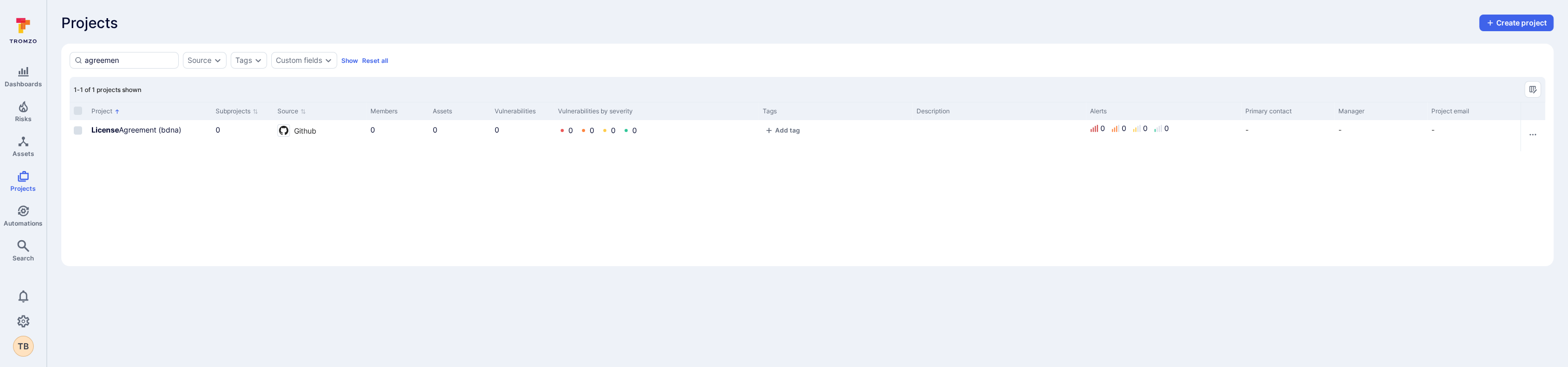 type on "agreement" 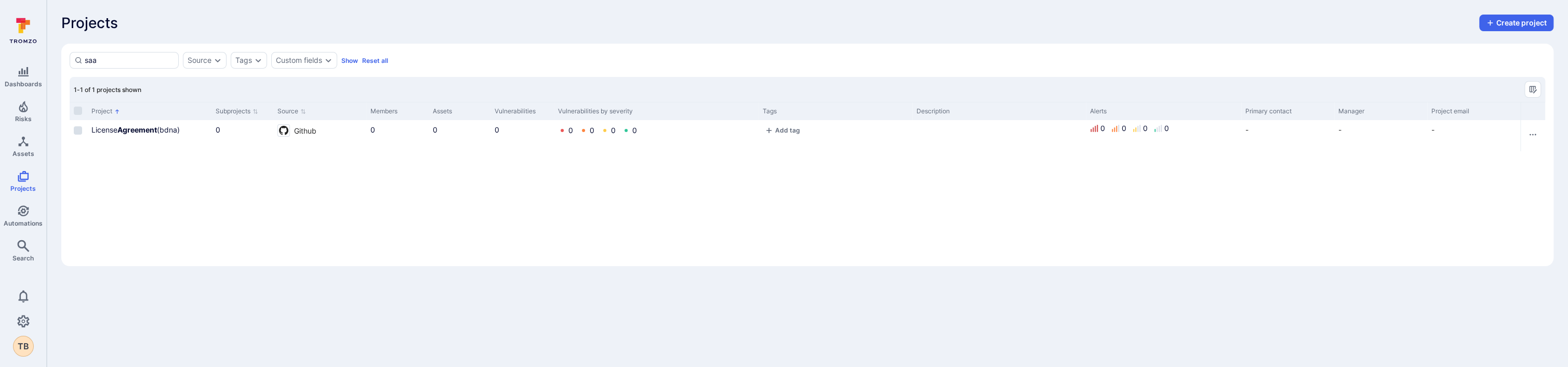 type on "saas" 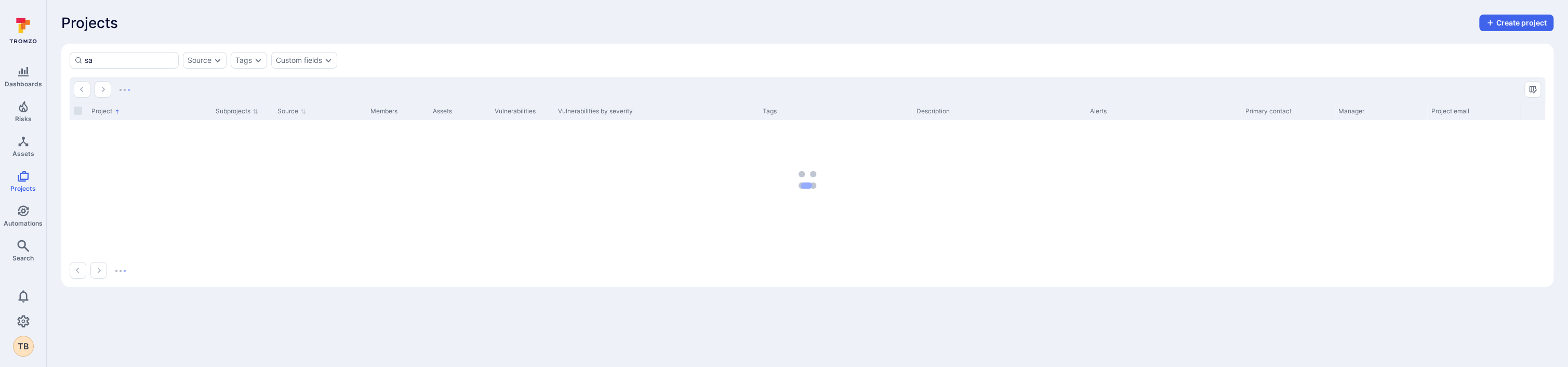 type on "[PERSON_NAME]" 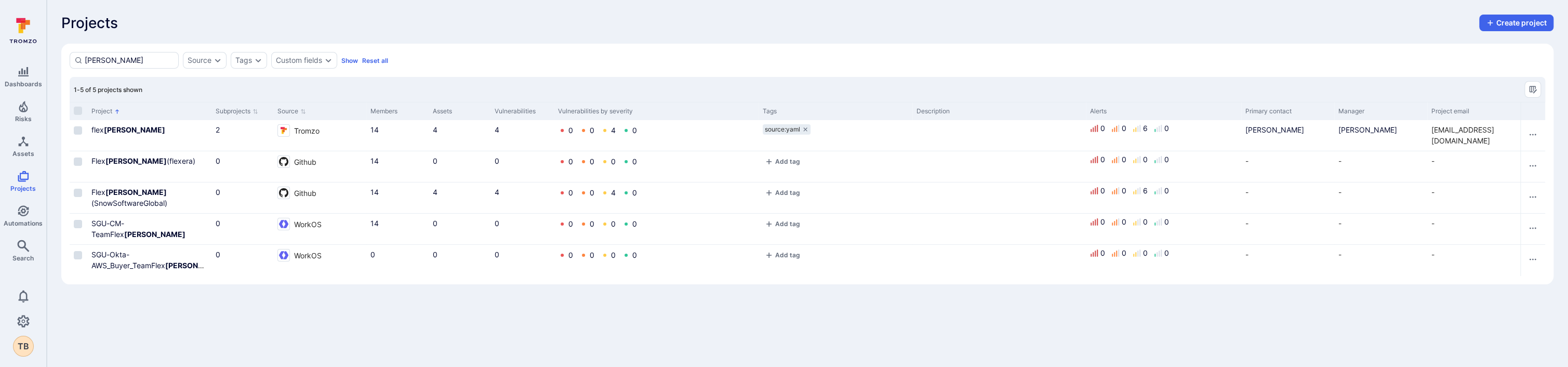drag, startPoint x: 117, startPoint y: 60, endPoint x: 52, endPoint y: 54, distance: 65.27634 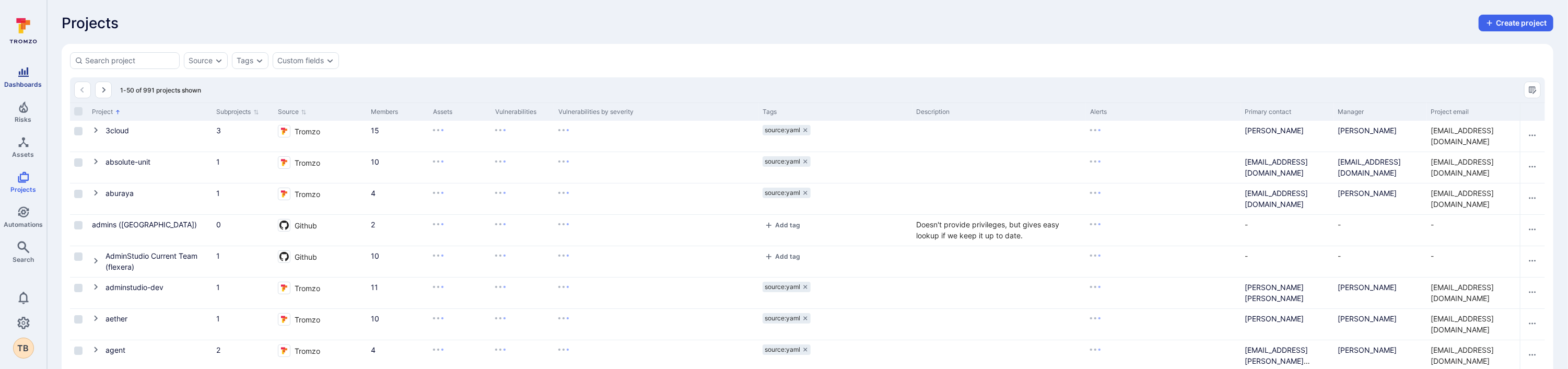 click on "Dashboards" at bounding box center [23, 77] 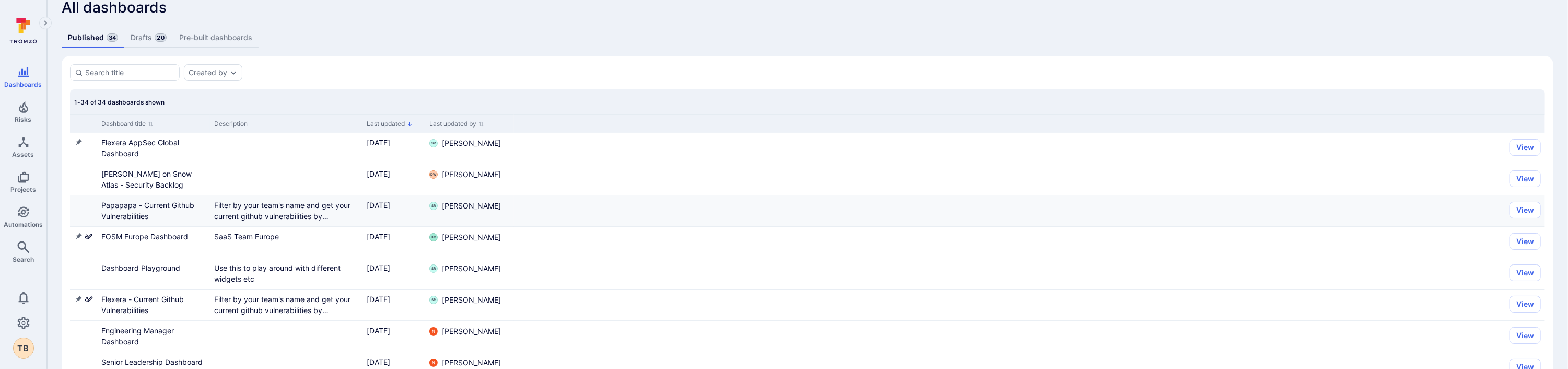 scroll, scrollTop: 0, scrollLeft: 0, axis: both 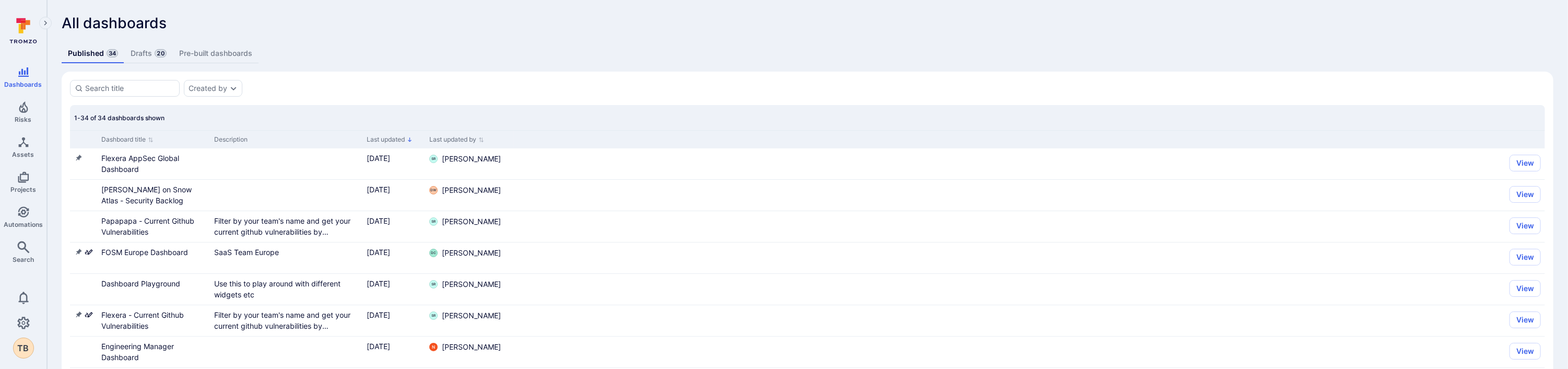 click on "Drafts 20" at bounding box center (148, 53) 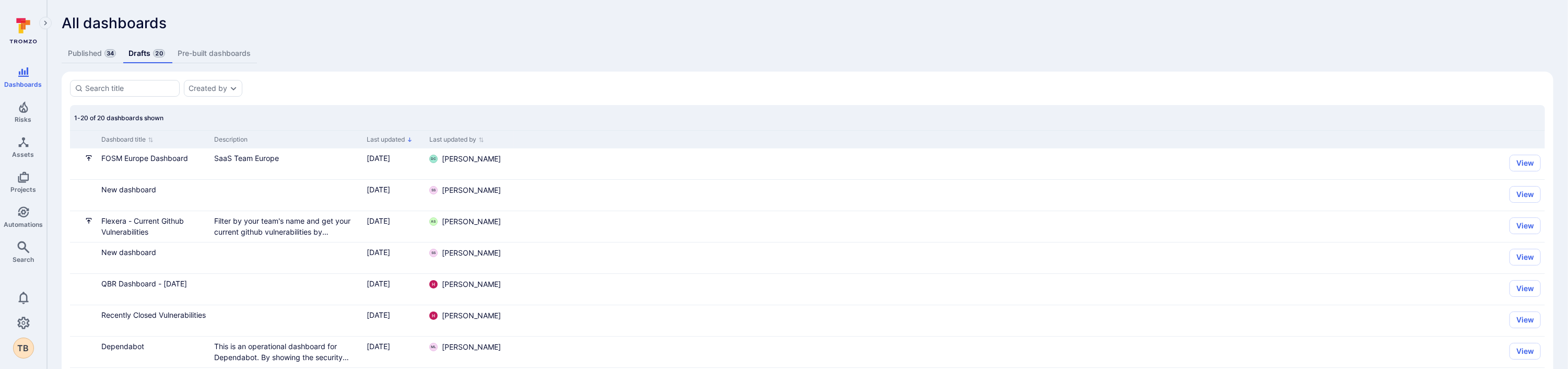 click on "Published 34" at bounding box center [92, 53] 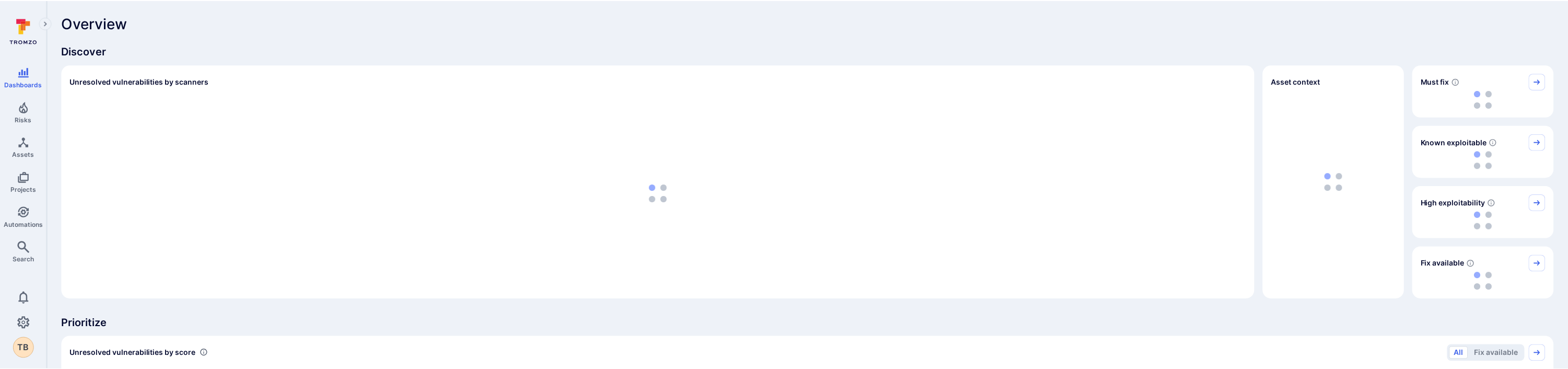 scroll, scrollTop: 0, scrollLeft: 0, axis: both 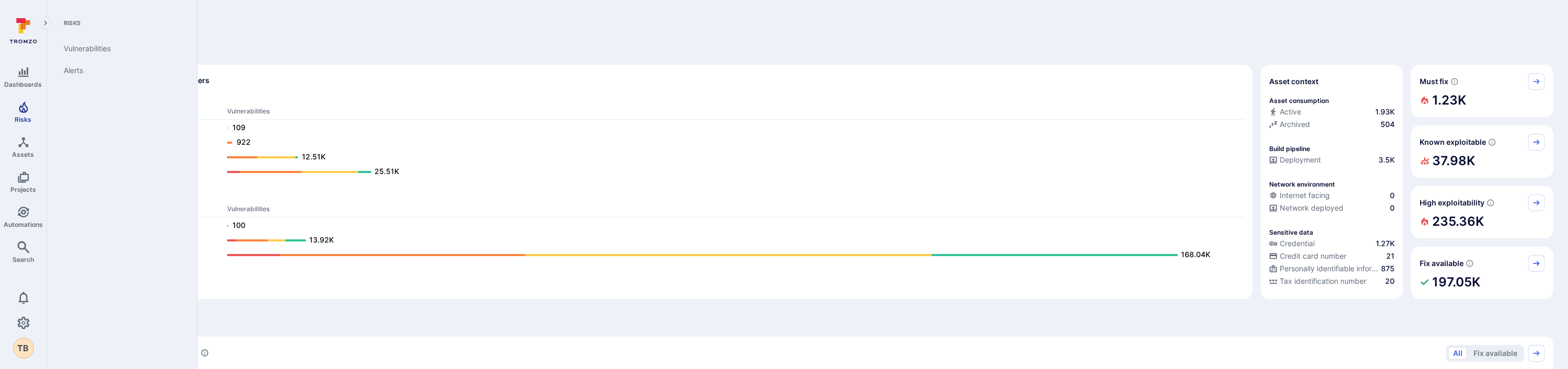 click 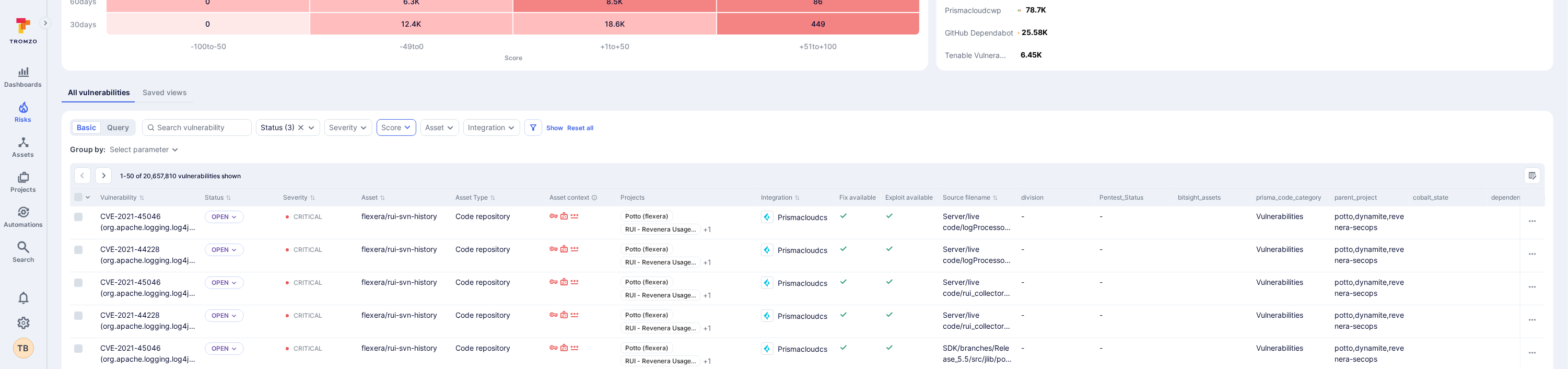 scroll, scrollTop: 52, scrollLeft: 0, axis: vertical 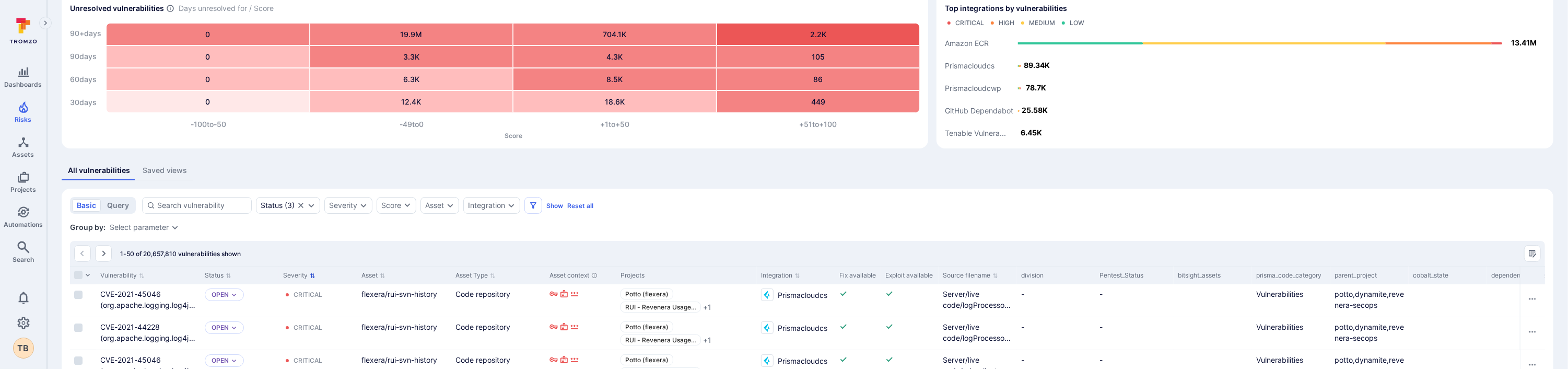 click on "Asset" at bounding box center (373, 275) 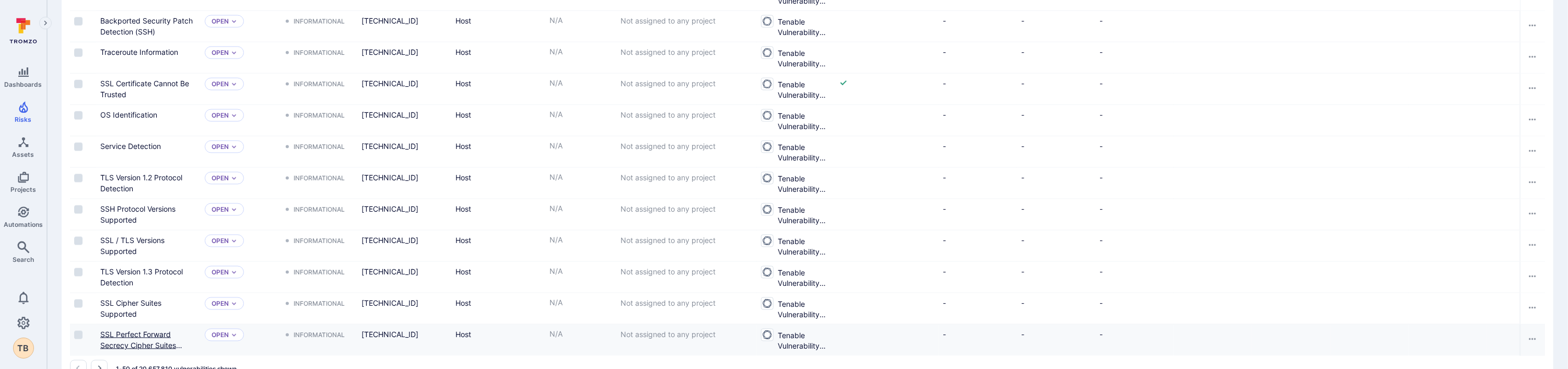 scroll, scrollTop: 1585, scrollLeft: 0, axis: vertical 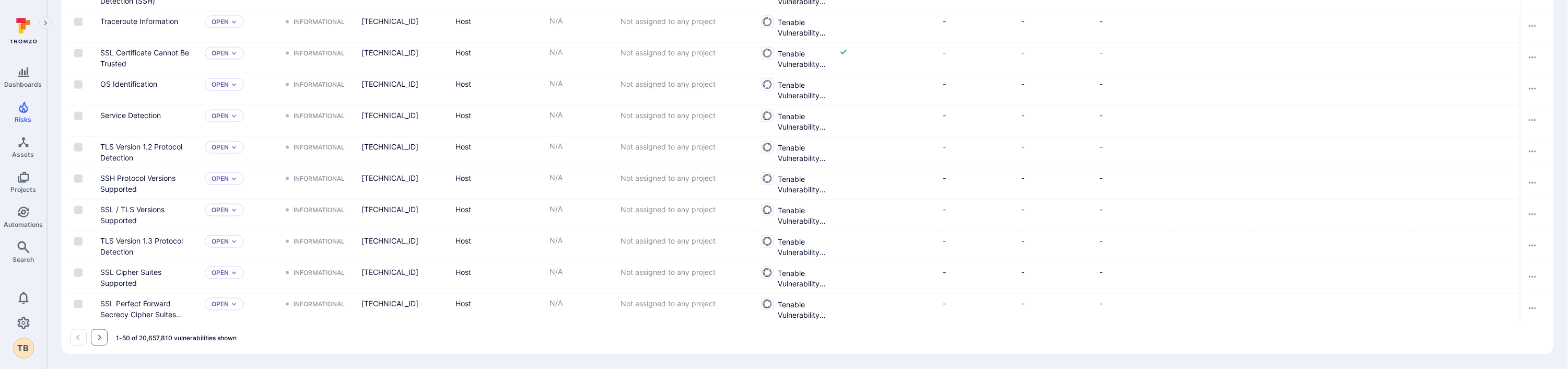 click at bounding box center [99, 338] 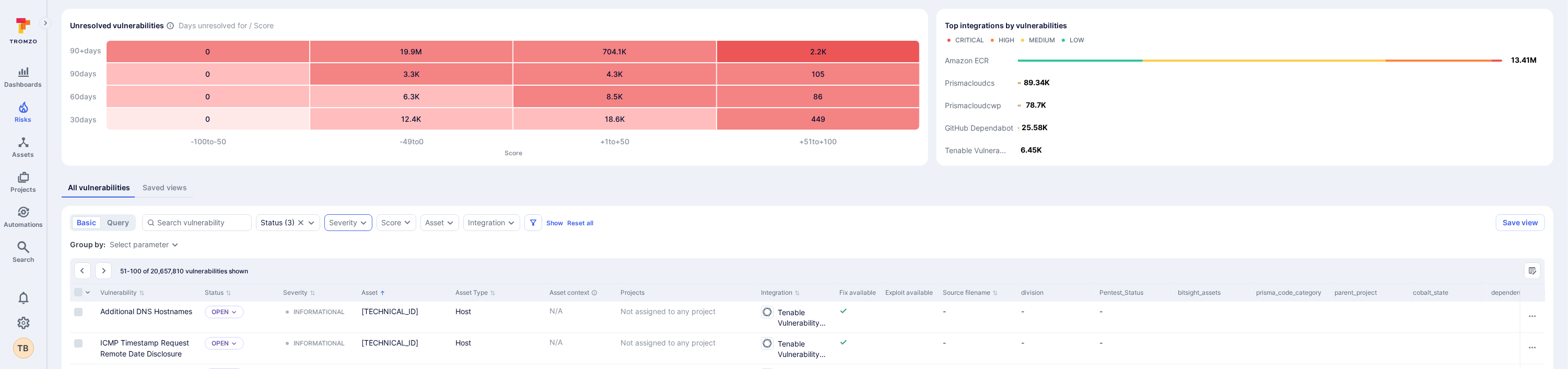 scroll, scrollTop: 0, scrollLeft: 0, axis: both 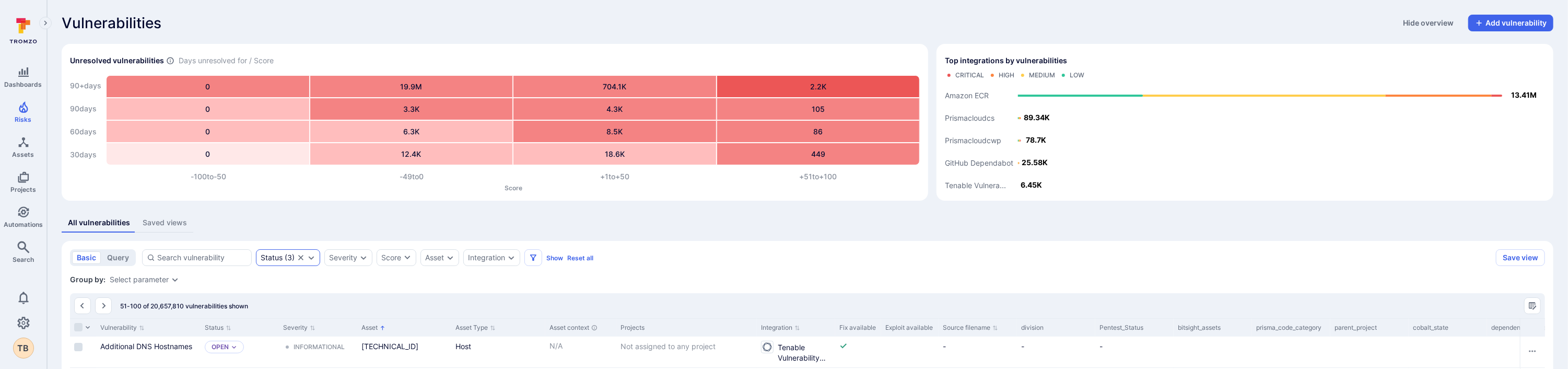 click 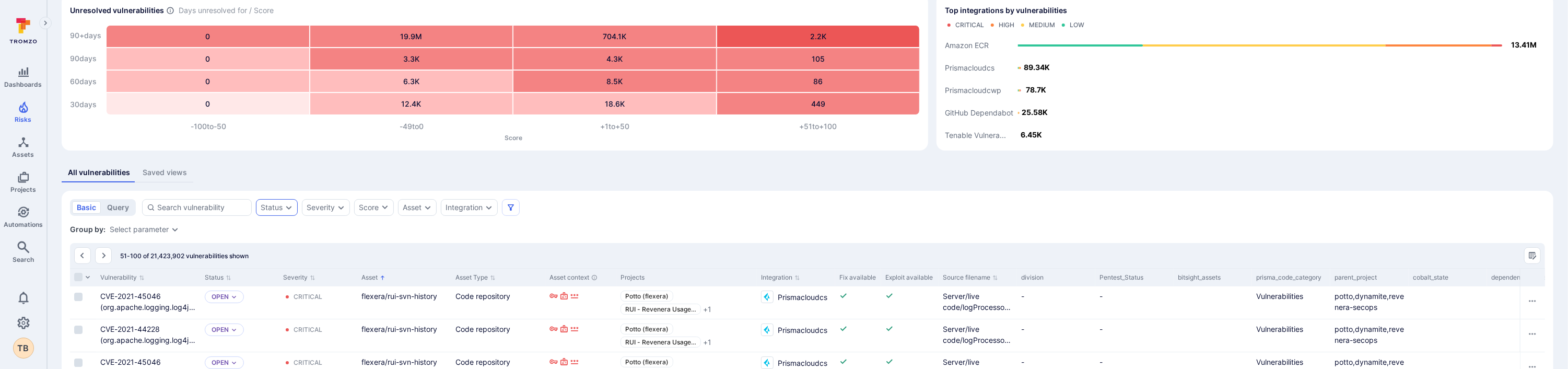 scroll, scrollTop: 157, scrollLeft: 0, axis: vertical 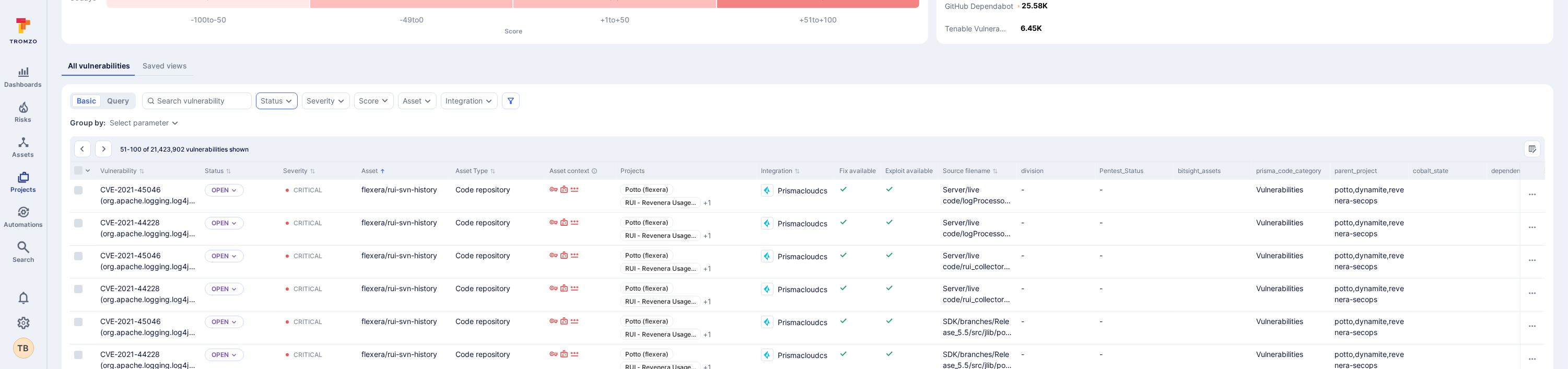 click on "Projects" at bounding box center (23, 182) 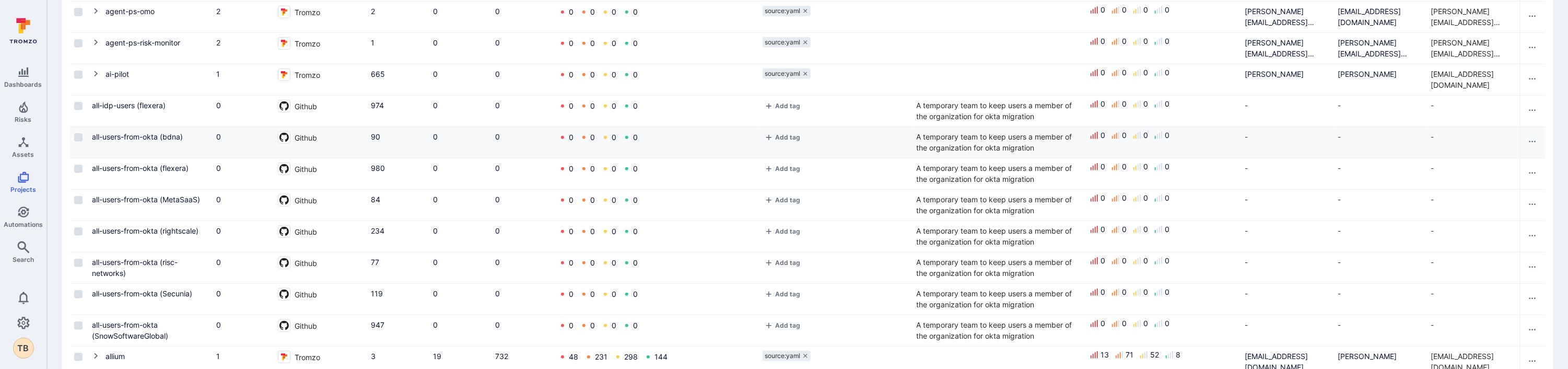 scroll, scrollTop: 627, scrollLeft: 0, axis: vertical 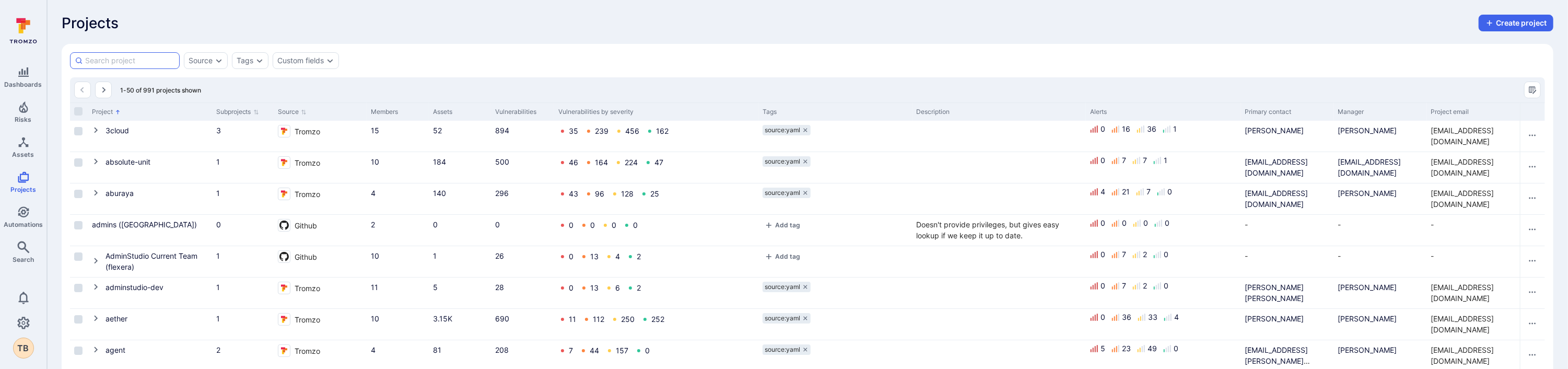 drag, startPoint x: 135, startPoint y: 60, endPoint x: 155, endPoint y: 55, distance: 20.61553 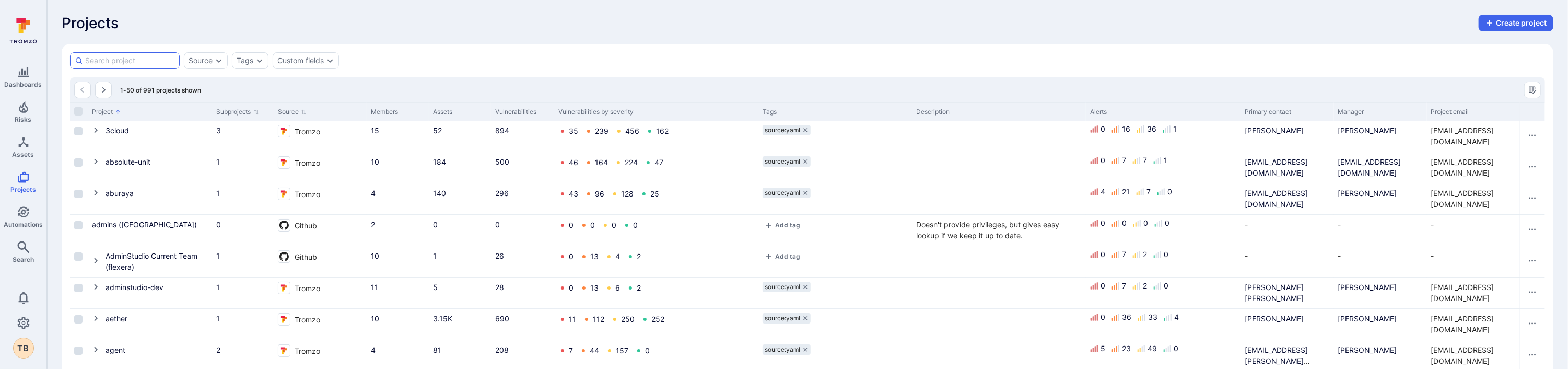 click at bounding box center (130, 61) 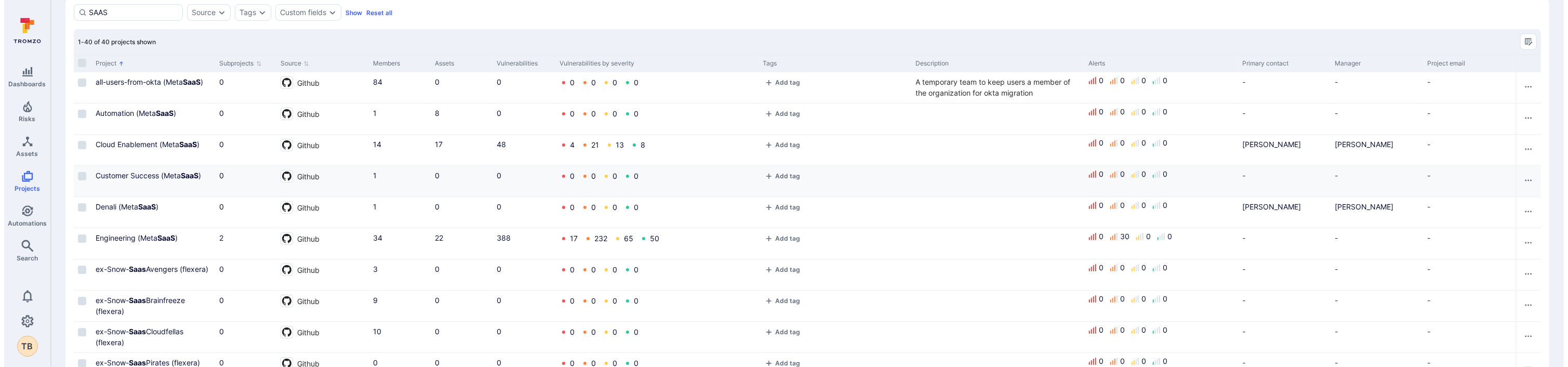 scroll, scrollTop: 0, scrollLeft: 0, axis: both 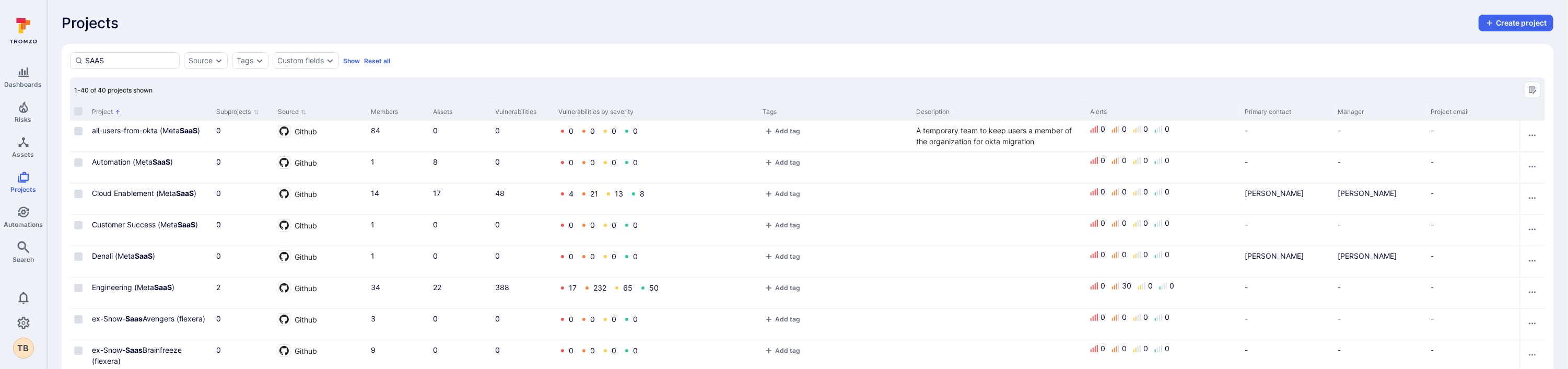drag, startPoint x: 139, startPoint y: 55, endPoint x: -27, endPoint y: 31, distance: 167.726 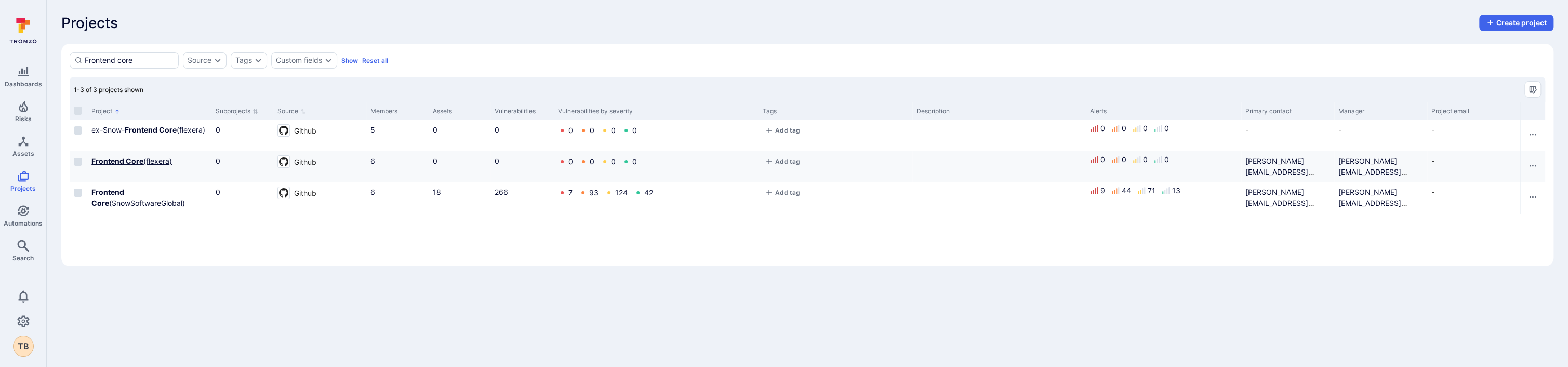 type on "Frontend core" 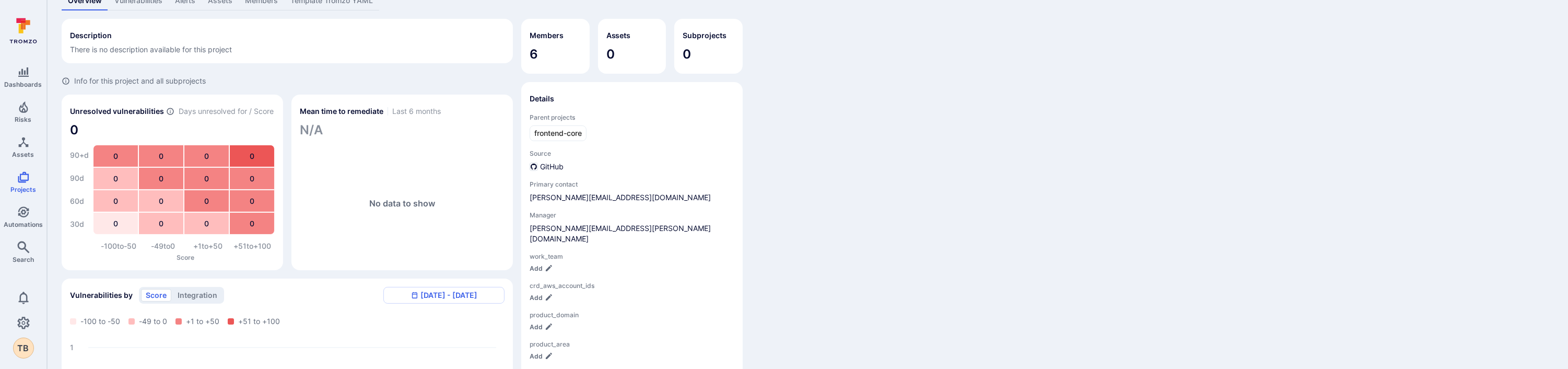 scroll, scrollTop: 0, scrollLeft: 0, axis: both 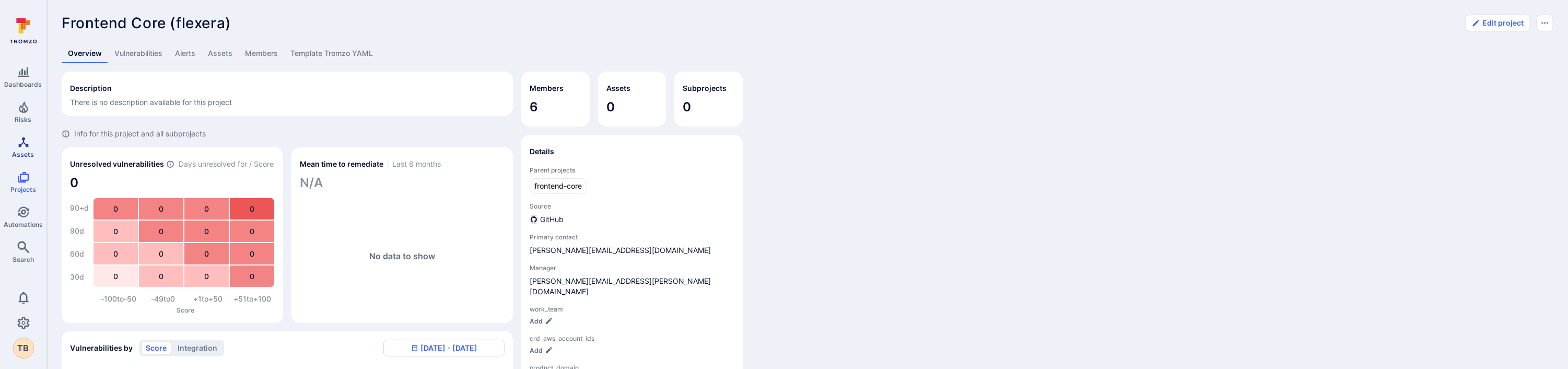 drag, startPoint x: 21, startPoint y: 186, endPoint x: 28, endPoint y: 145, distance: 41.59327 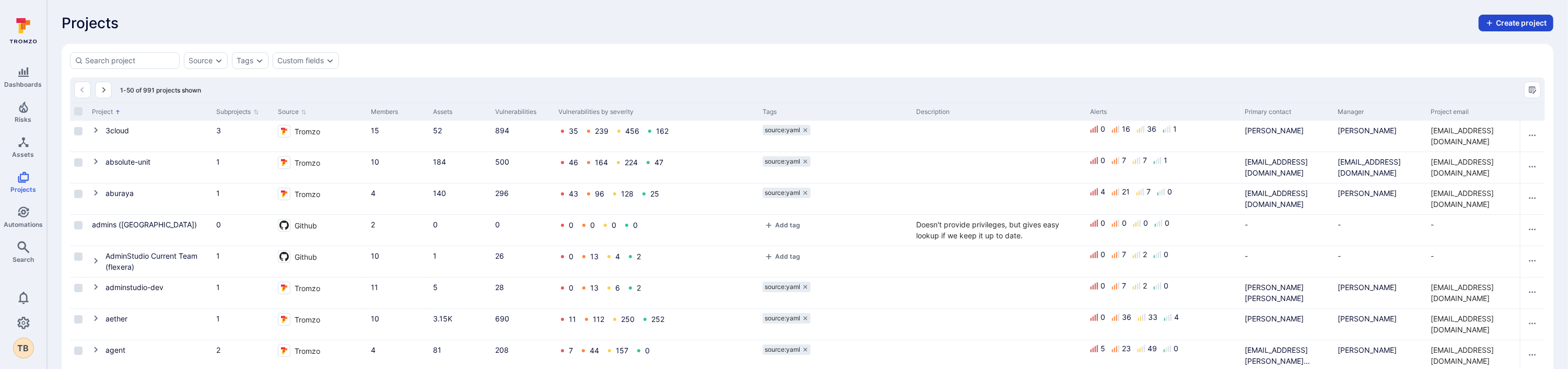 click on "Create project" at bounding box center (1516, 23) 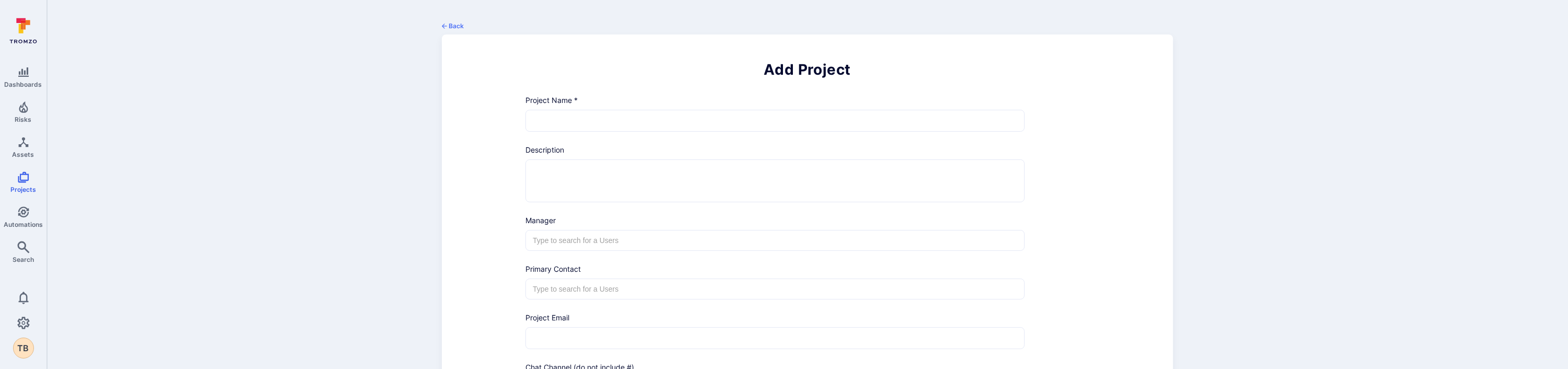 click at bounding box center (775, 121) 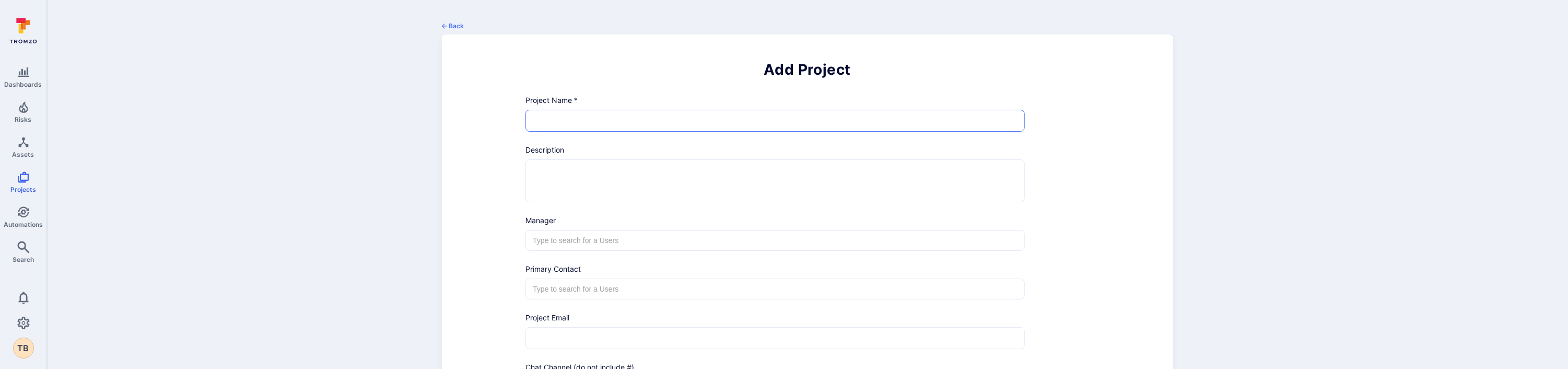 drag, startPoint x: 587, startPoint y: 120, endPoint x: 663, endPoint y: 111, distance: 76.53104 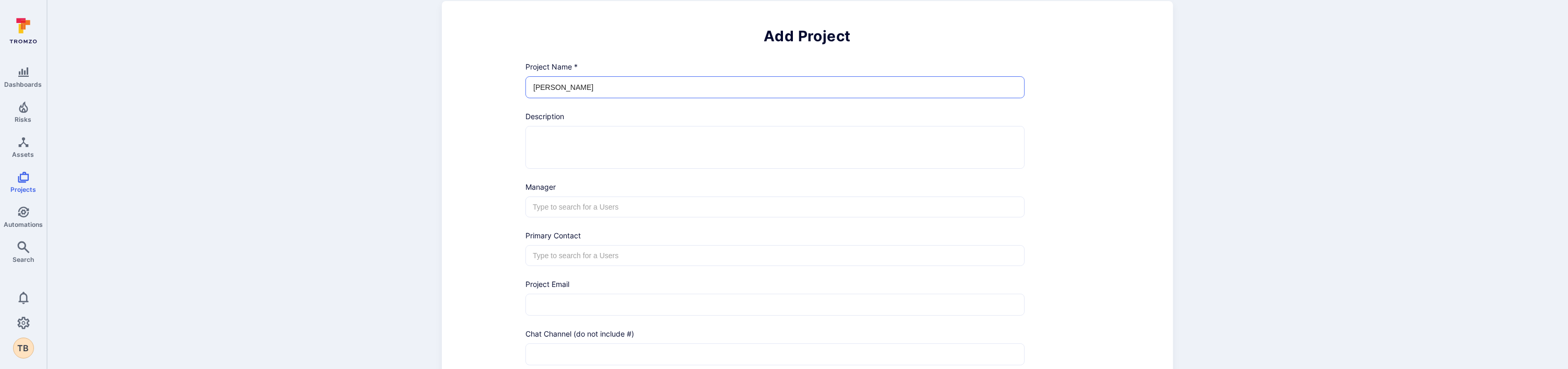 scroll, scrollTop: 52, scrollLeft: 0, axis: vertical 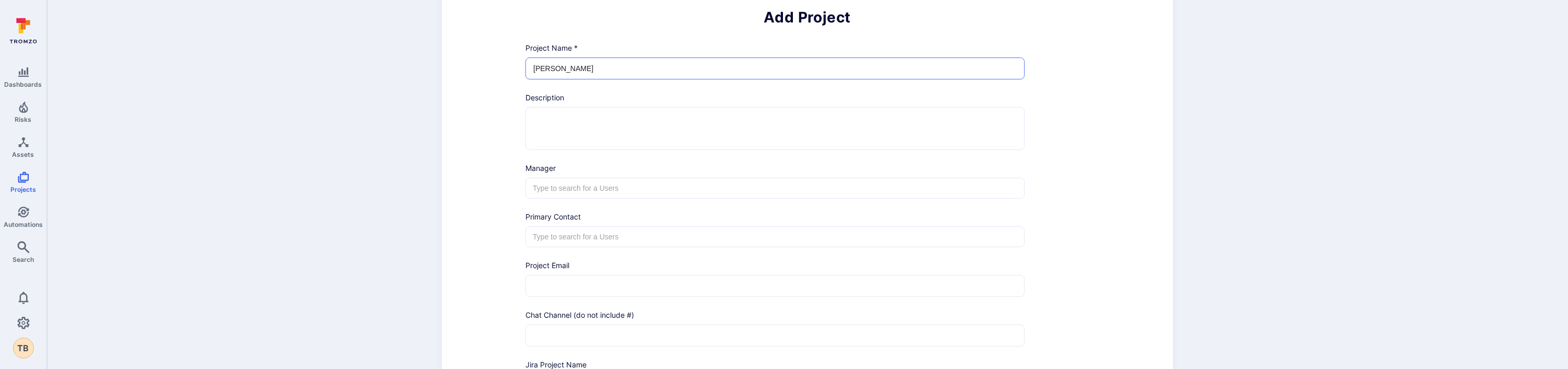 type on "SAM Core" 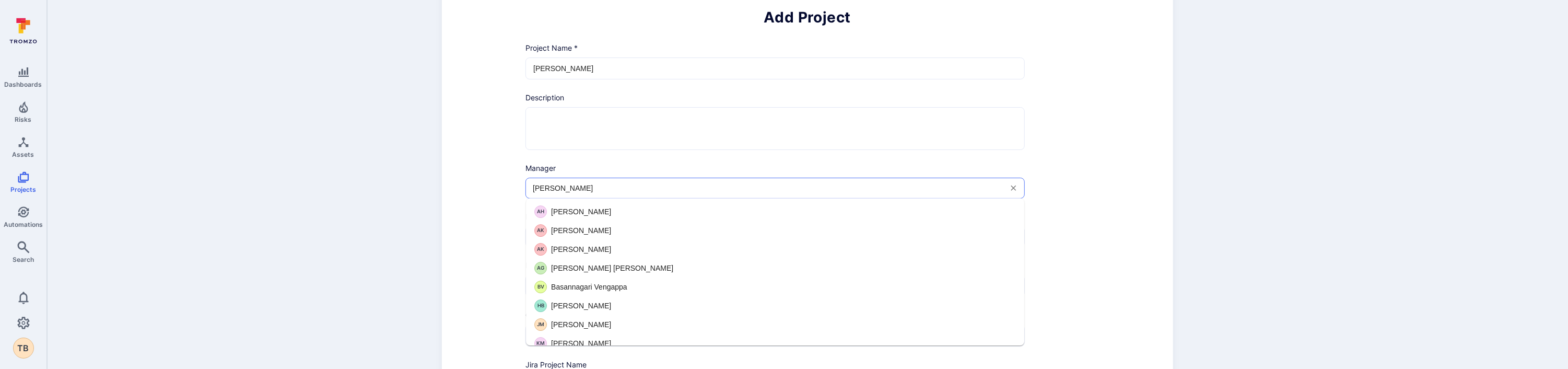 click on "AK Anna Karlsson" at bounding box center [775, 230] 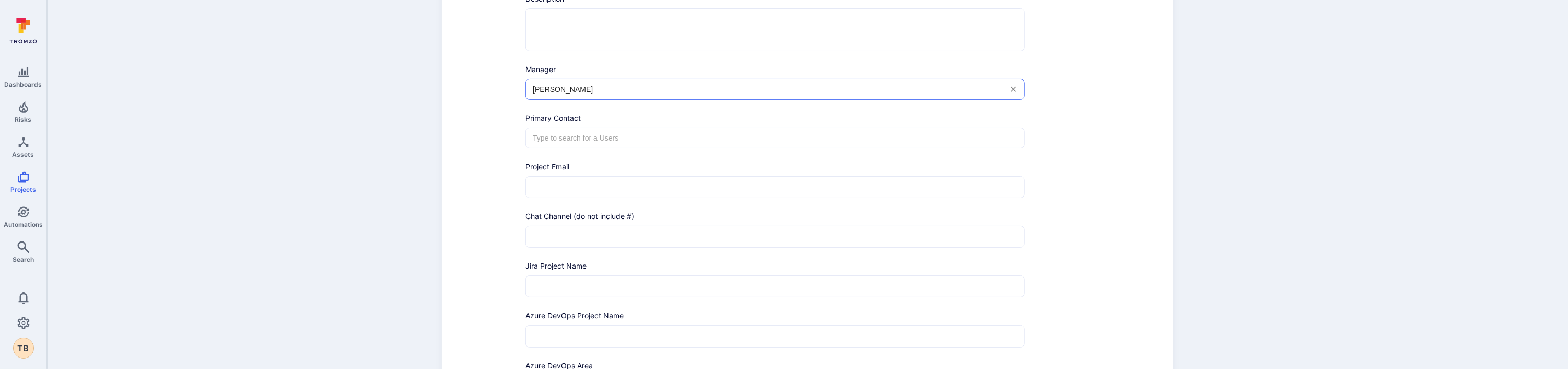 scroll, scrollTop: 157, scrollLeft: 0, axis: vertical 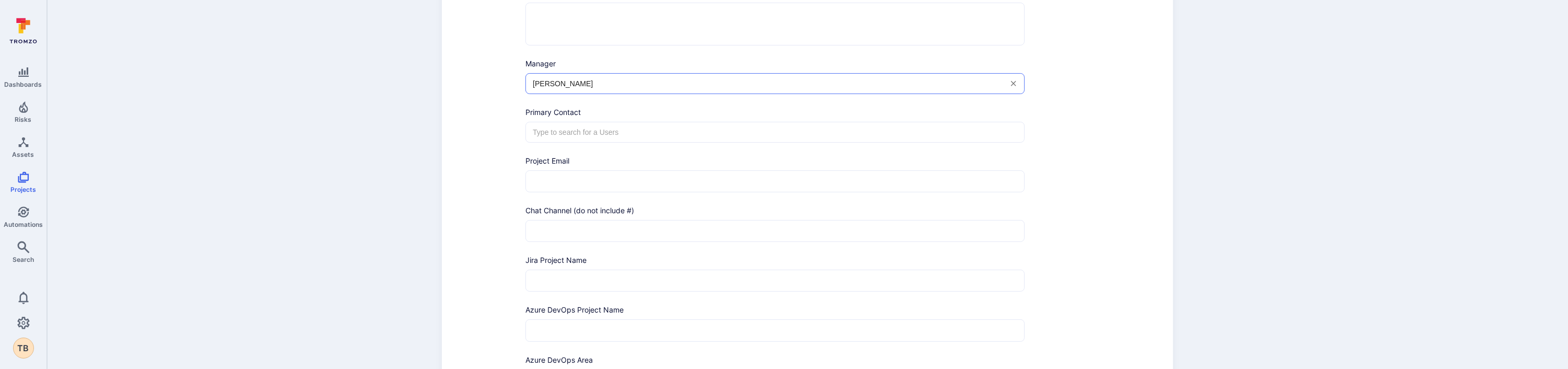 type on "Anna Karlsson" 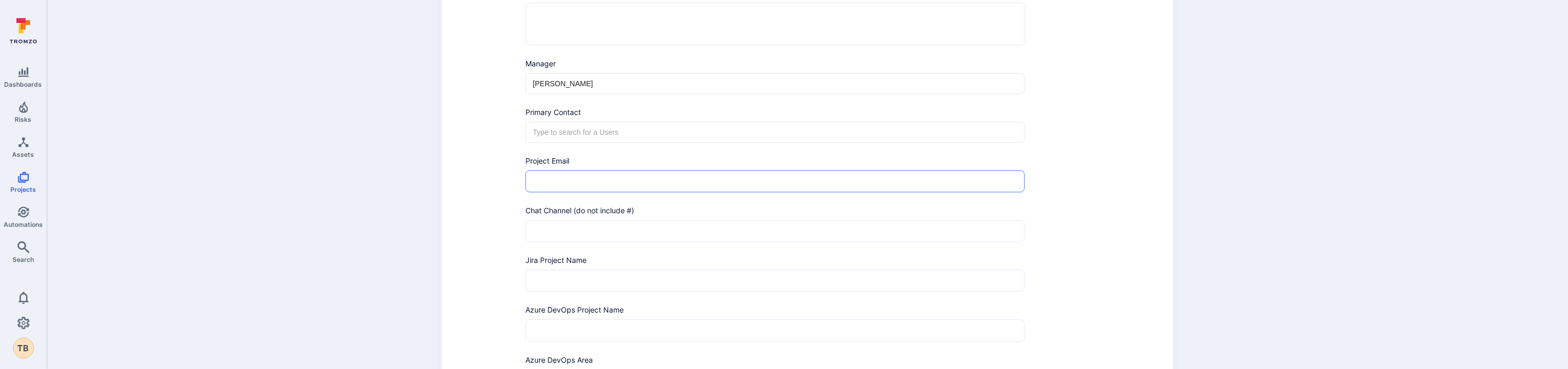 drag, startPoint x: 486, startPoint y: 187, endPoint x: 483, endPoint y: 171, distance: 16.278821 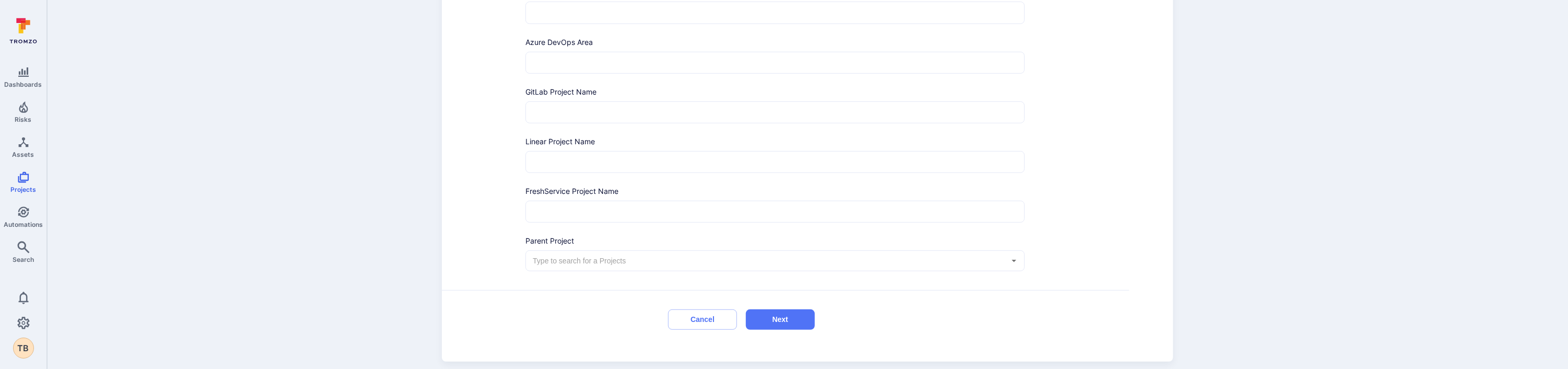 scroll, scrollTop: 486, scrollLeft: 0, axis: vertical 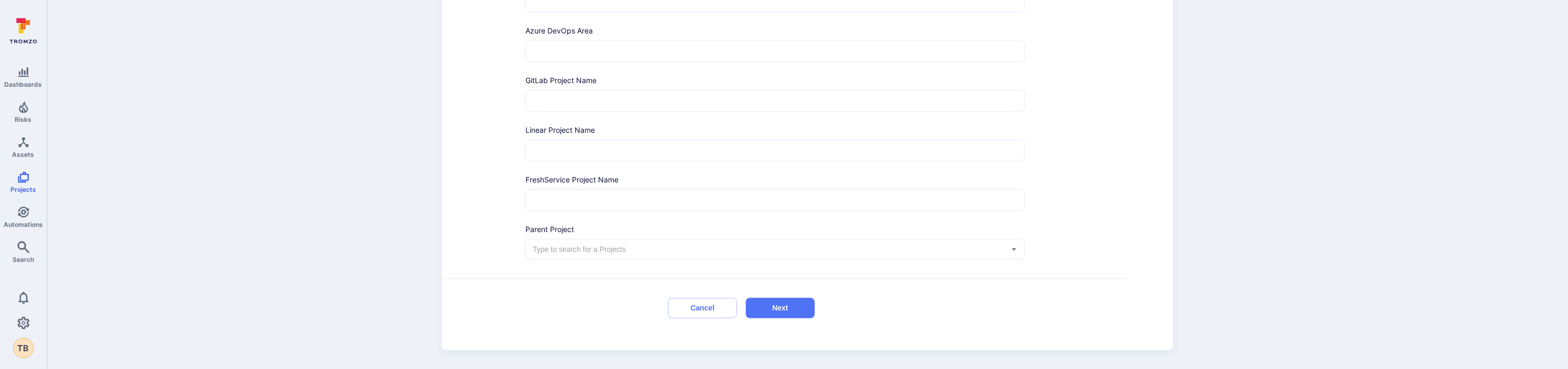 click on "​" at bounding box center (775, 249) 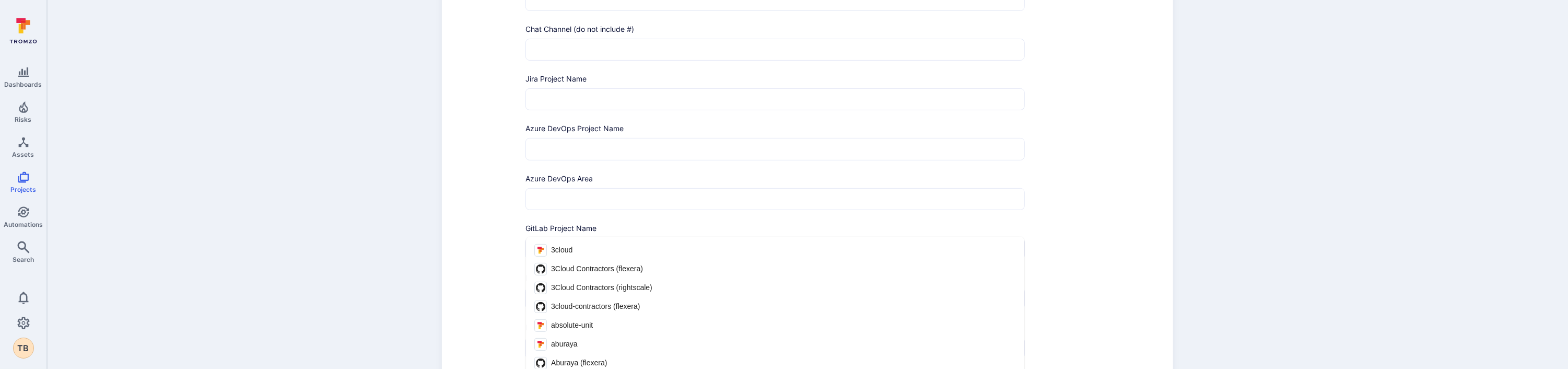 scroll, scrollTop: 434, scrollLeft: 0, axis: vertical 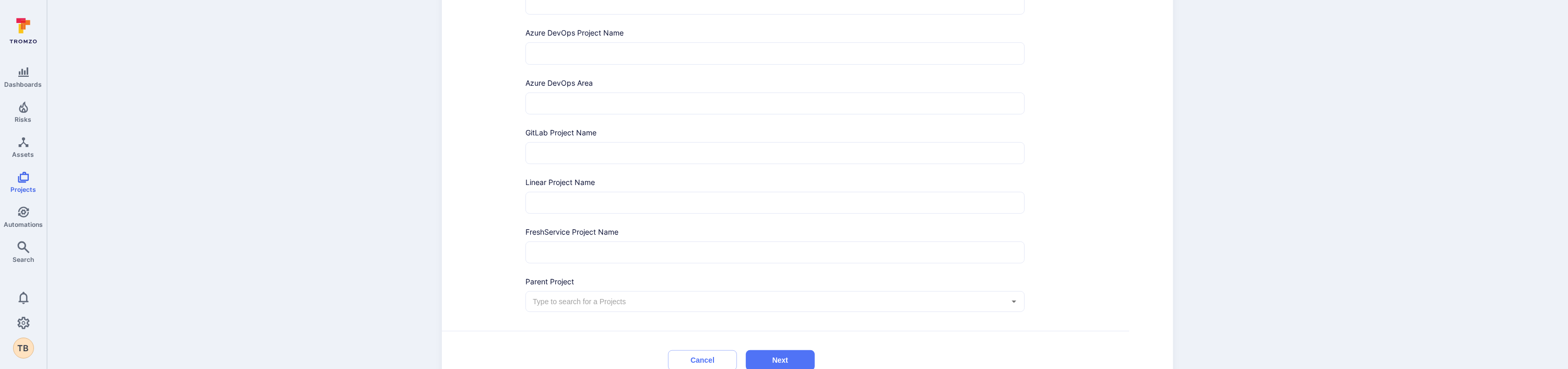 drag, startPoint x: 1139, startPoint y: 118, endPoint x: 1033, endPoint y: 190, distance: 128.14055 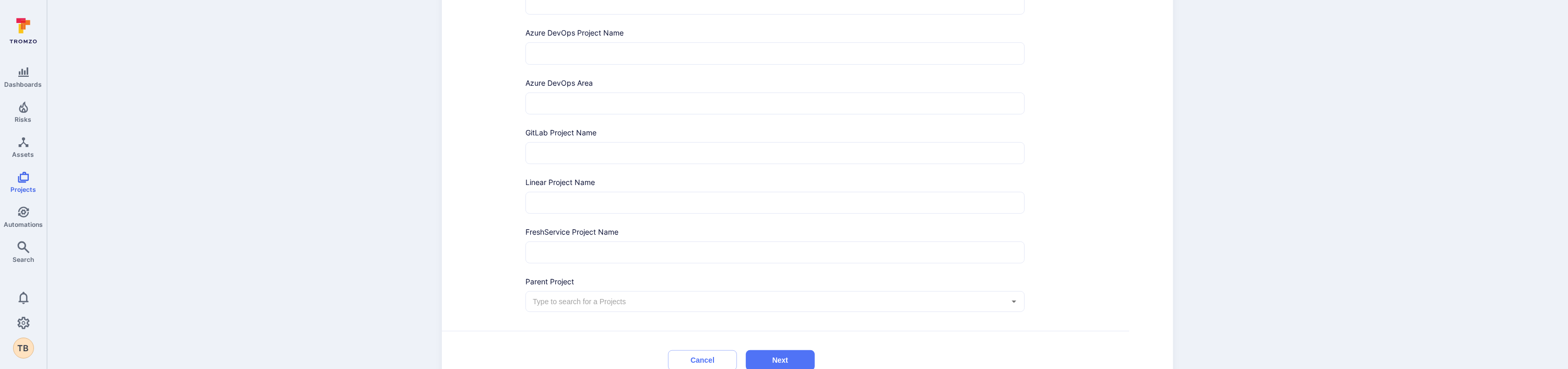 click on "Add Project Project Name * SAM Core ​ Description x ​ Manager Anna Karlsson ​ Primary Contact ​ Project Email ​ Chat Channel (do not include #)  ​ Jira Project Name ​ Azure DevOps Project Name ​ Azure DevOps Area ​ GitLab Project Name ​ Linear Project Name ​ FreshService Project Name ​ Parent Project ​ Cancel Next Sub Projects ​ Project Members ​ Project User Groups ​ Project Owned Assets ​ Cancel Next" at bounding box center [808, 2] 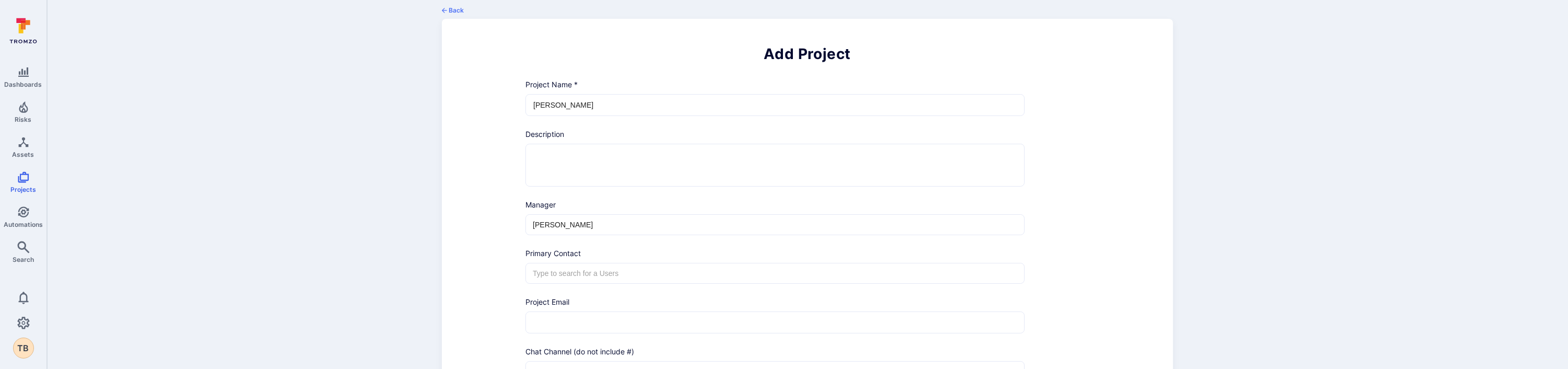 scroll, scrollTop: 0, scrollLeft: 0, axis: both 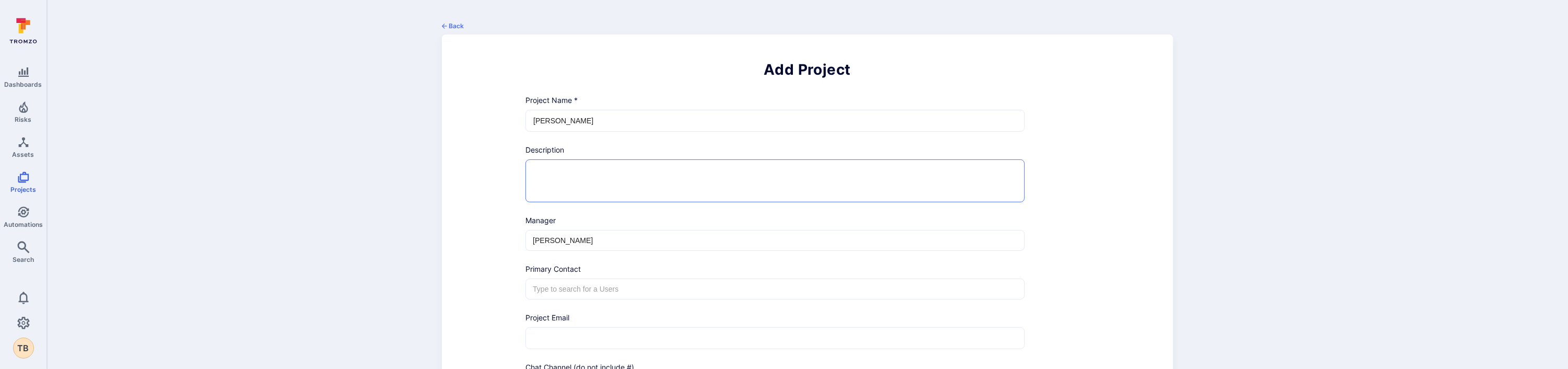 drag, startPoint x: 581, startPoint y: 162, endPoint x: 599, endPoint y: 181, distance: 26.1725 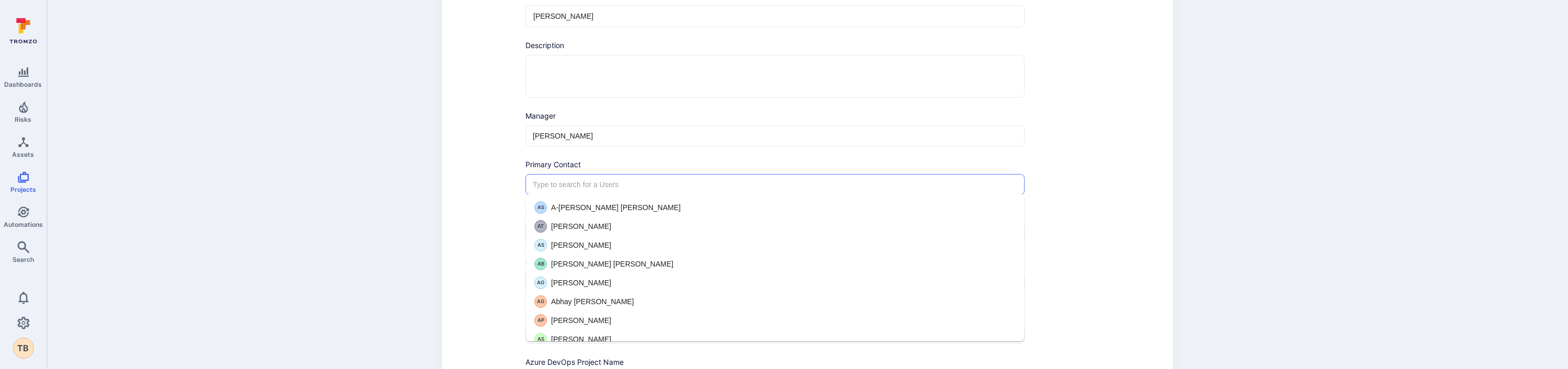 click at bounding box center (775, 184) 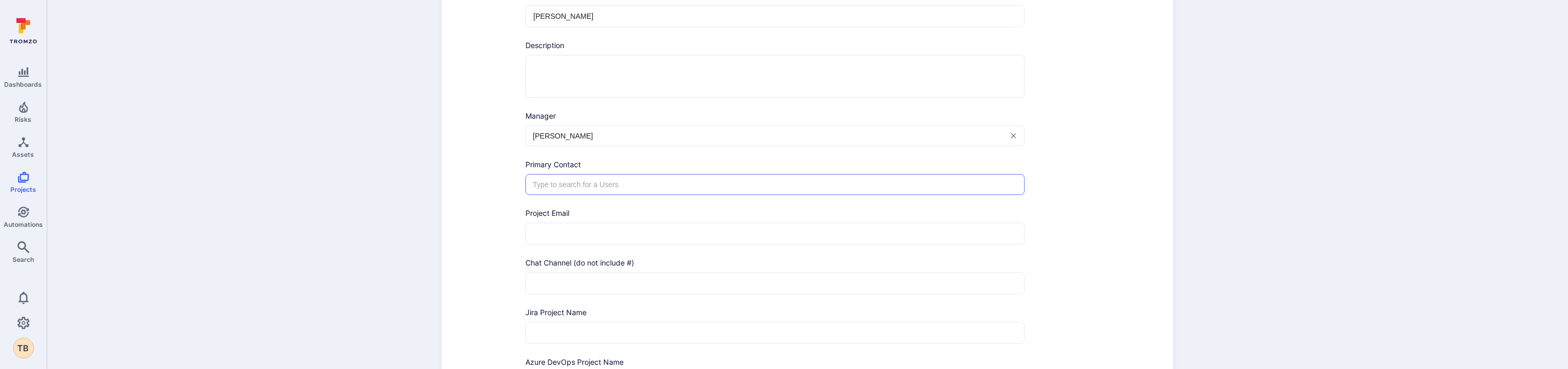 click on "Anna Karlsson" at bounding box center [767, 136] 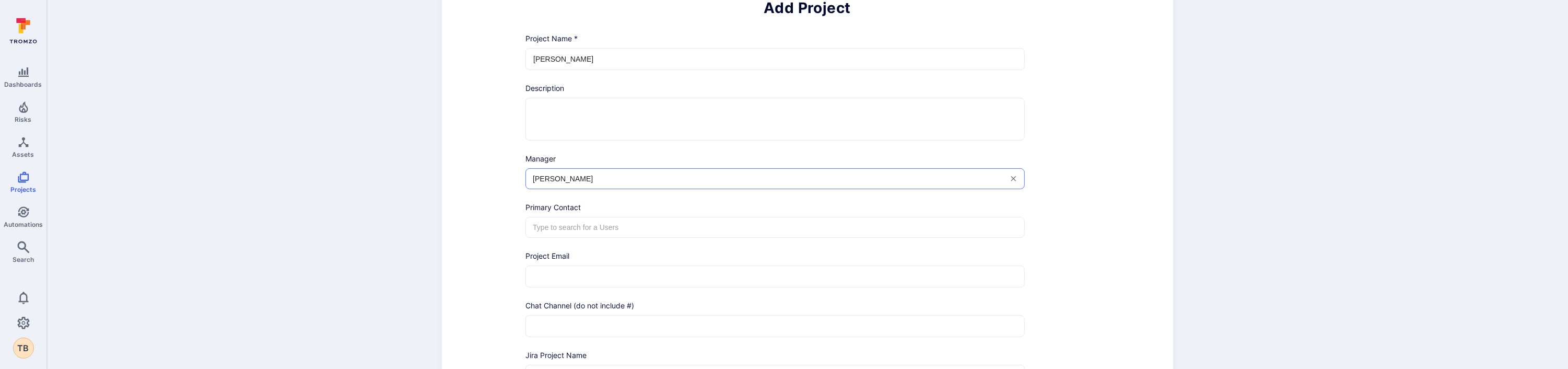 scroll, scrollTop: 0, scrollLeft: 0, axis: both 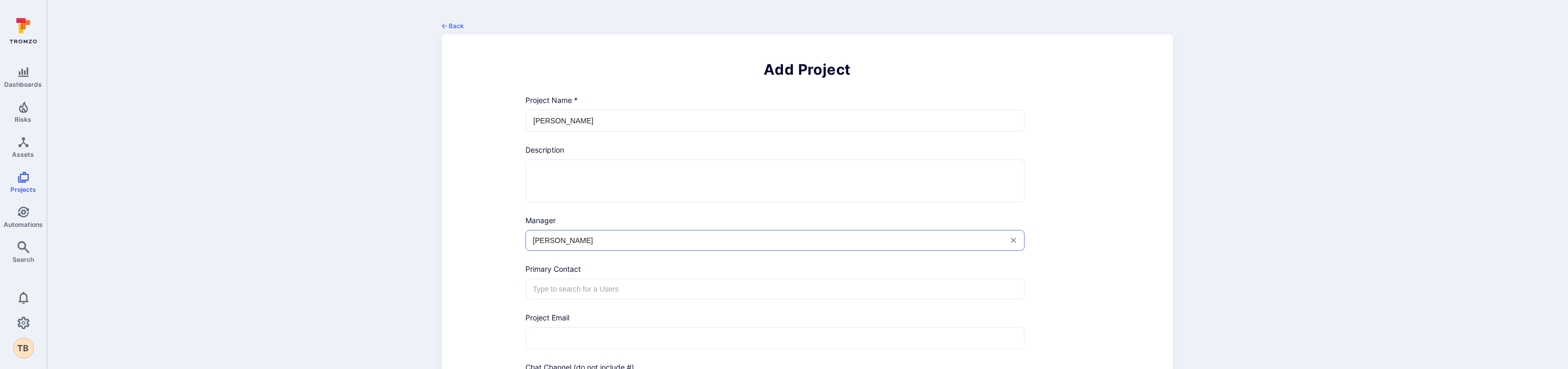 click on "SAM Core" at bounding box center (775, 121) 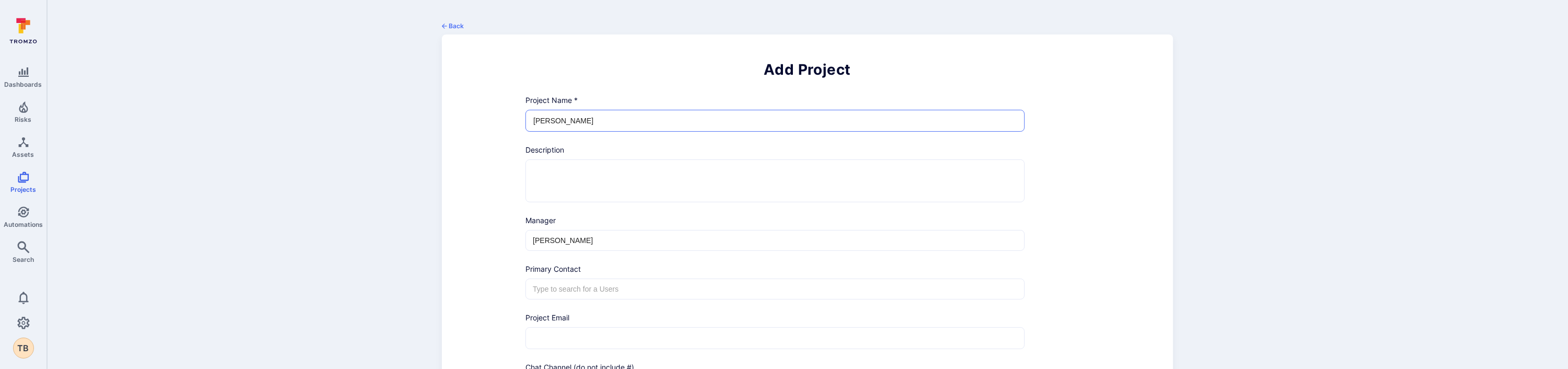 drag, startPoint x: 570, startPoint y: 120, endPoint x: 442, endPoint y: 124, distance: 128.06248 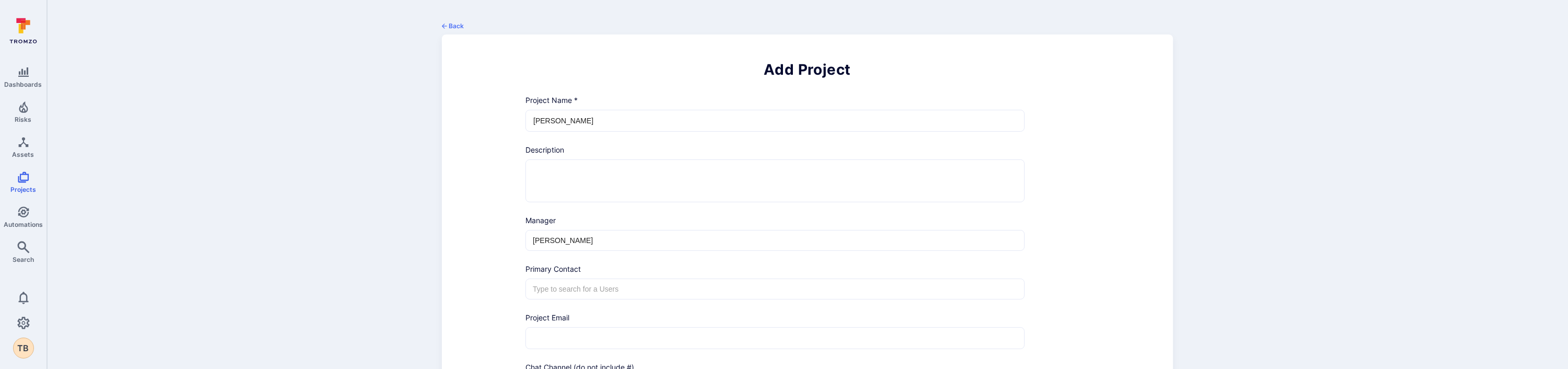 drag, startPoint x: 414, startPoint y: 206, endPoint x: 423, endPoint y: 214, distance: 12.041595 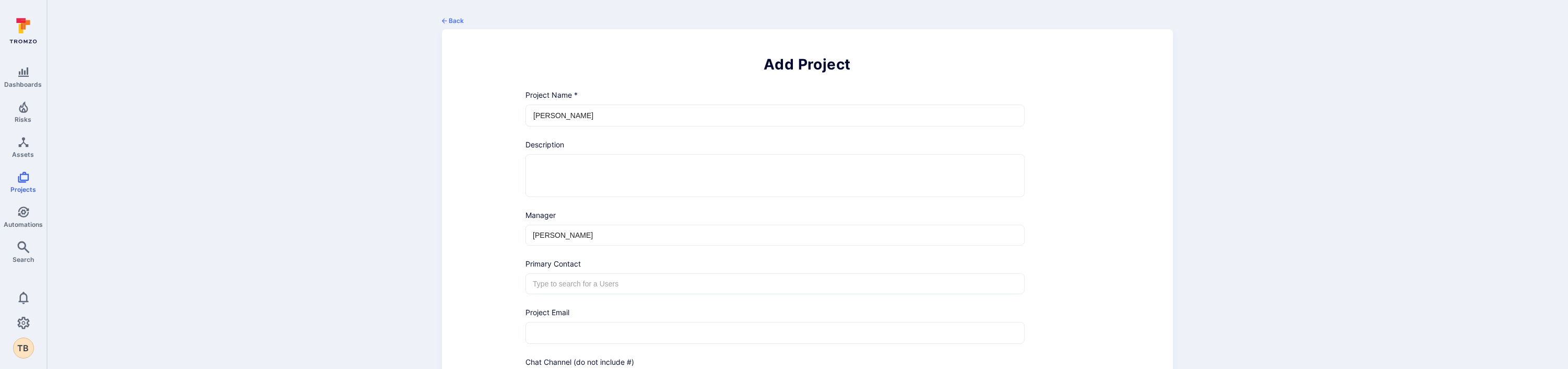 scroll, scrollTop: 0, scrollLeft: 0, axis: both 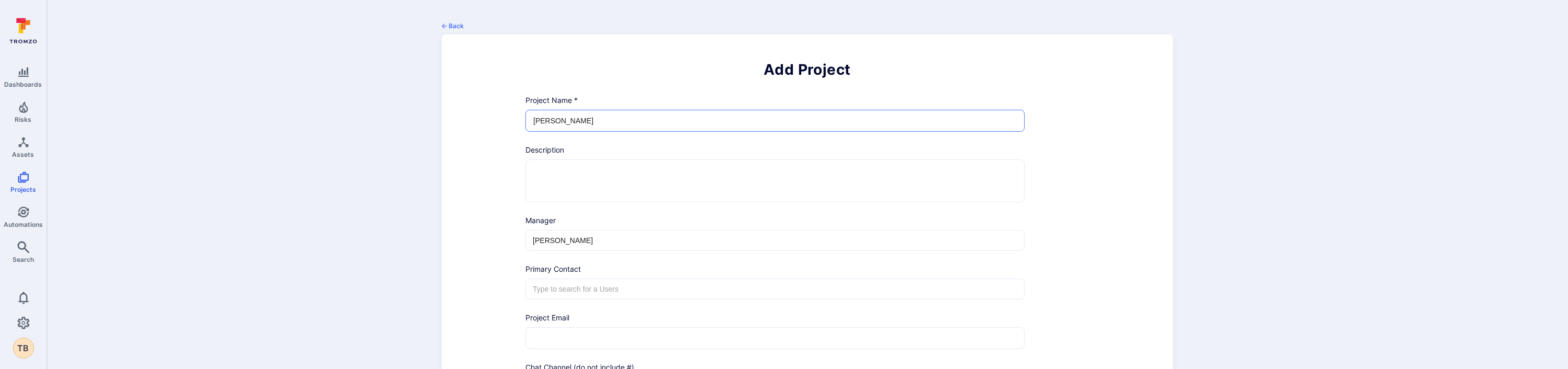 drag, startPoint x: 580, startPoint y: 117, endPoint x: 483, endPoint y: 119, distance: 97.02062 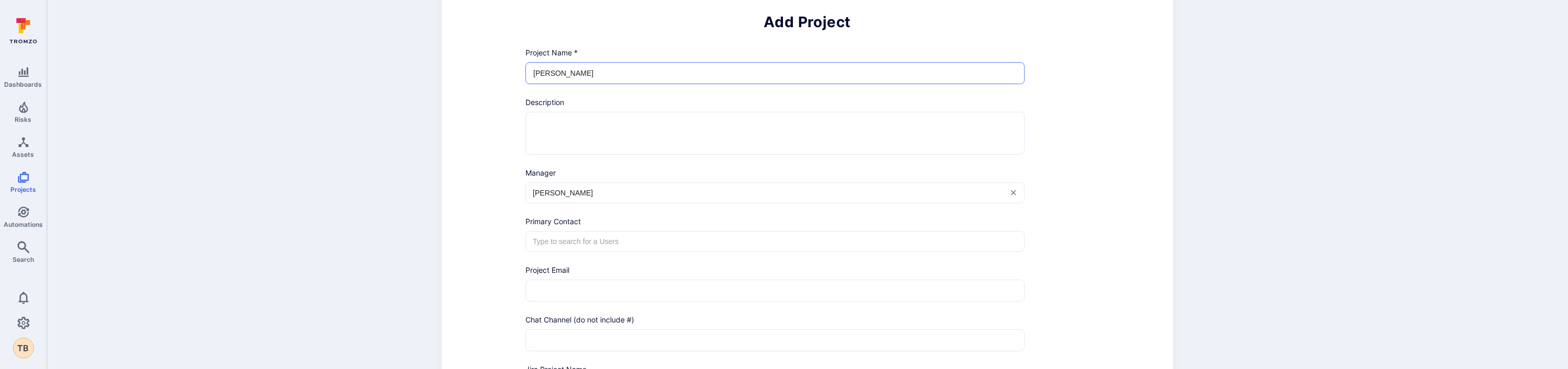 scroll, scrollTop: 105, scrollLeft: 0, axis: vertical 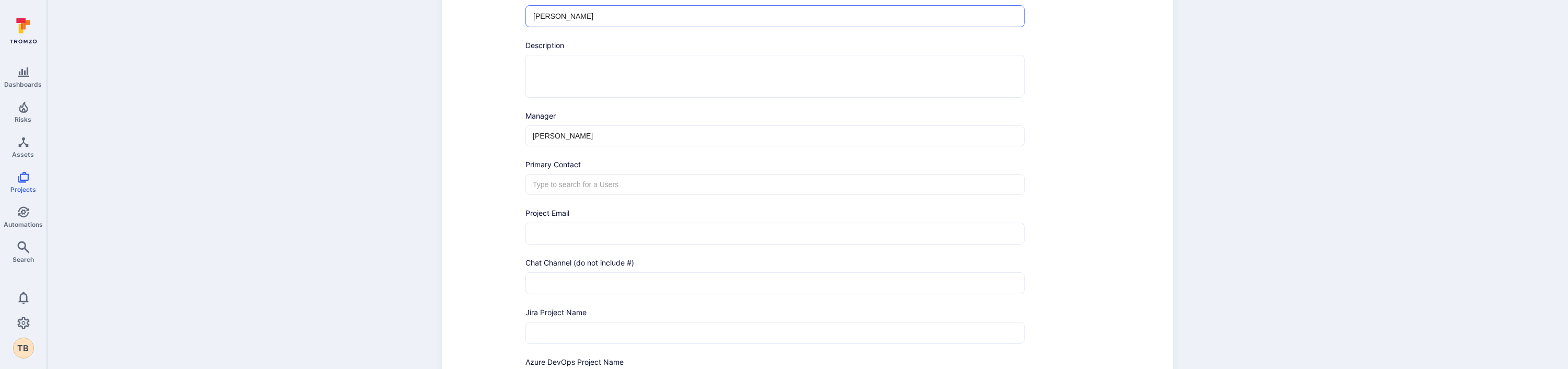click on "​" at bounding box center [775, 184] 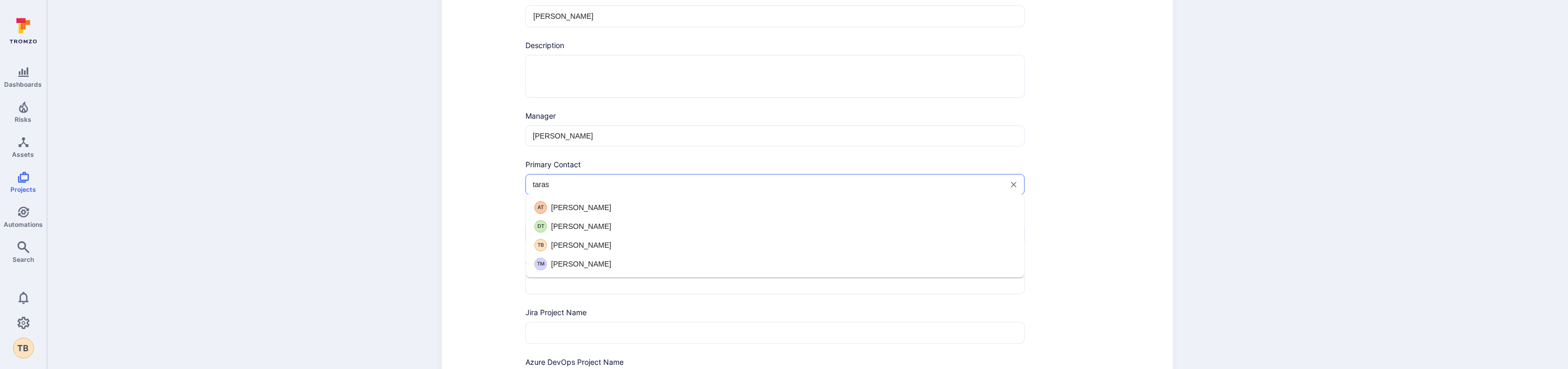 click on "TB Taras Borodii" at bounding box center [775, 245] 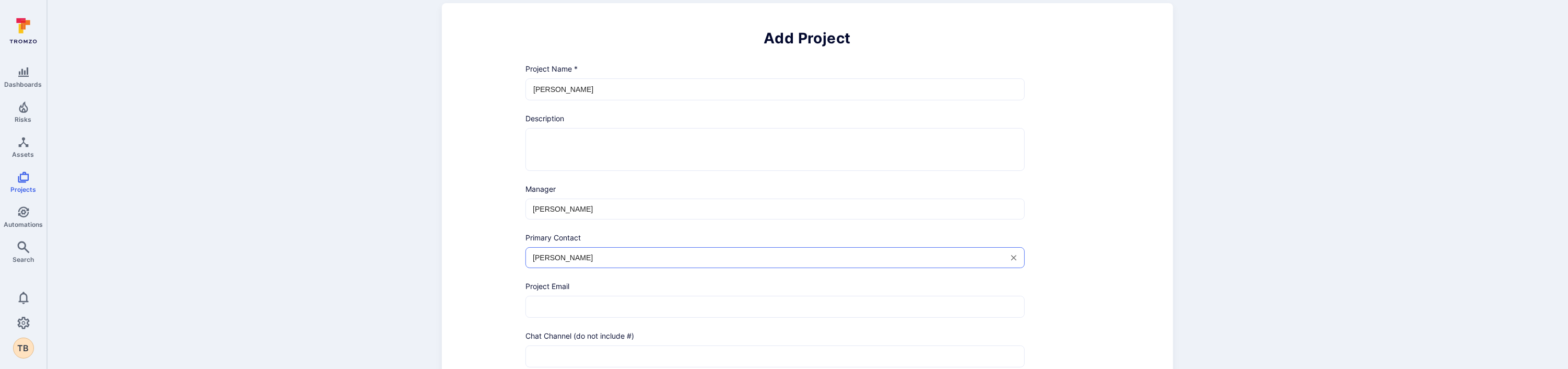 scroll, scrollTop: 0, scrollLeft: 0, axis: both 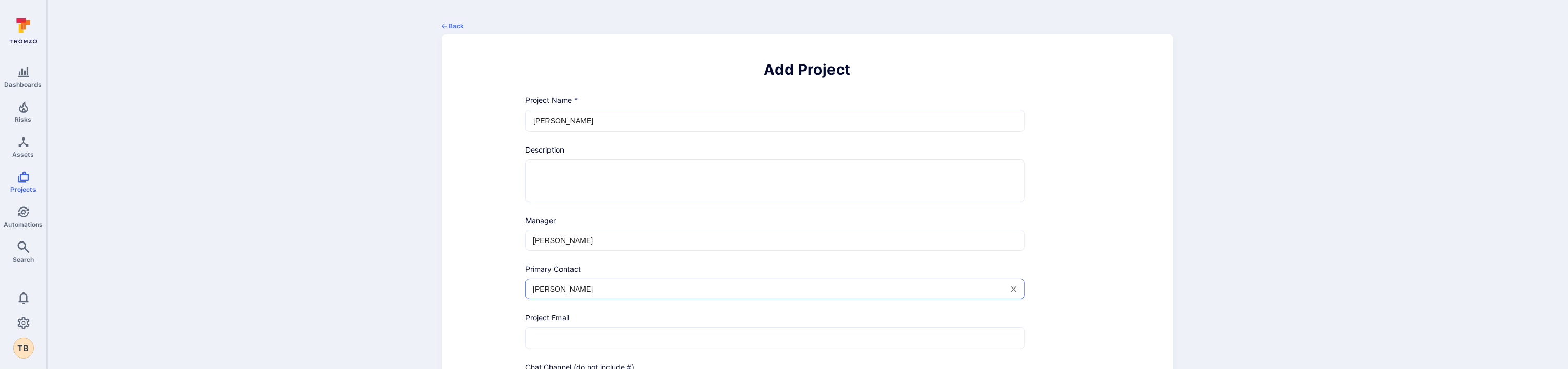 type on "Taras Borodii" 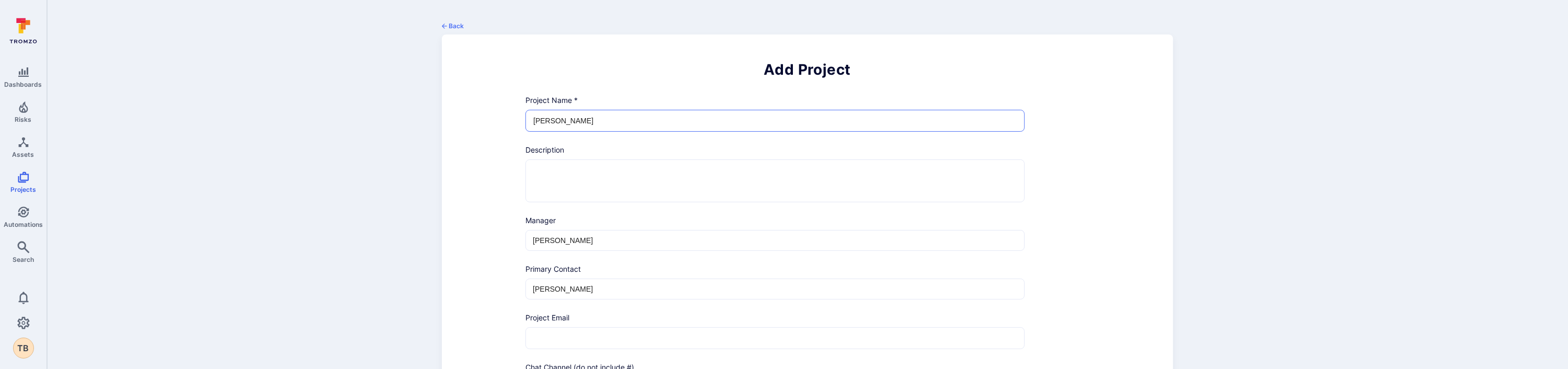 drag, startPoint x: 577, startPoint y: 116, endPoint x: 460, endPoint y: 107, distance: 117.34564 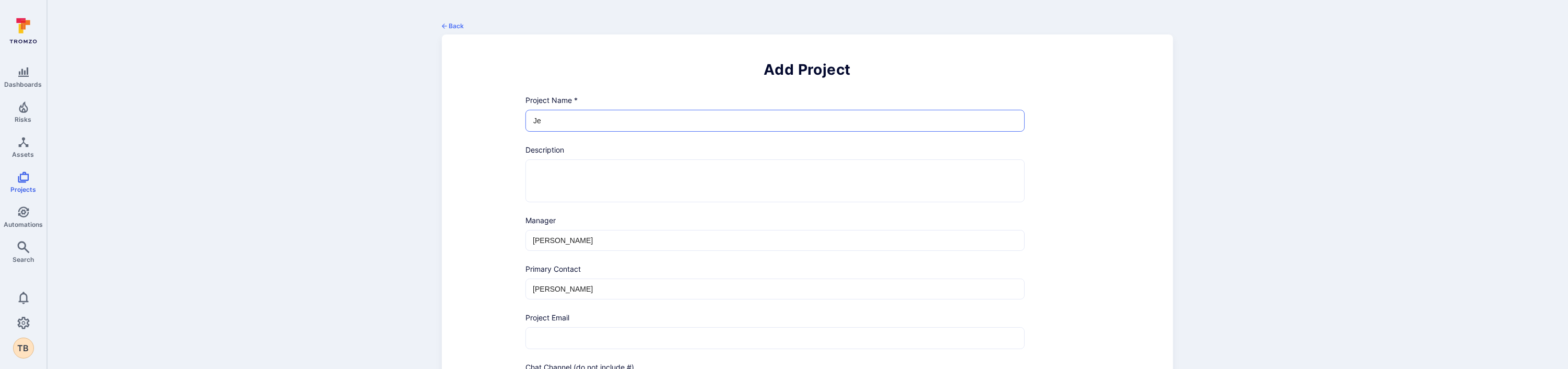 type on "J" 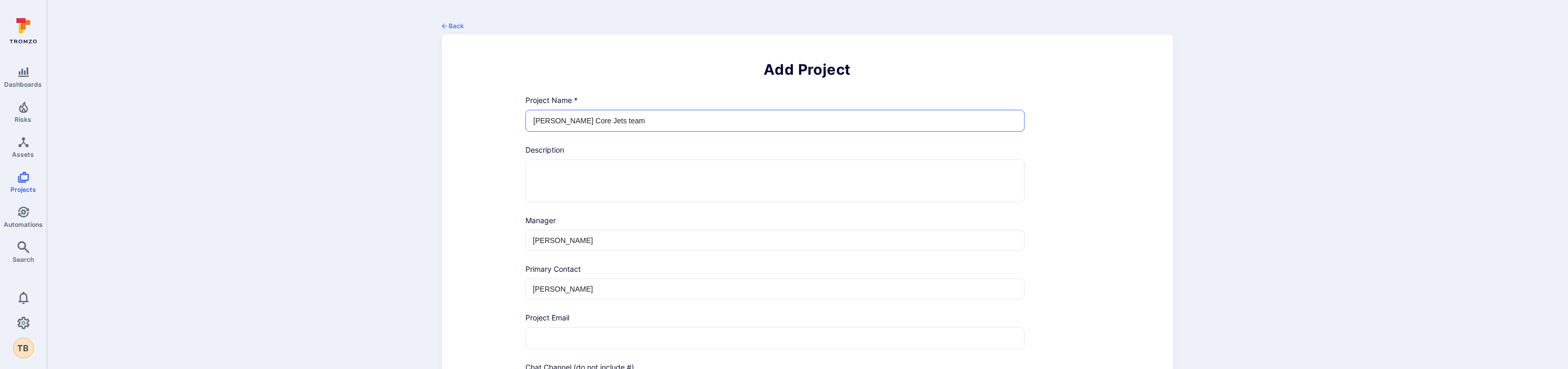 click on "SAM Core Jets team" at bounding box center (775, 121) 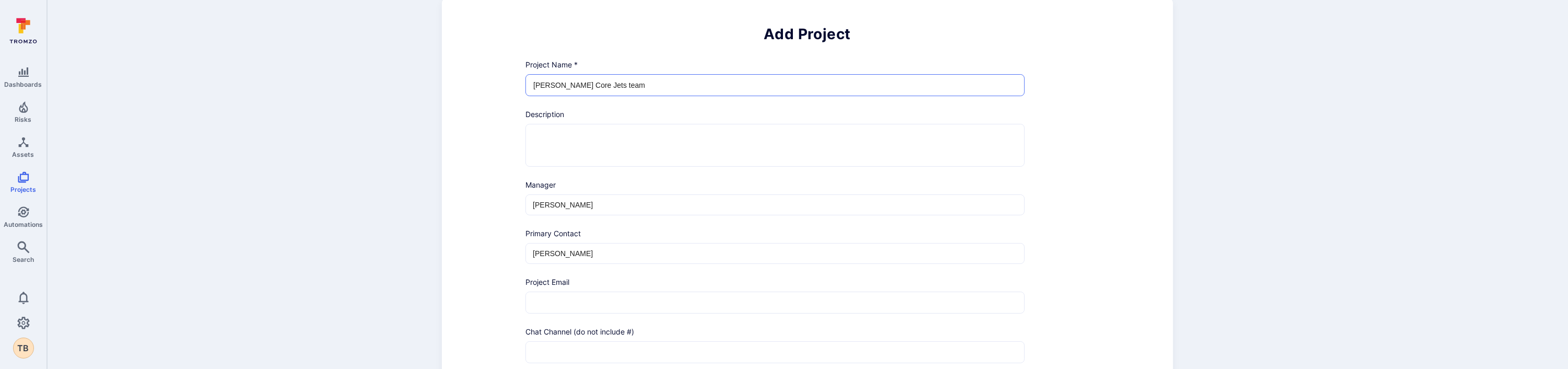 scroll, scrollTop: 105, scrollLeft: 0, axis: vertical 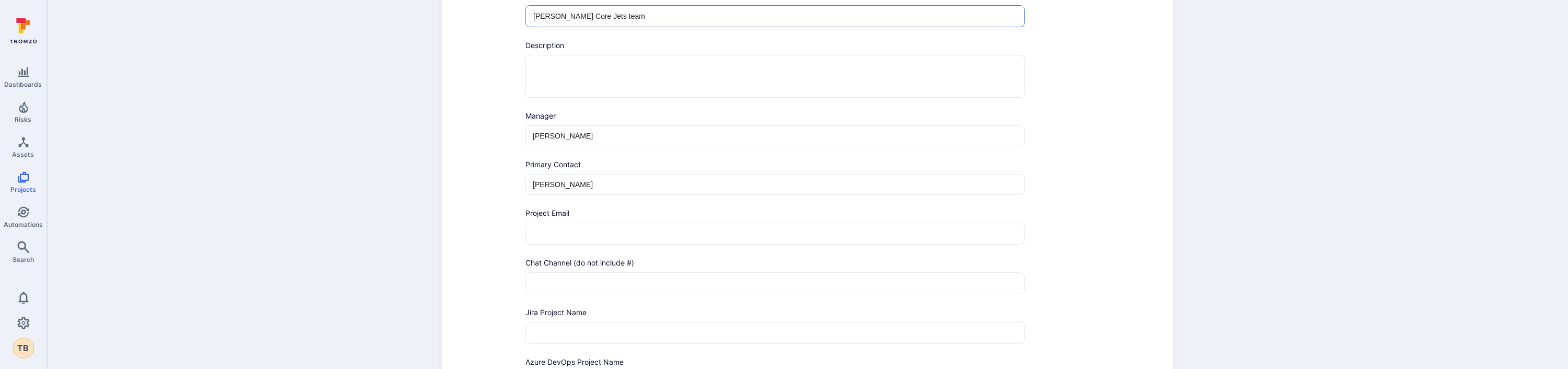 type on "SAM Core Jets team" 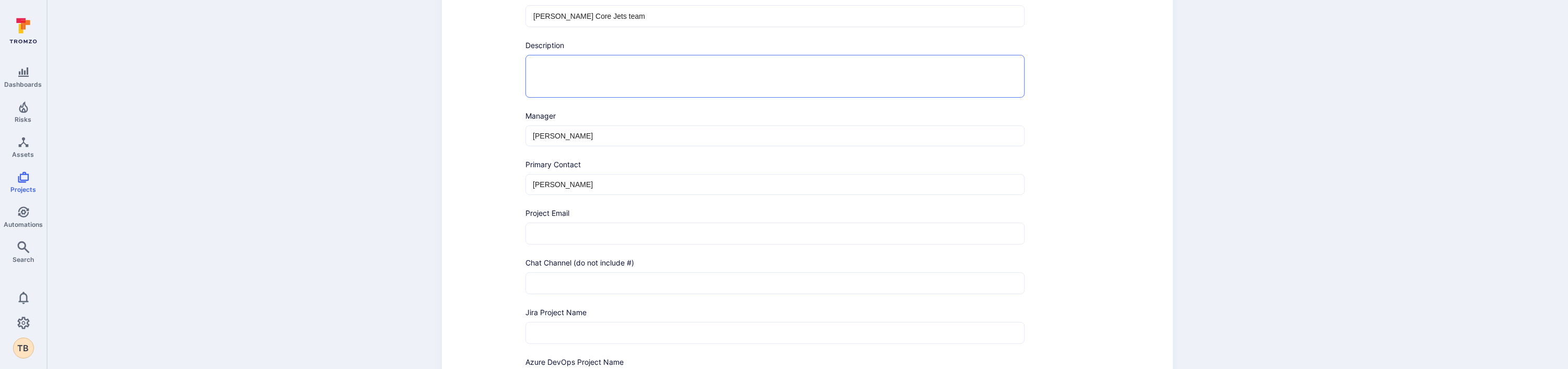 click at bounding box center [775, 76] 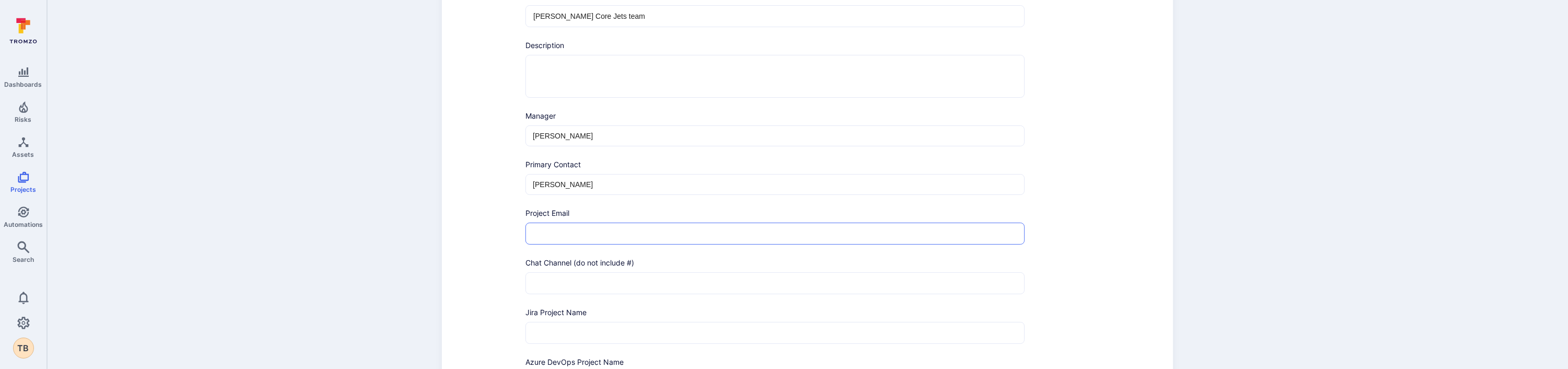 click at bounding box center [775, 234] 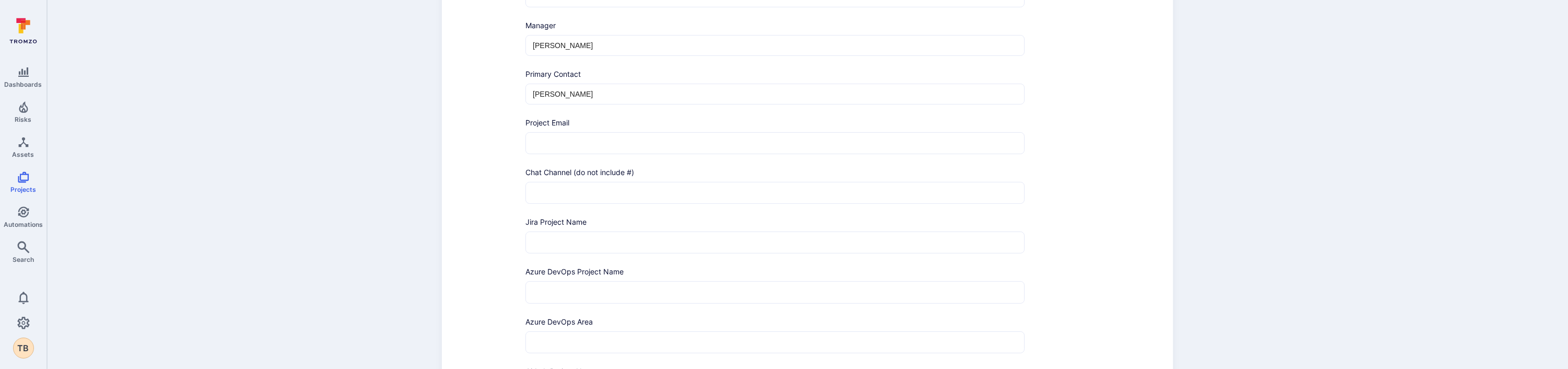 scroll, scrollTop: 209, scrollLeft: 0, axis: vertical 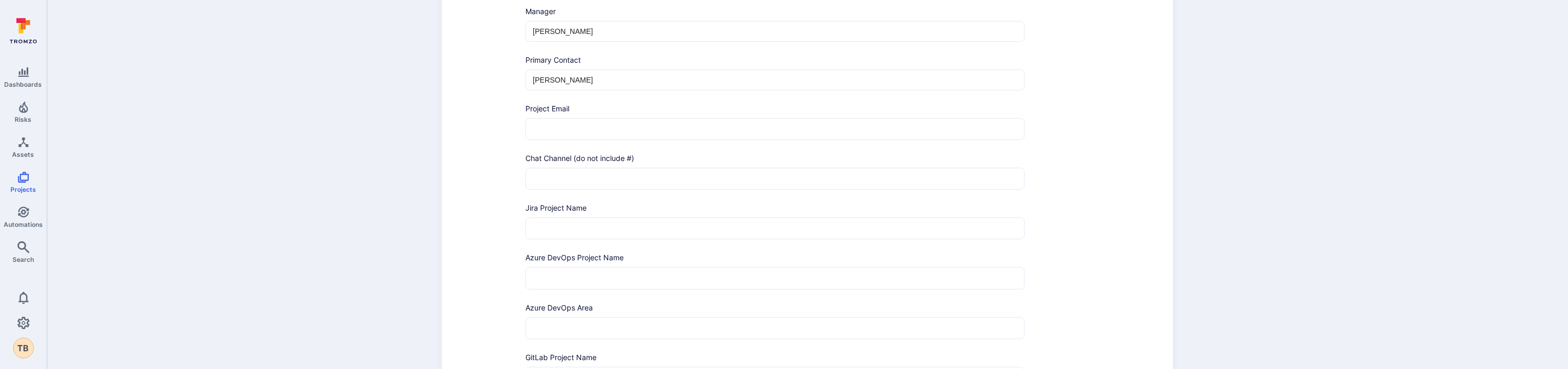click on "Jira Project Name ​" at bounding box center (771, 218) 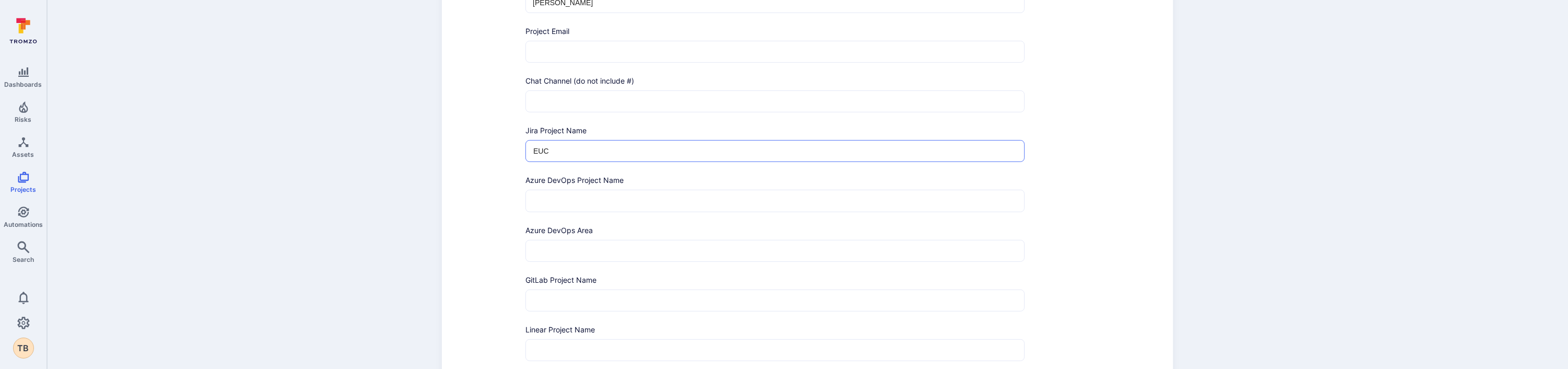 scroll, scrollTop: 418, scrollLeft: 0, axis: vertical 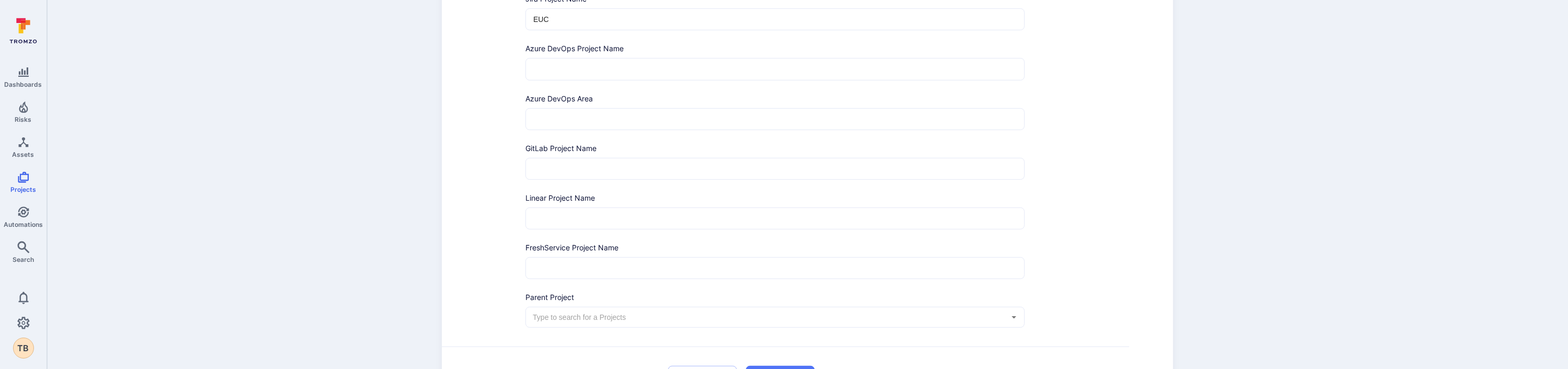 click at bounding box center (775, 218) 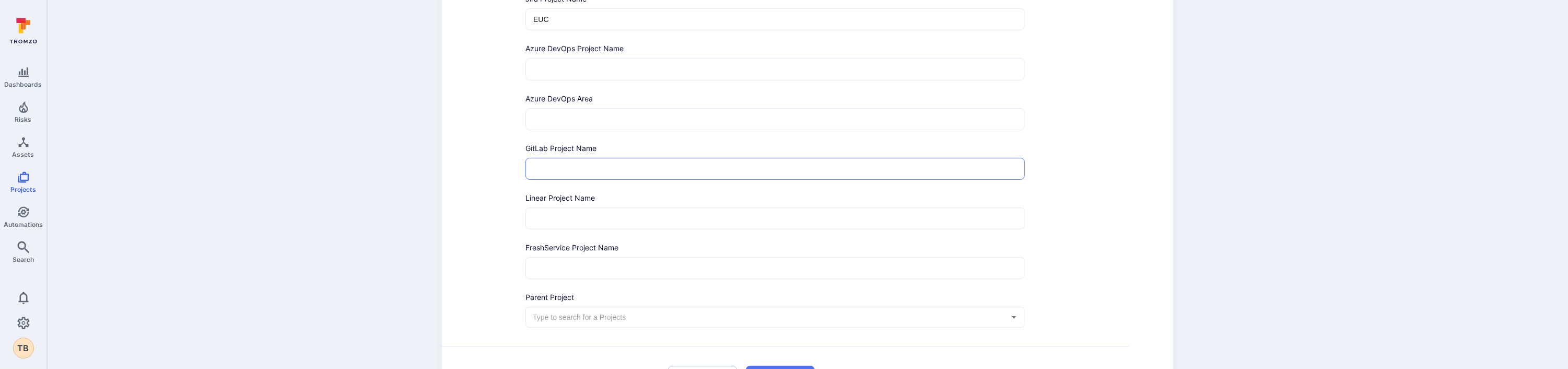 click at bounding box center (775, 169) 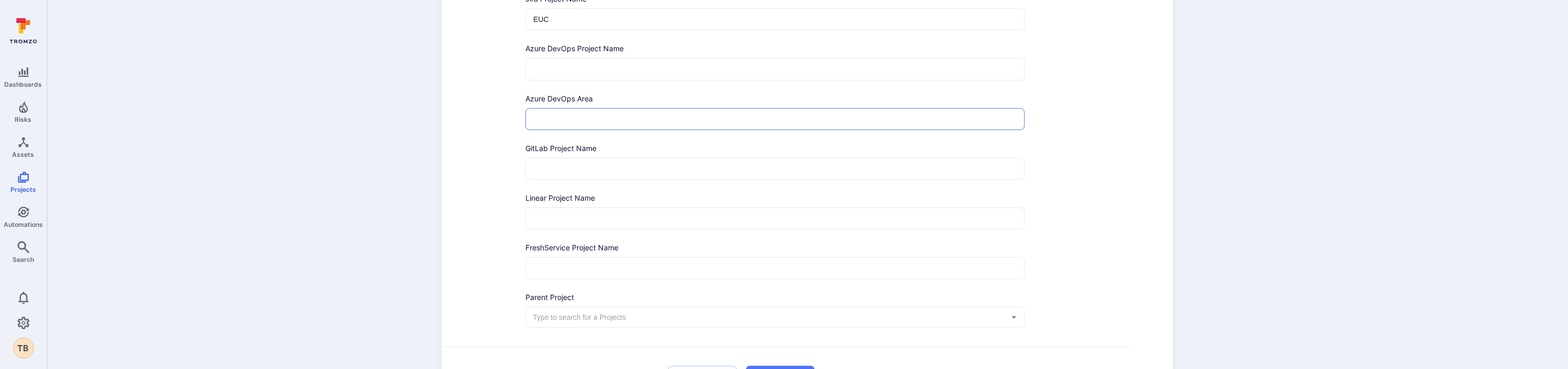 scroll, scrollTop: 366, scrollLeft: 0, axis: vertical 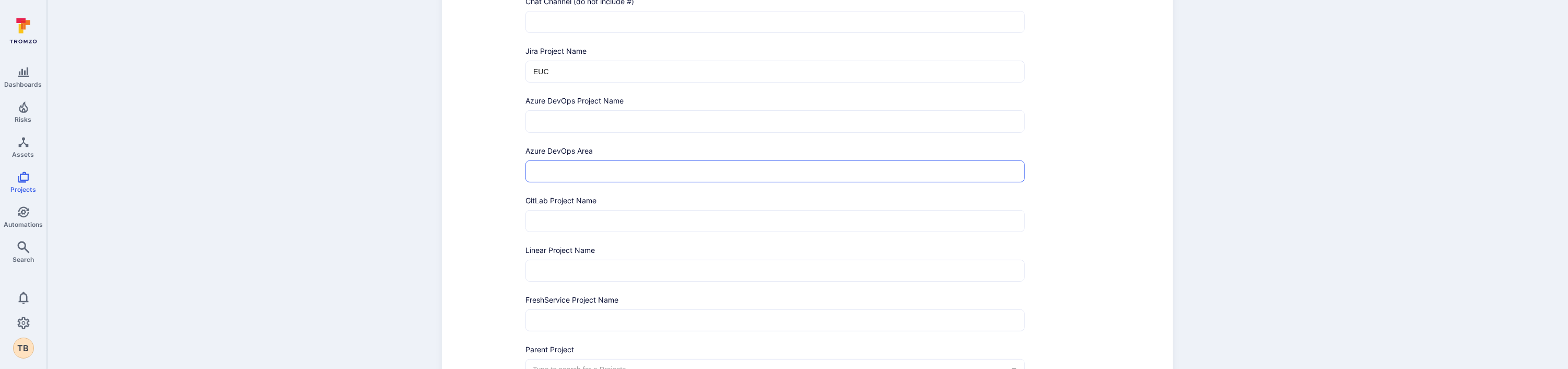 click on "Azure DevOps Project Name ​" at bounding box center [771, 111] 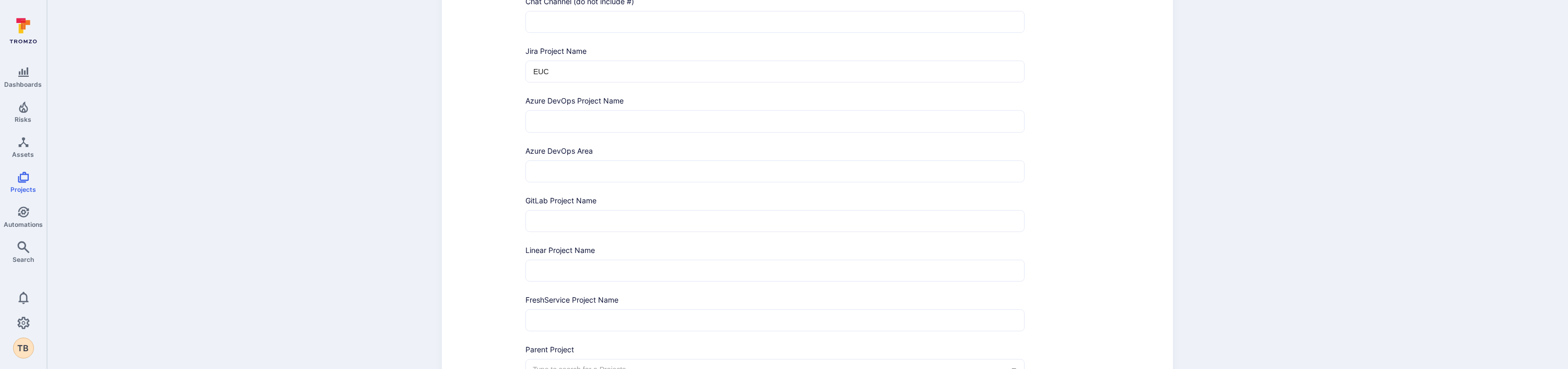 click at bounding box center [775, 121] 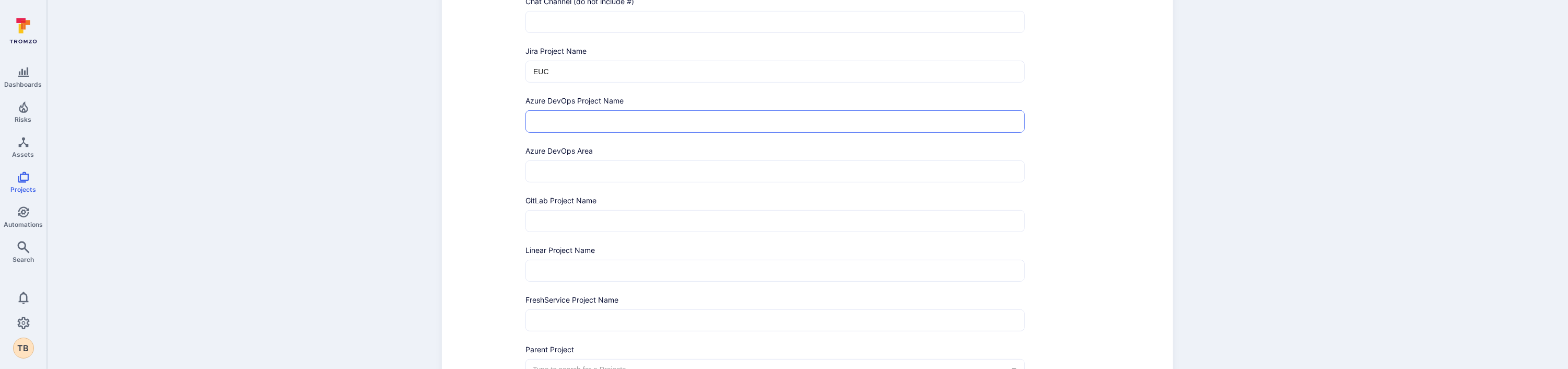 click on "EUC" at bounding box center [775, 72] 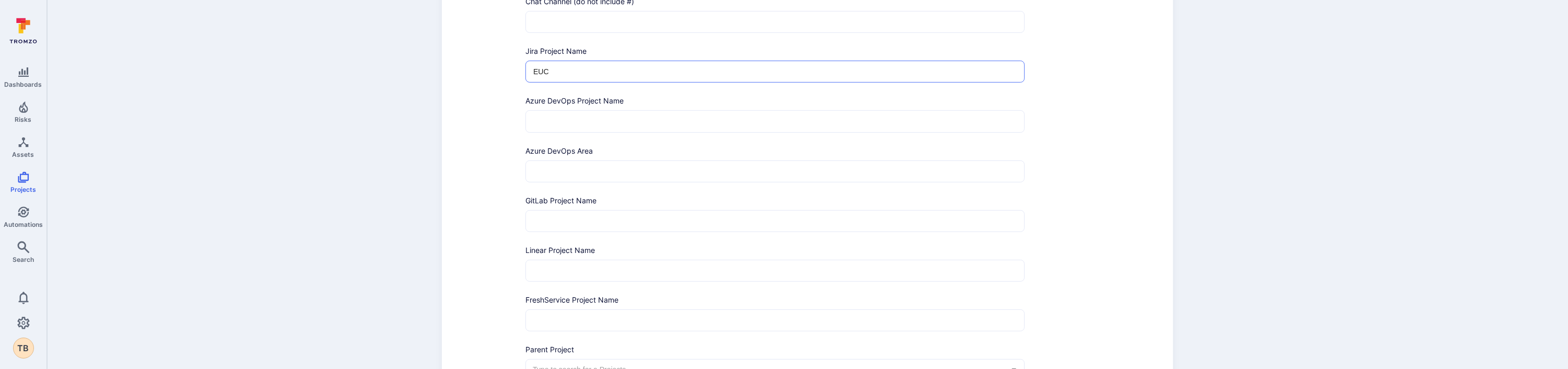 drag, startPoint x: 553, startPoint y: 70, endPoint x: 487, endPoint y: 65, distance: 66.18912 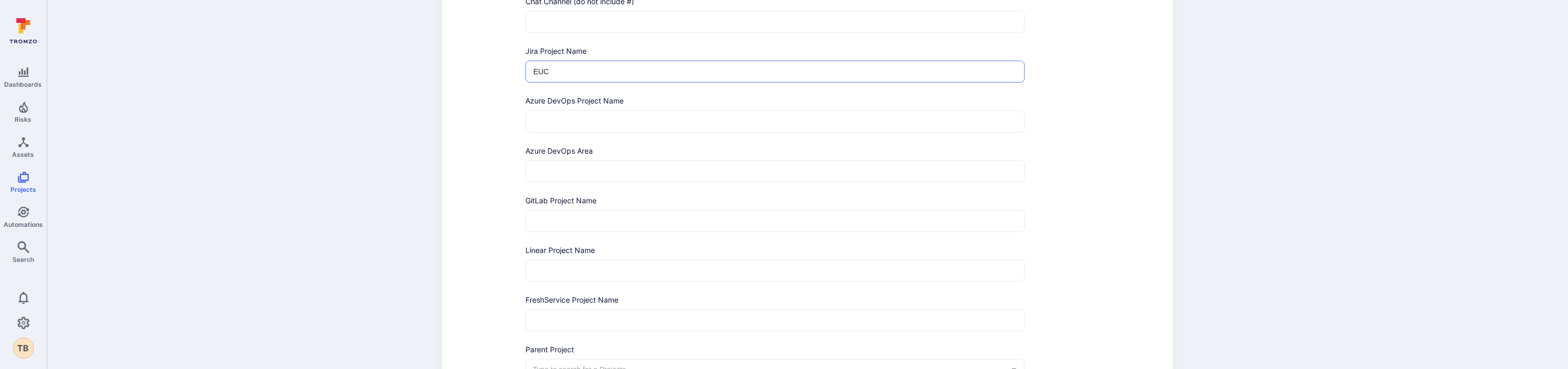 paste on "SAM on Atlas" 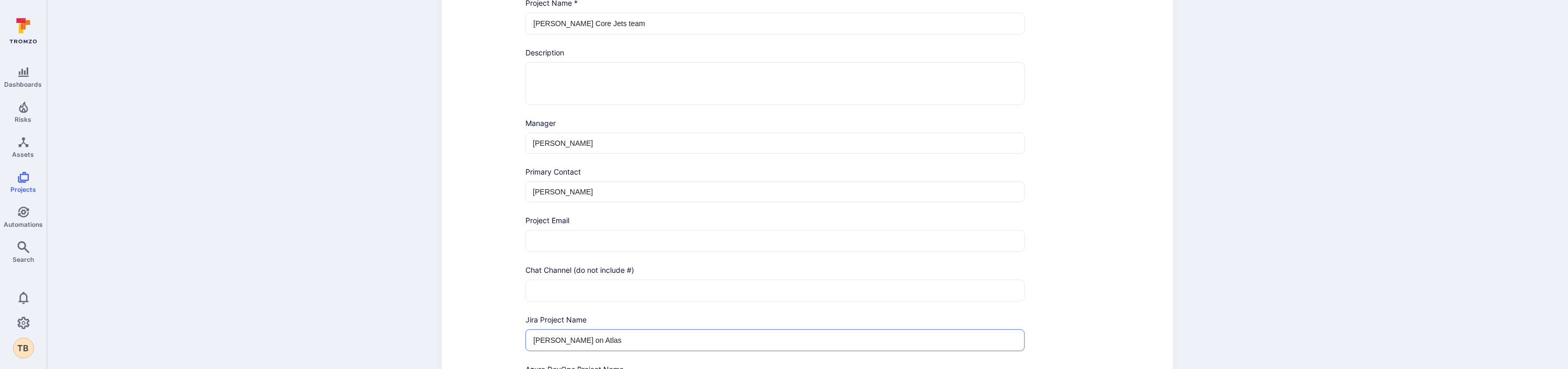 scroll, scrollTop: 52, scrollLeft: 0, axis: vertical 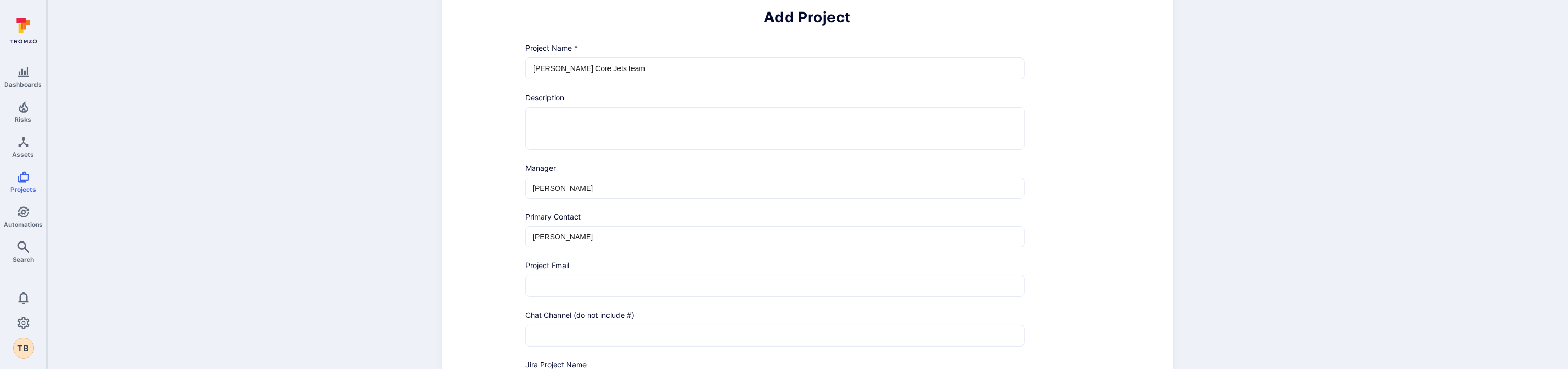 type on "SAM on Atlas" 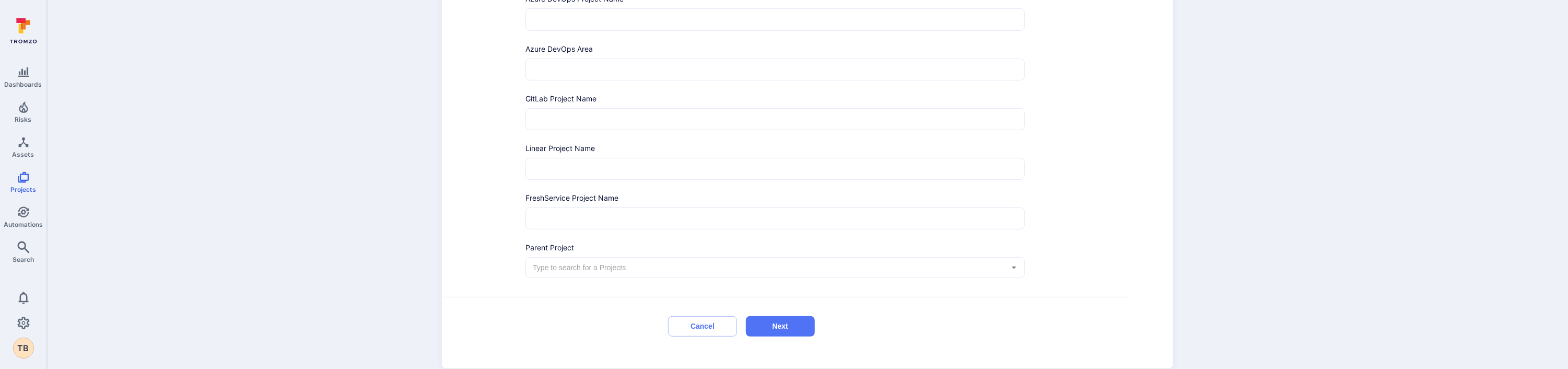 scroll, scrollTop: 486, scrollLeft: 0, axis: vertical 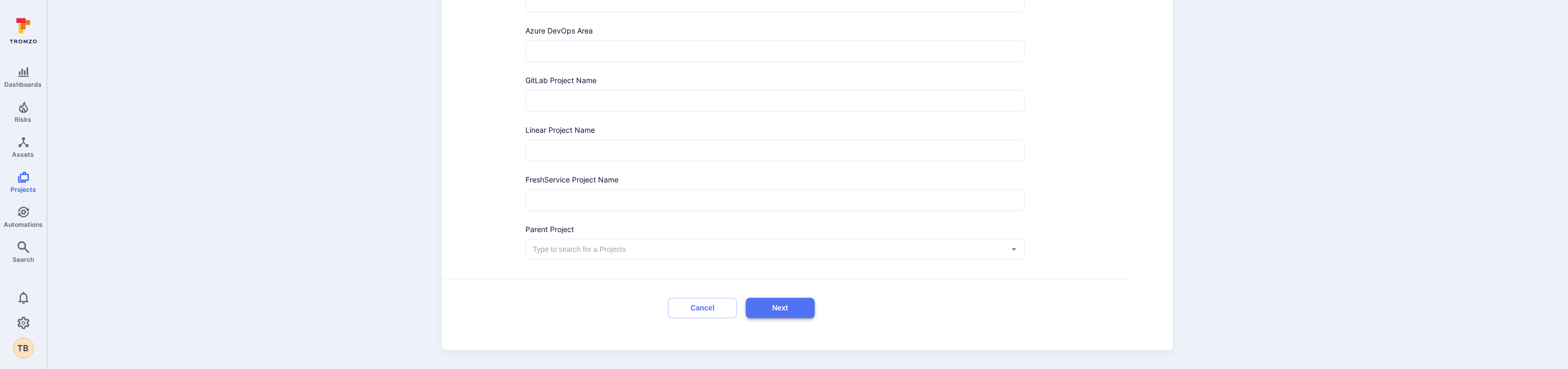 click on "Next" at bounding box center (780, 308) 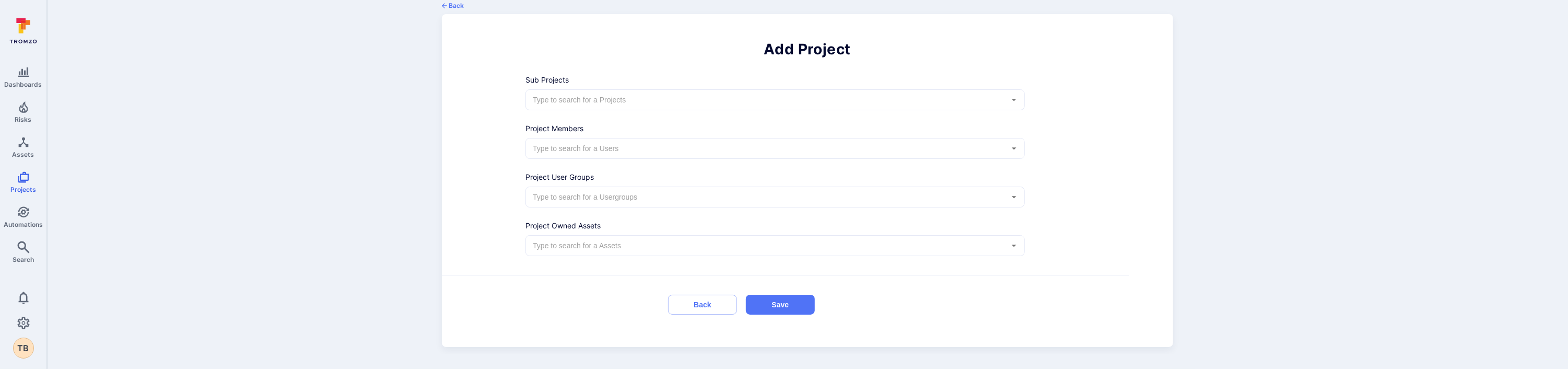 scroll, scrollTop: 19, scrollLeft: 0, axis: vertical 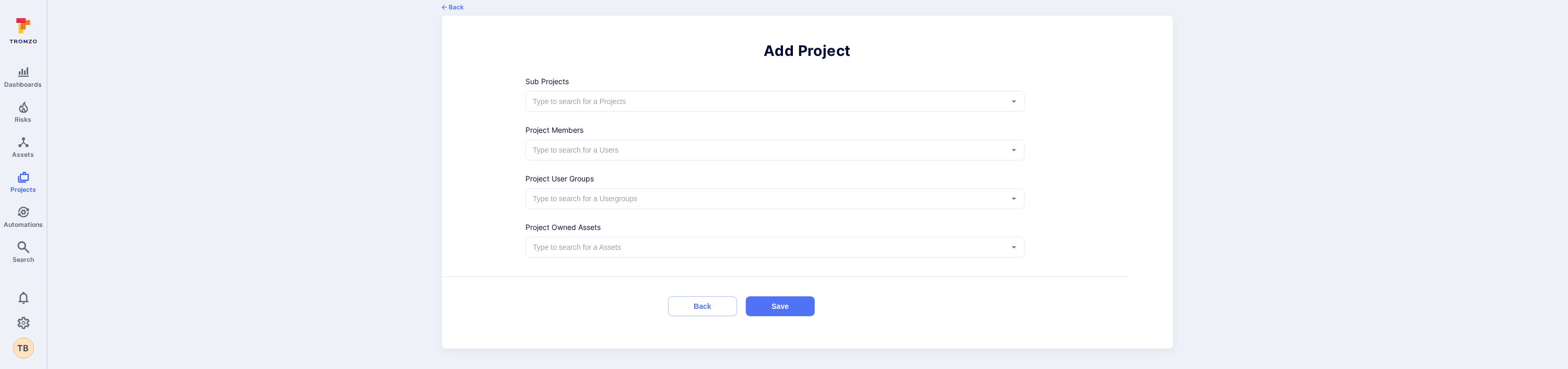click at bounding box center (767, 150) 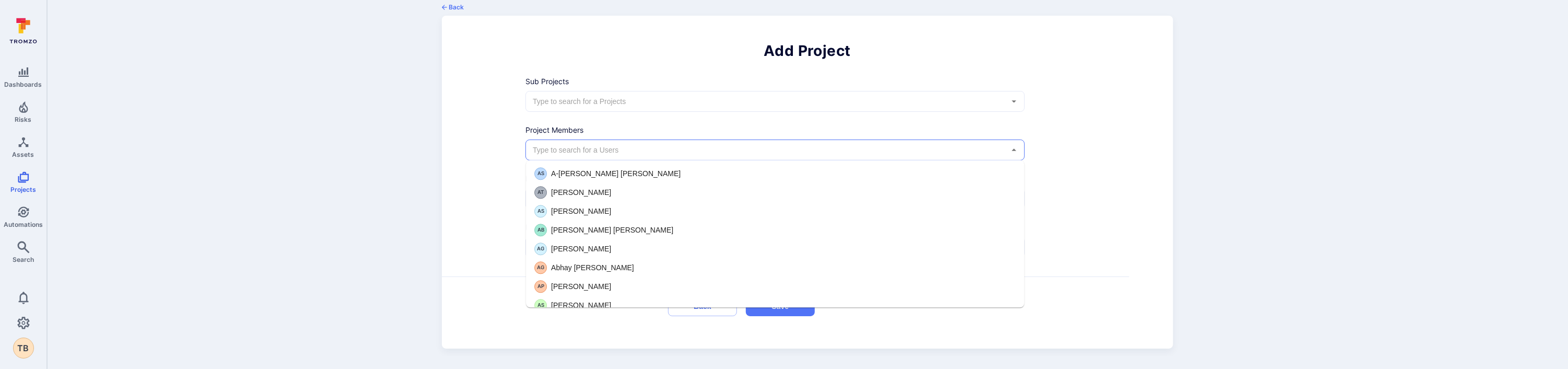 click on "​" at bounding box center (775, 150) 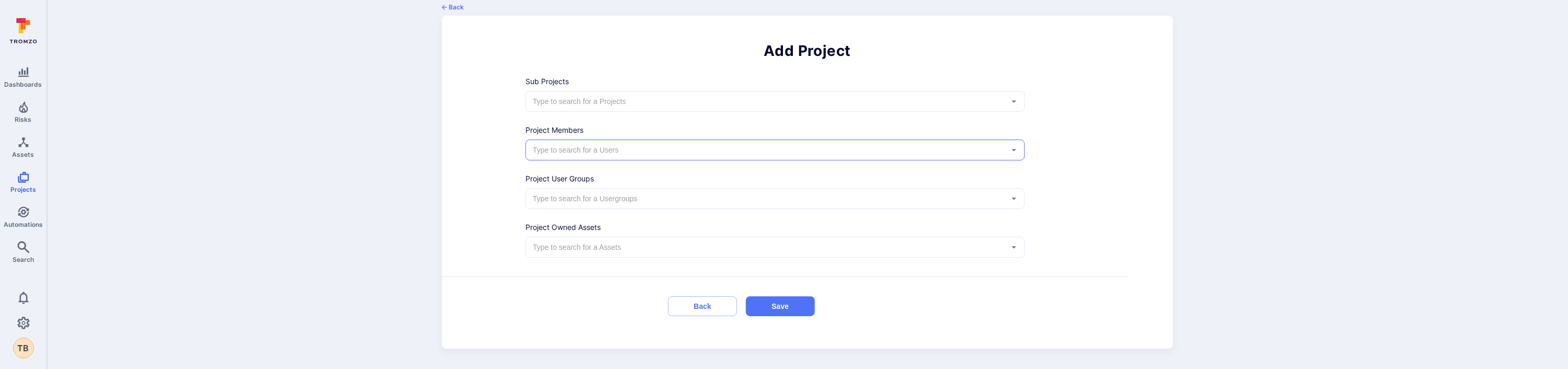 click on "​" at bounding box center (775, 247) 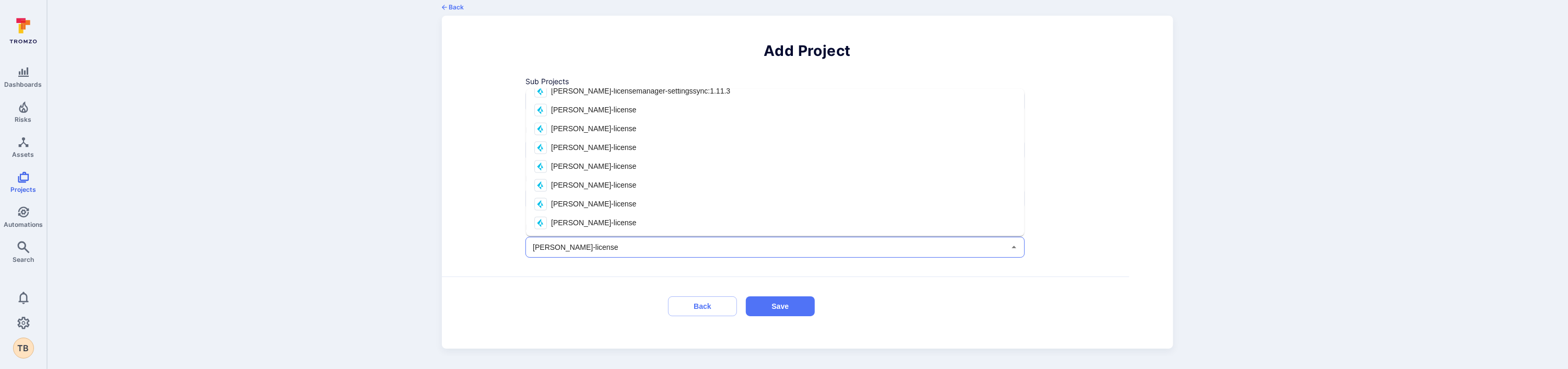 scroll, scrollTop: 0, scrollLeft: 0, axis: both 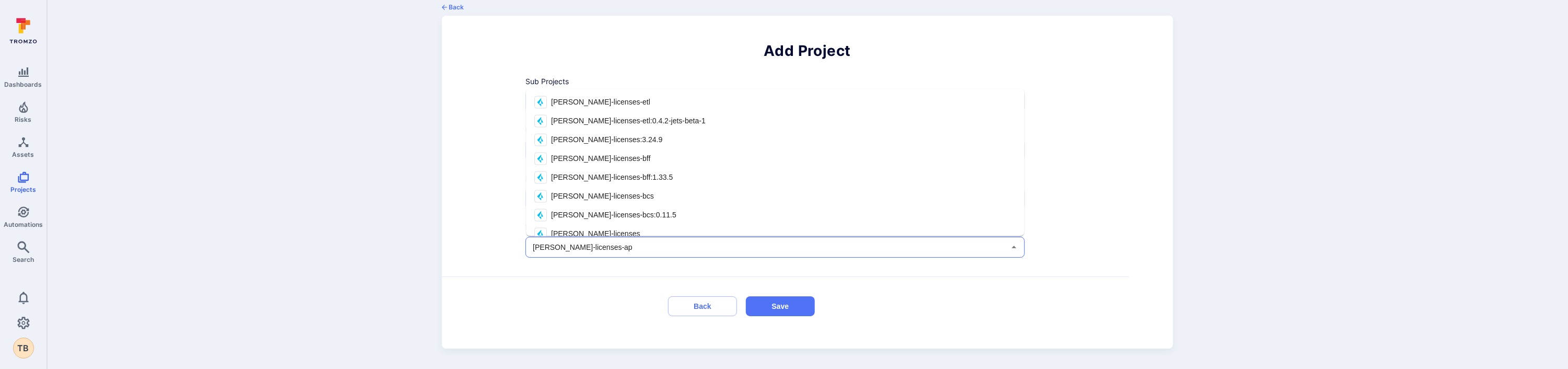type on "[PERSON_NAME]-licenses-api" 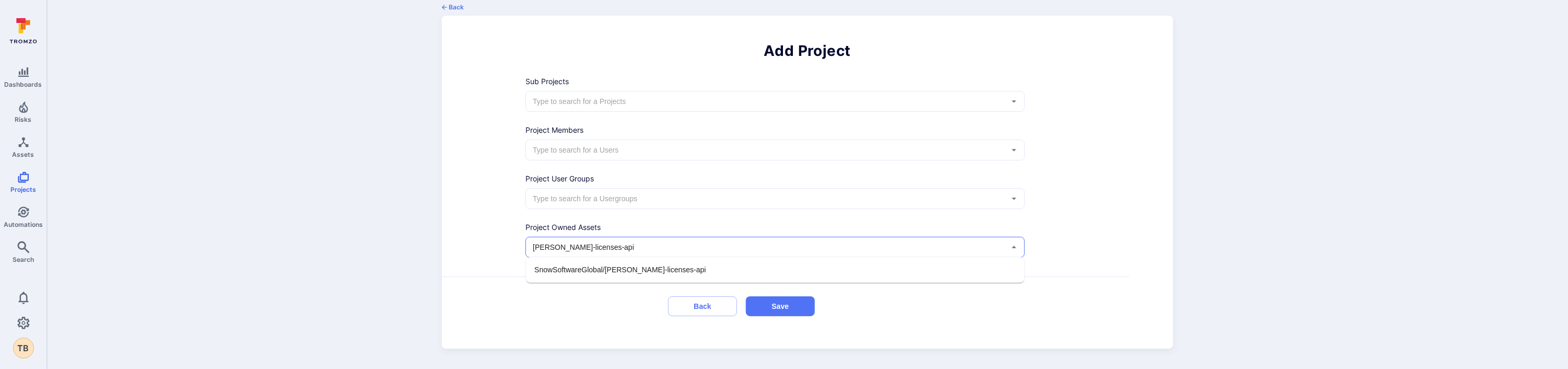 click on "SnowSoftwareGlobal/[PERSON_NAME]-licenses-api" at bounding box center (620, 270) 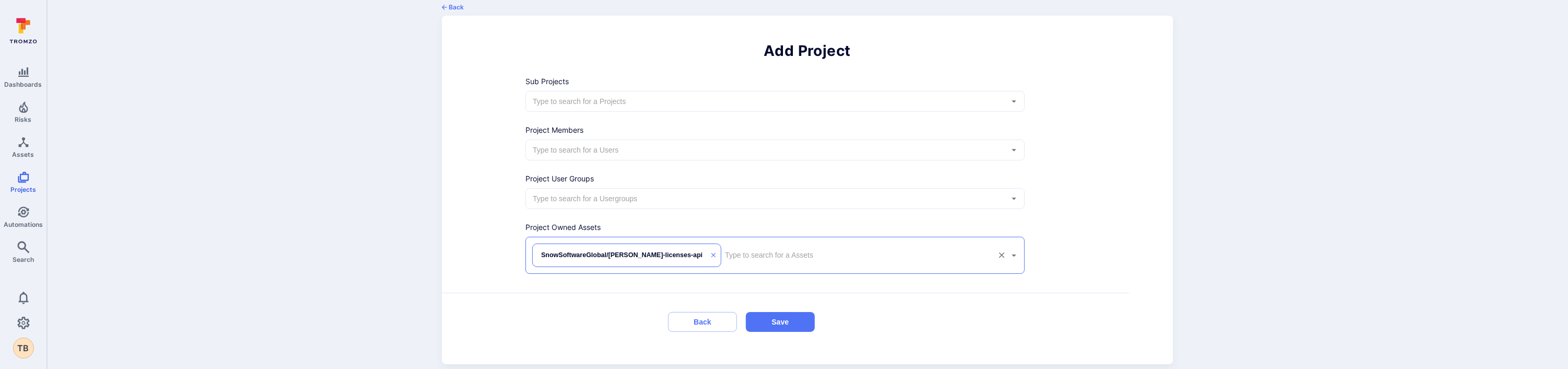 click at bounding box center [767, 150] 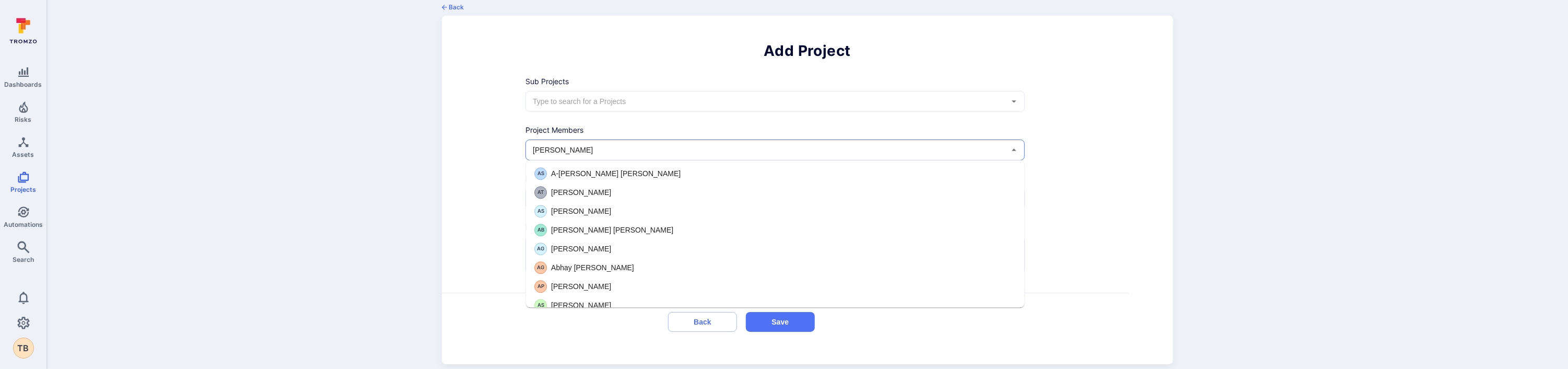 type on "taras" 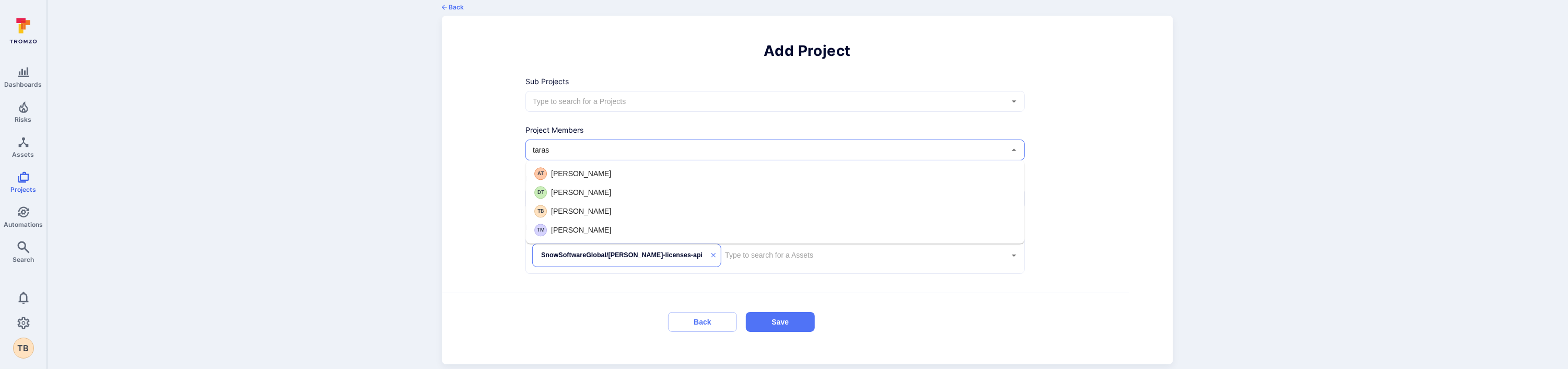 click on "Taras Borodii" at bounding box center [581, 211] 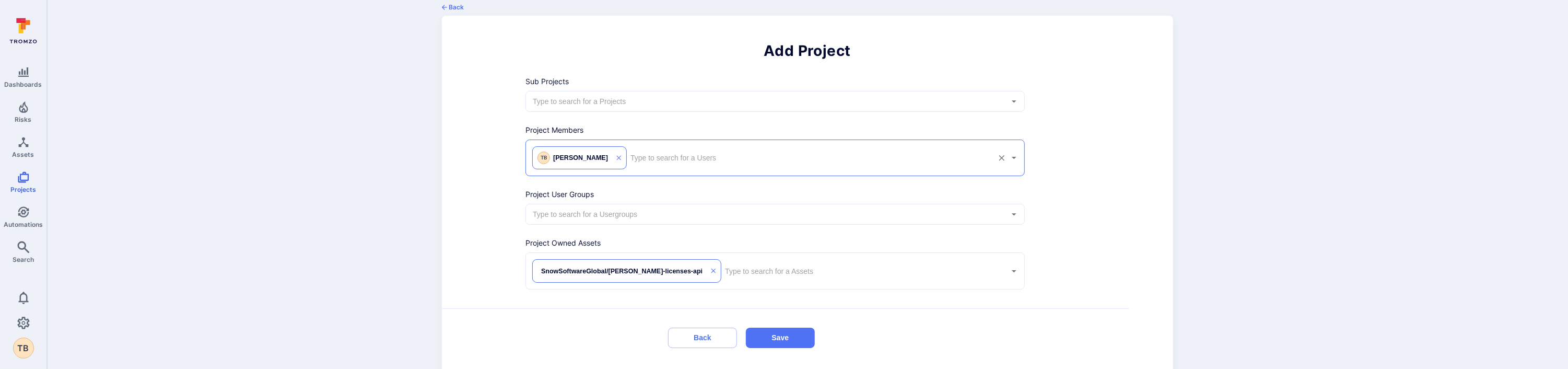 click at bounding box center (809, 158) 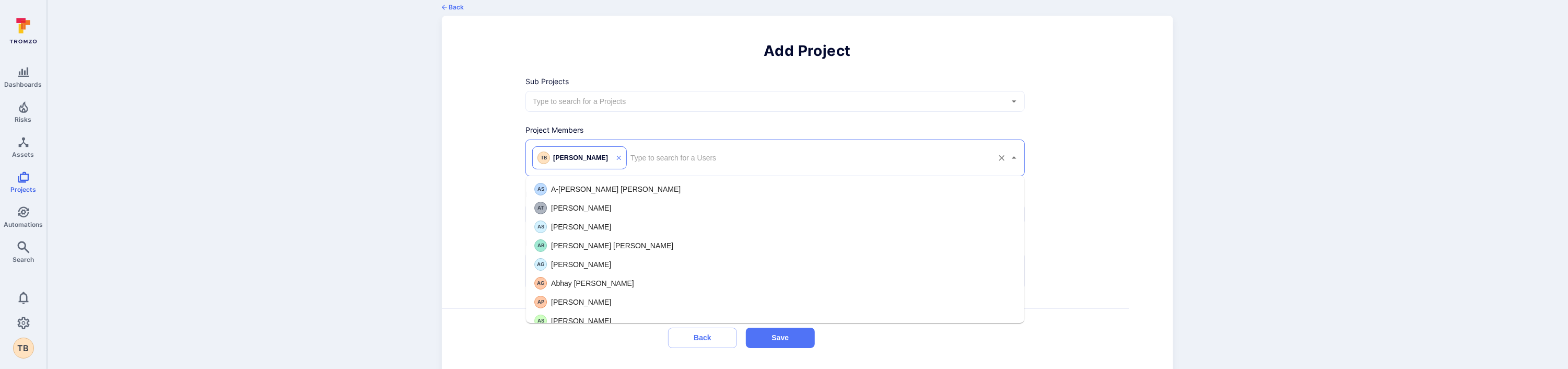 type on "R" 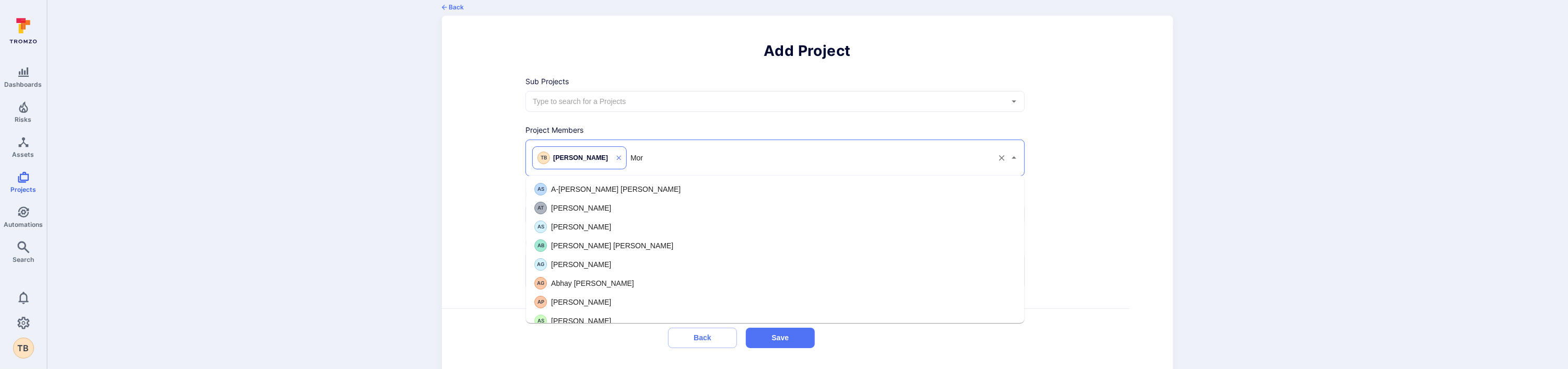 type on "Mort" 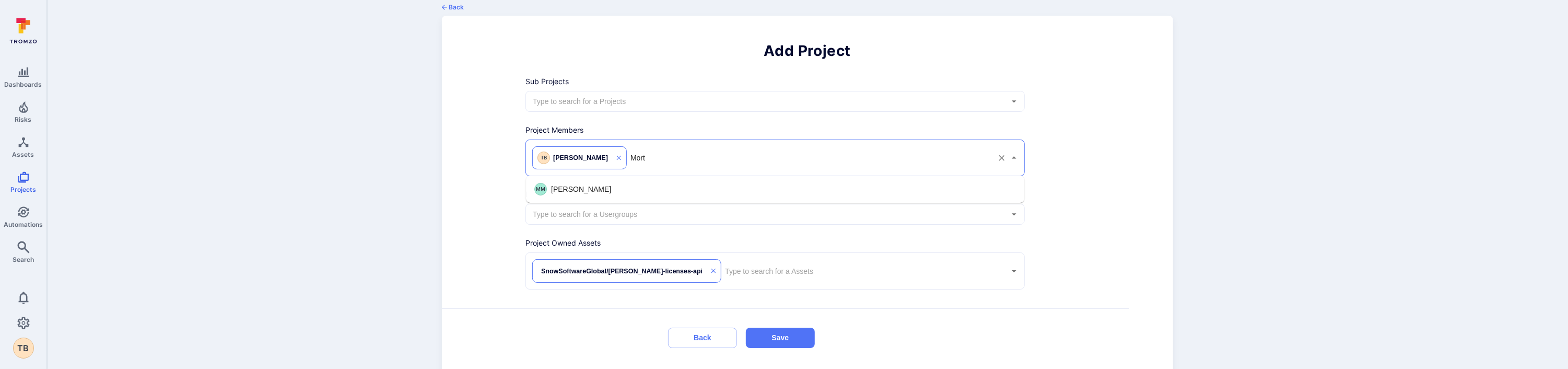 drag, startPoint x: 607, startPoint y: 188, endPoint x: 618, endPoint y: 188, distance: 11 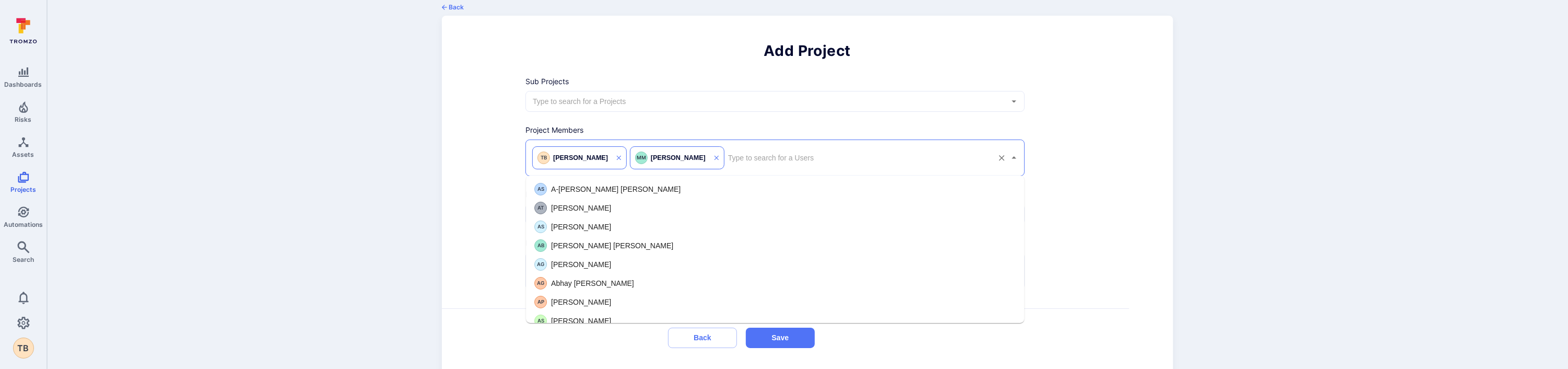 click at bounding box center [858, 158] 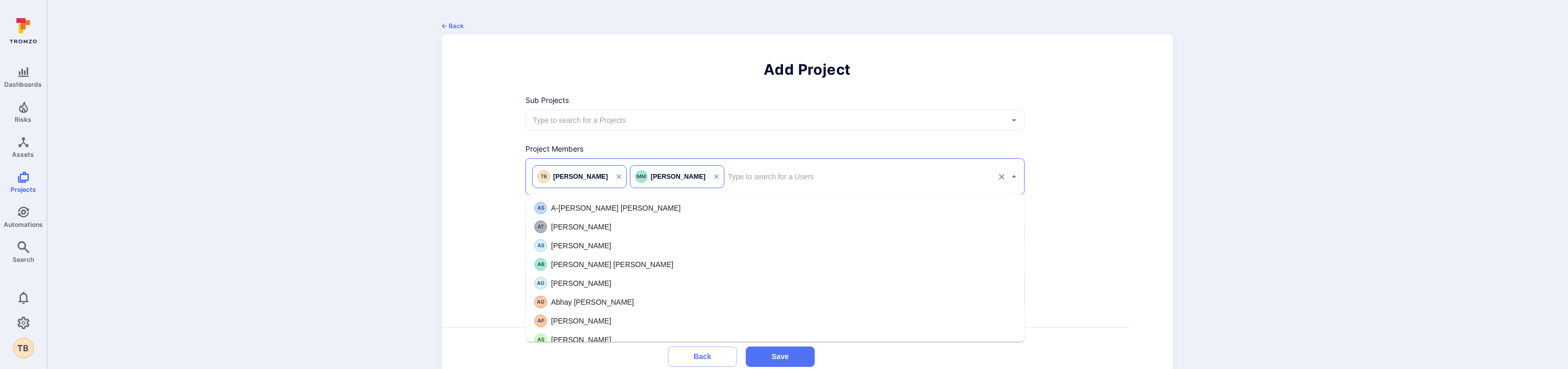 scroll, scrollTop: 50, scrollLeft: 0, axis: vertical 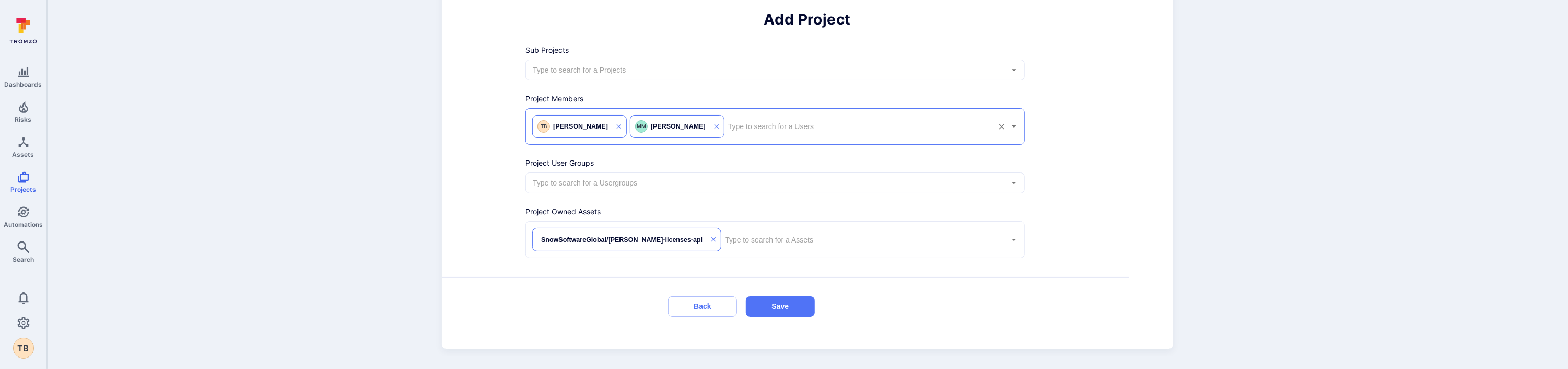 click at bounding box center [858, 126] 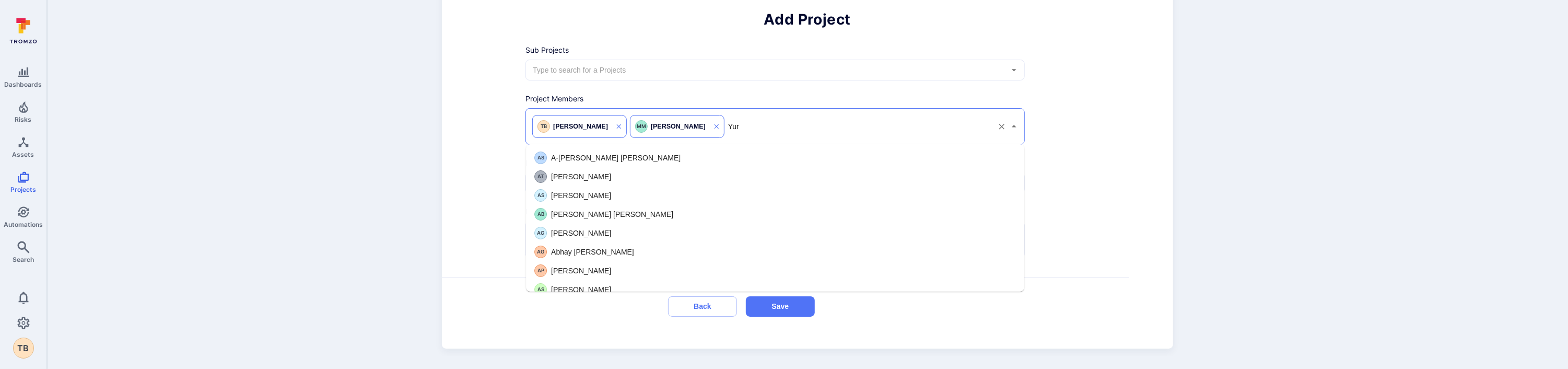 type on "Yury" 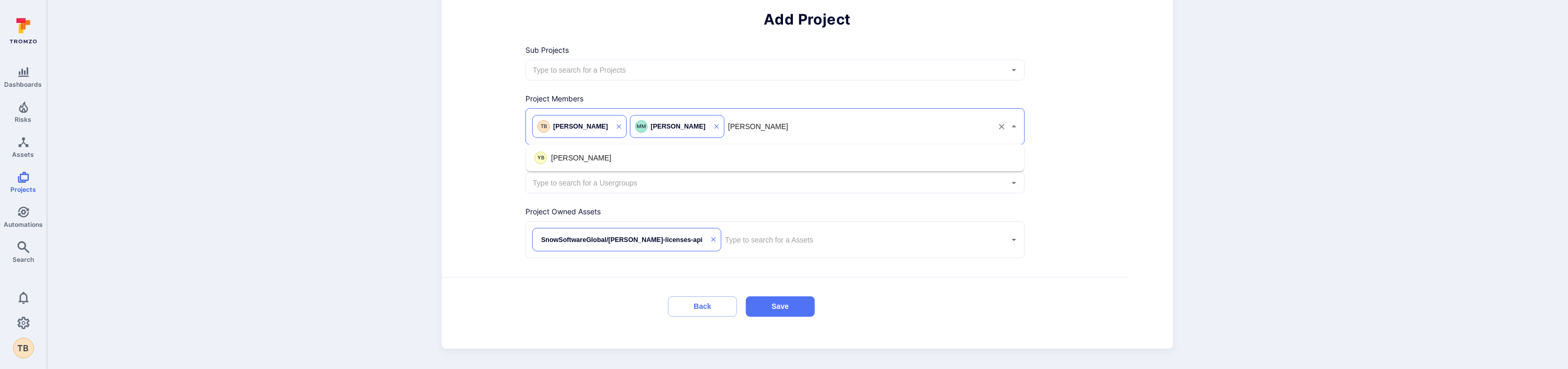 click on "Yury Barysenka" at bounding box center (581, 158) 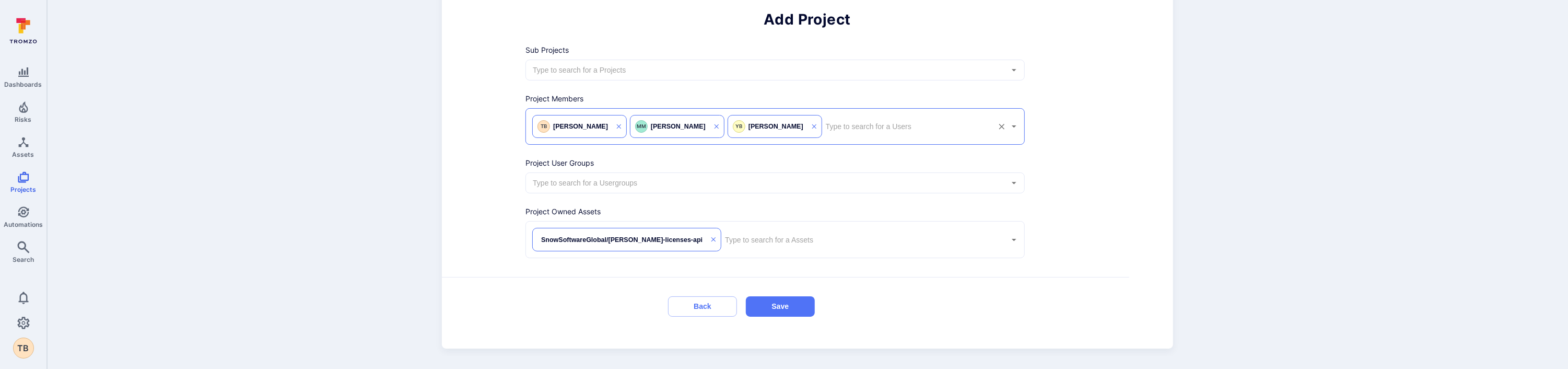 click at bounding box center [907, 126] 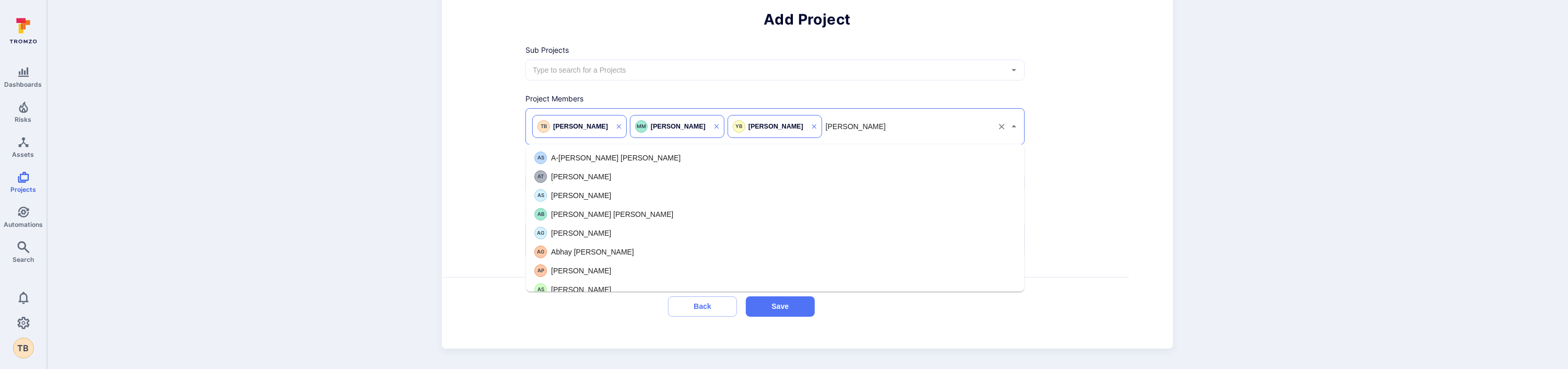 type on "Andrei" 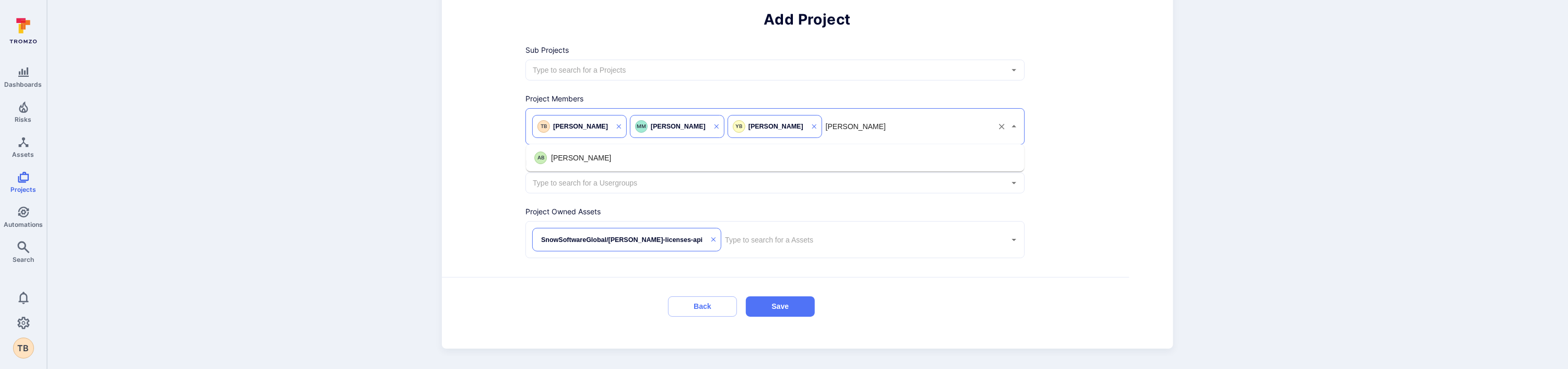 click on "AB Andrei Borisenko" at bounding box center [775, 158] 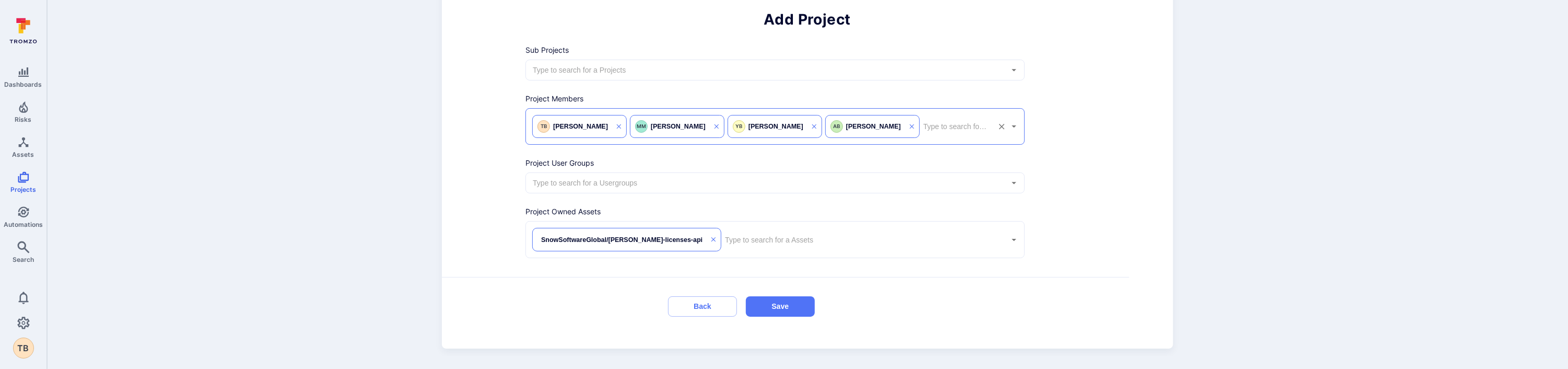 click at bounding box center [956, 126] 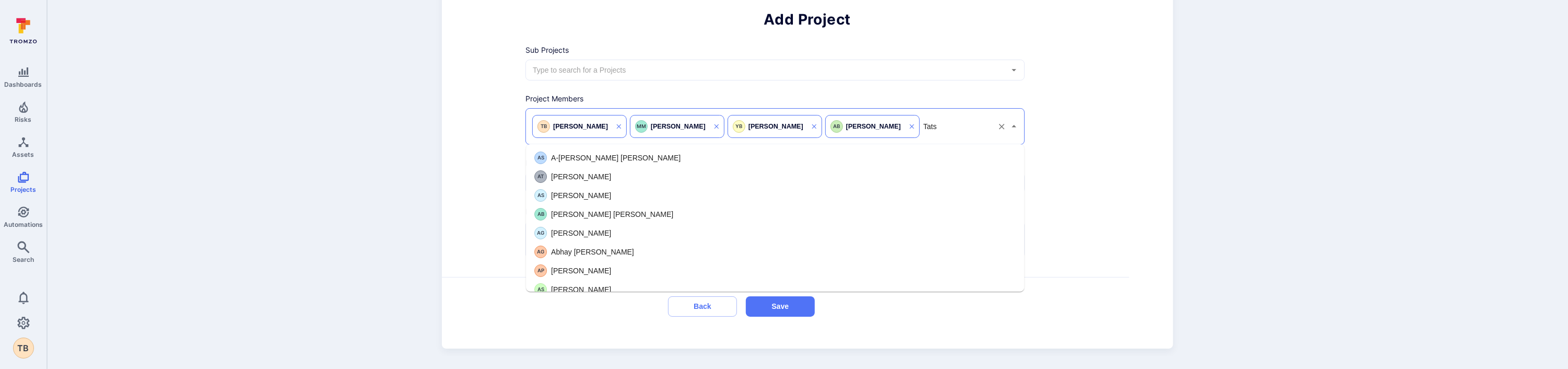 type on "Tatsi" 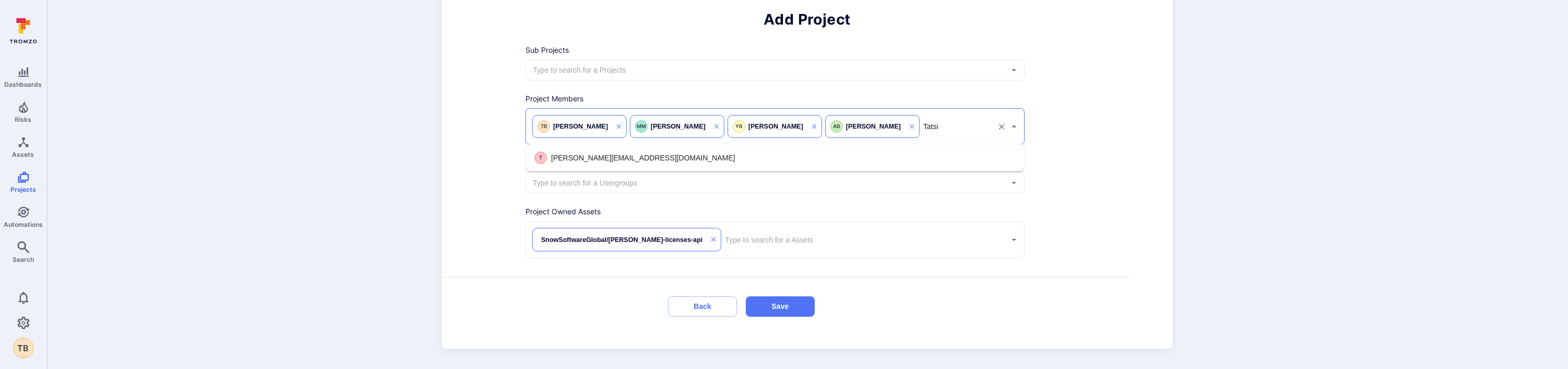 click on "tatsiana.bazhko@snowsoftware.com" at bounding box center [643, 158] 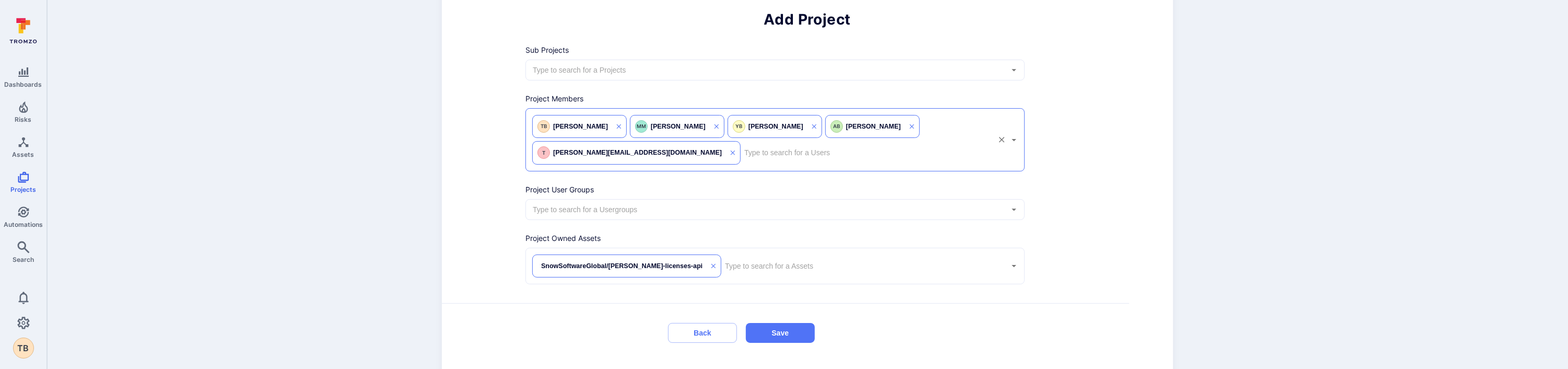 click at bounding box center (866, 153) 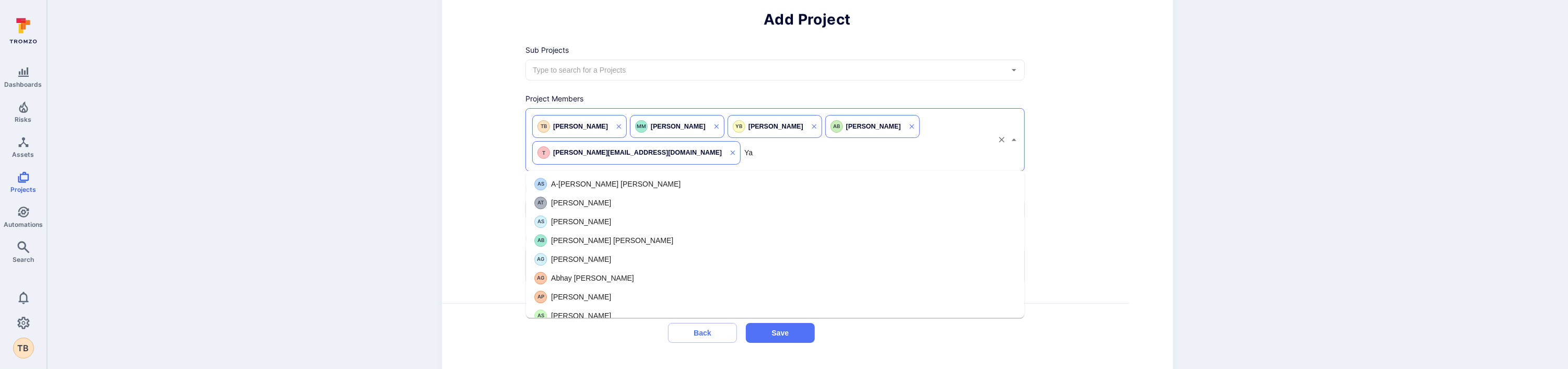 type on "Yar" 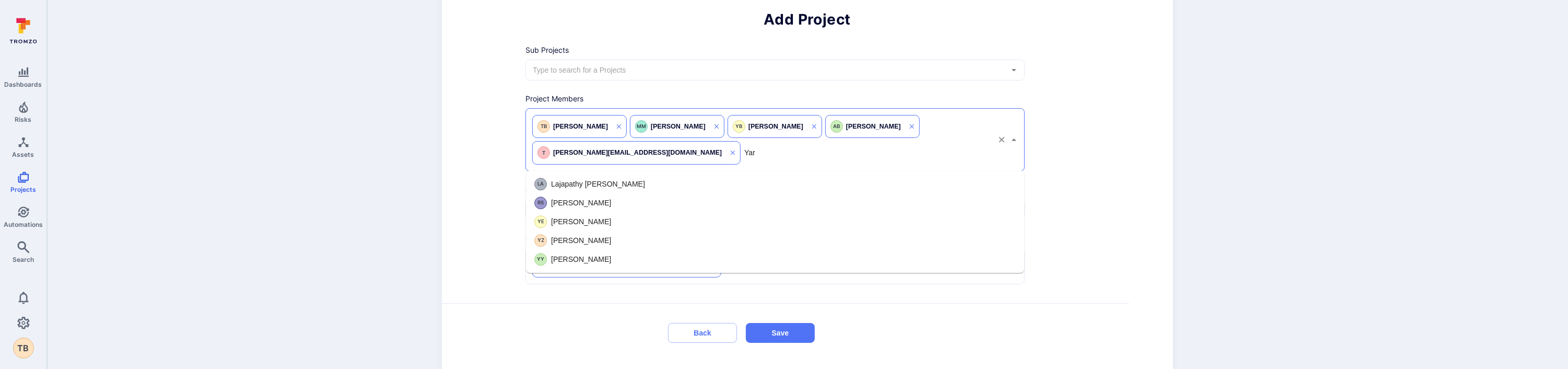 click on "YZ Yaryna Zakharko" at bounding box center (775, 240) 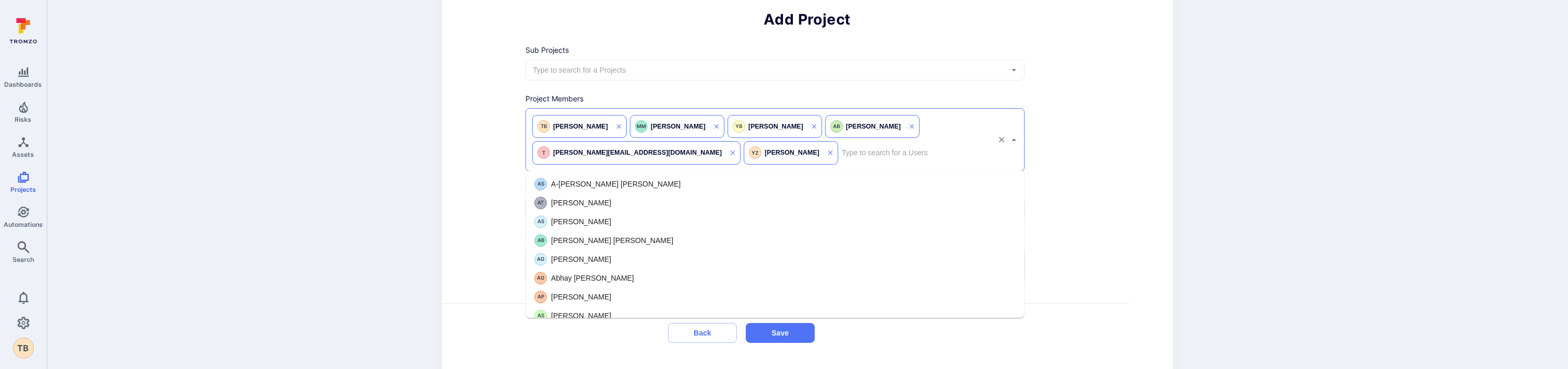 click at bounding box center [915, 153] 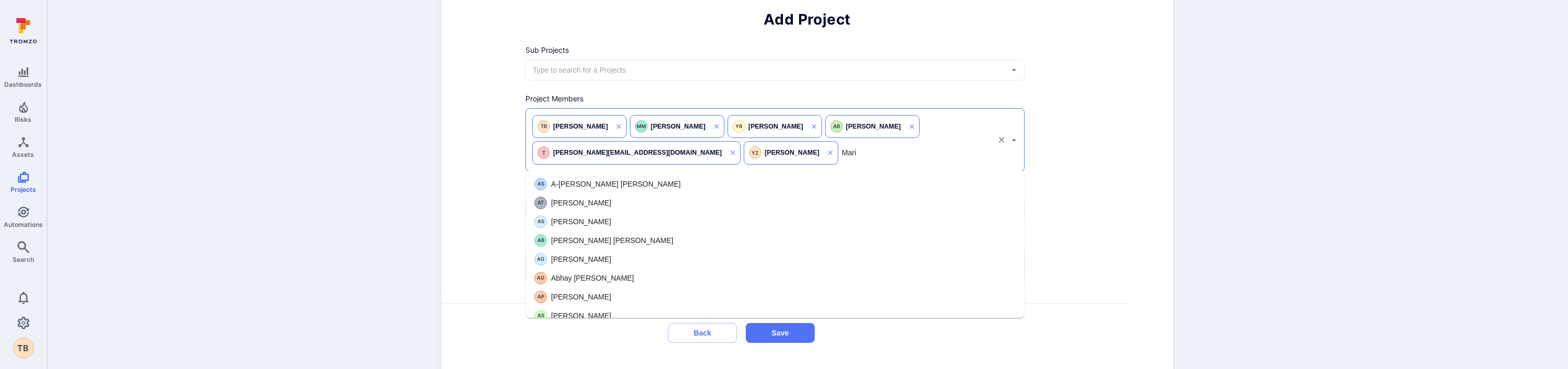 type on "Maria" 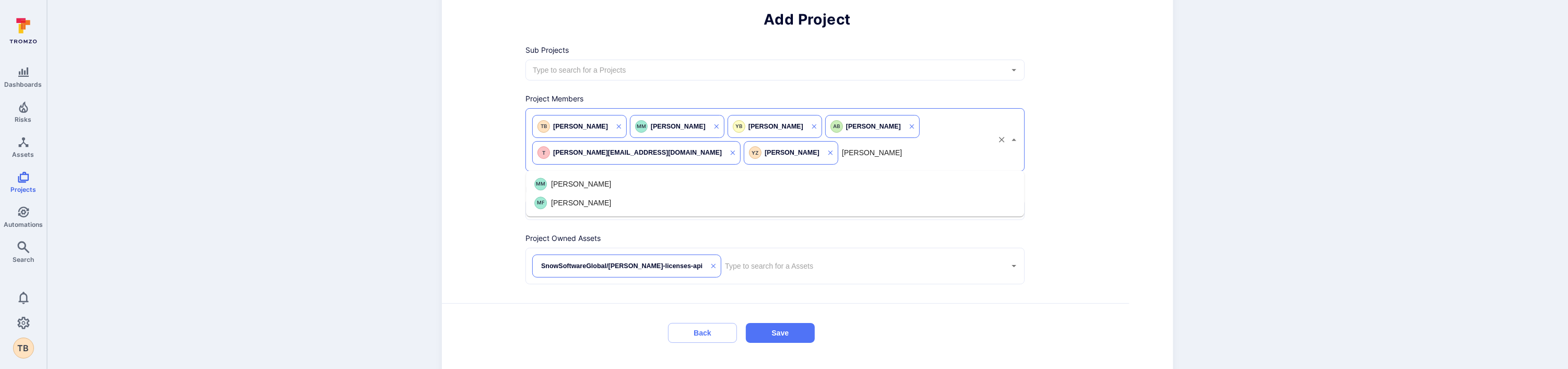 click on "MM Maria Milusheva" at bounding box center [775, 184] 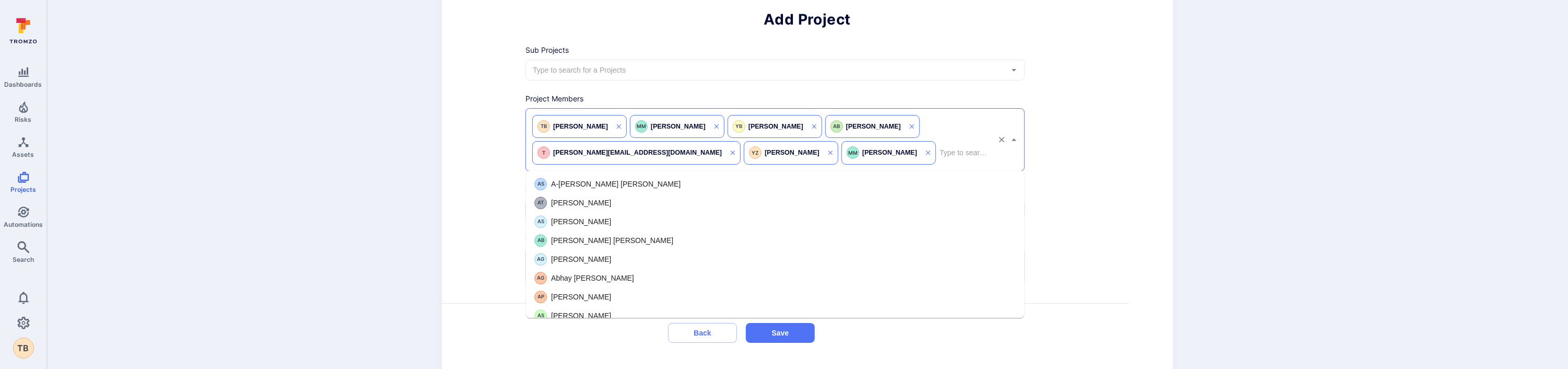 click at bounding box center [964, 153] 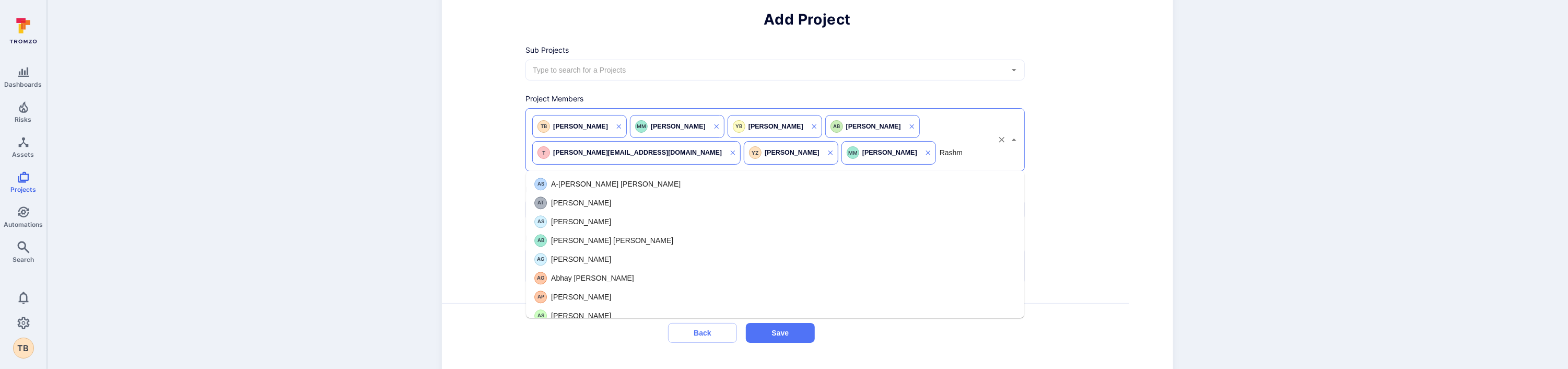 type on "Rashmi" 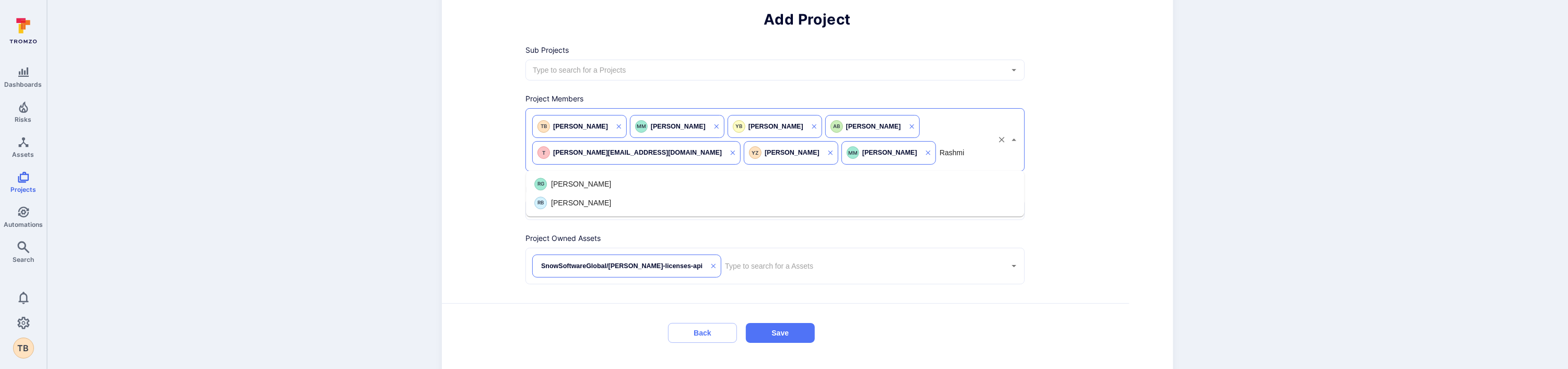 click on "RG Rashmi Gaikwad" at bounding box center (775, 184) 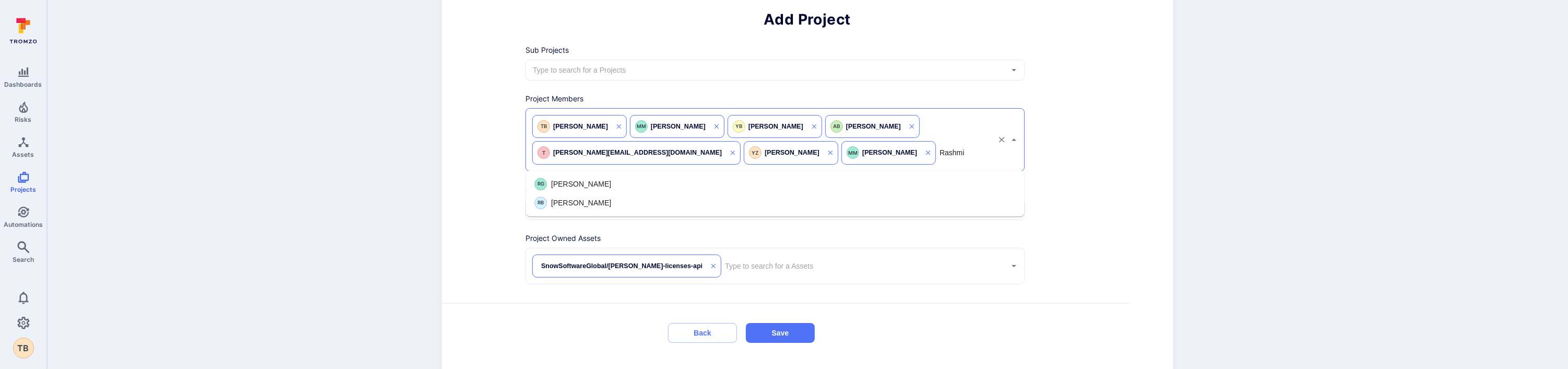 type 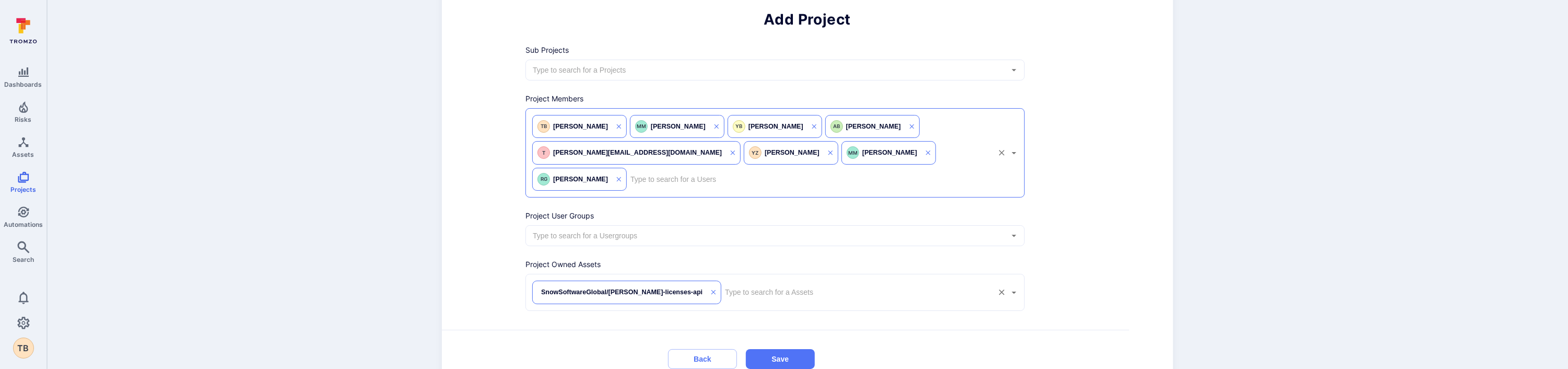 click at bounding box center (857, 292) 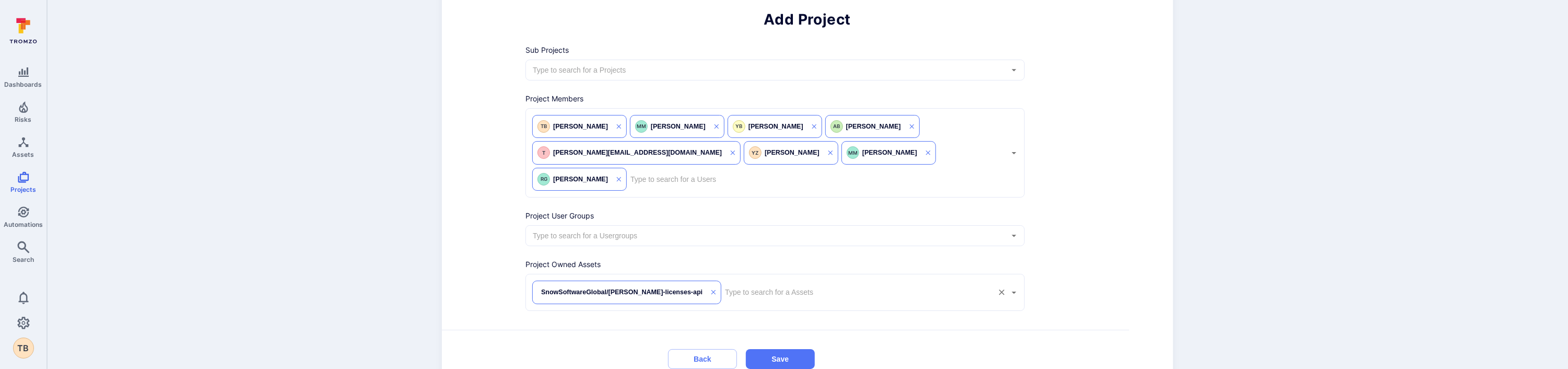 click at bounding box center [857, 292] 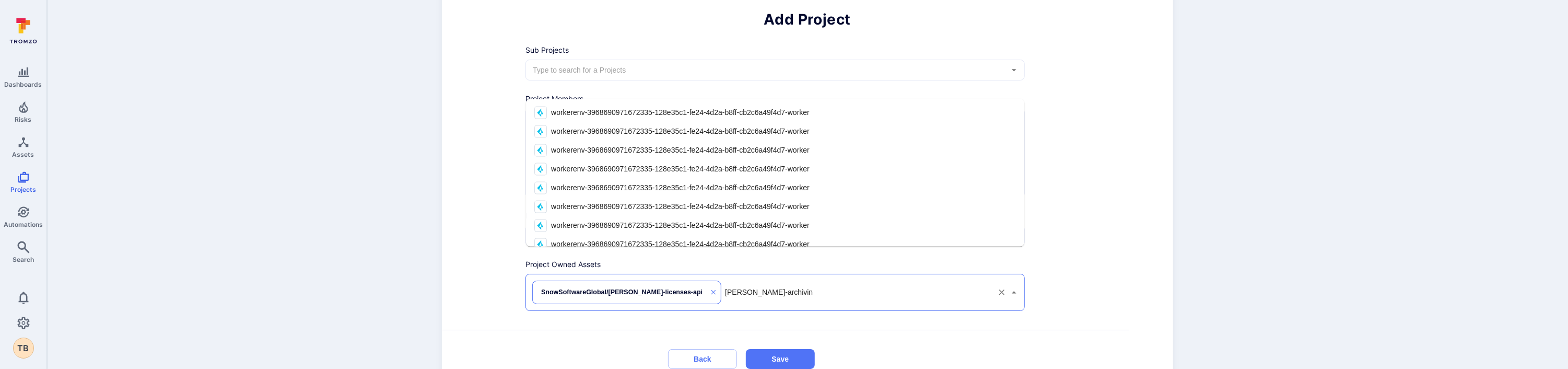 type on "sam-archiving" 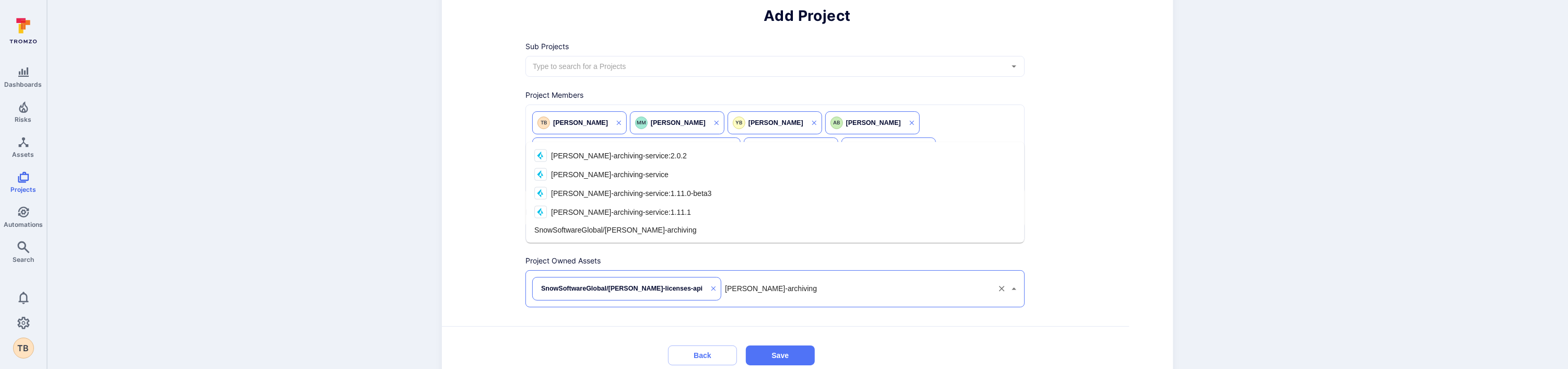 scroll, scrollTop: 76, scrollLeft: 0, axis: vertical 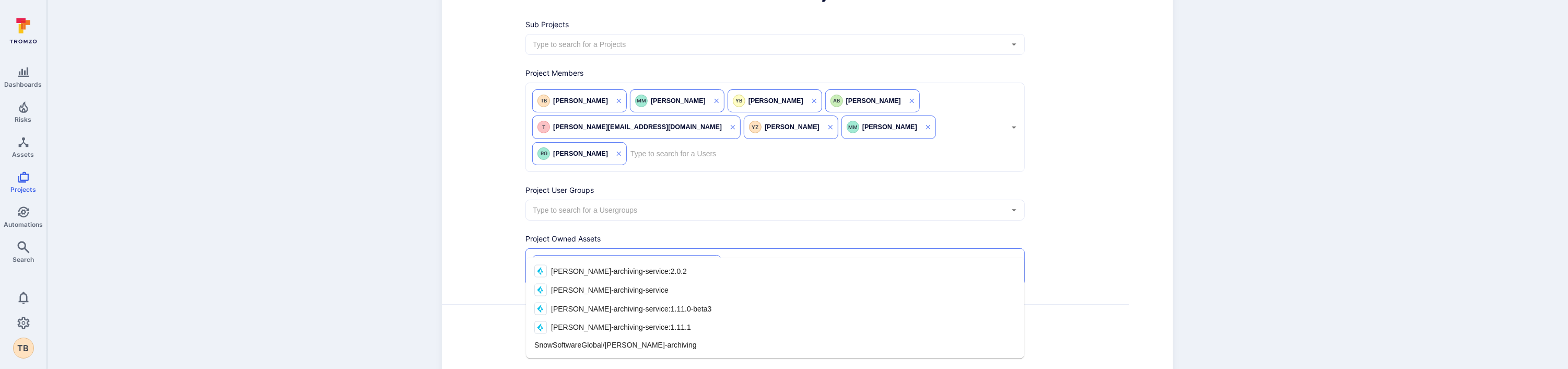 click on "SnowSoftwareGlobal/sam-archiving" at bounding box center [615, 345] 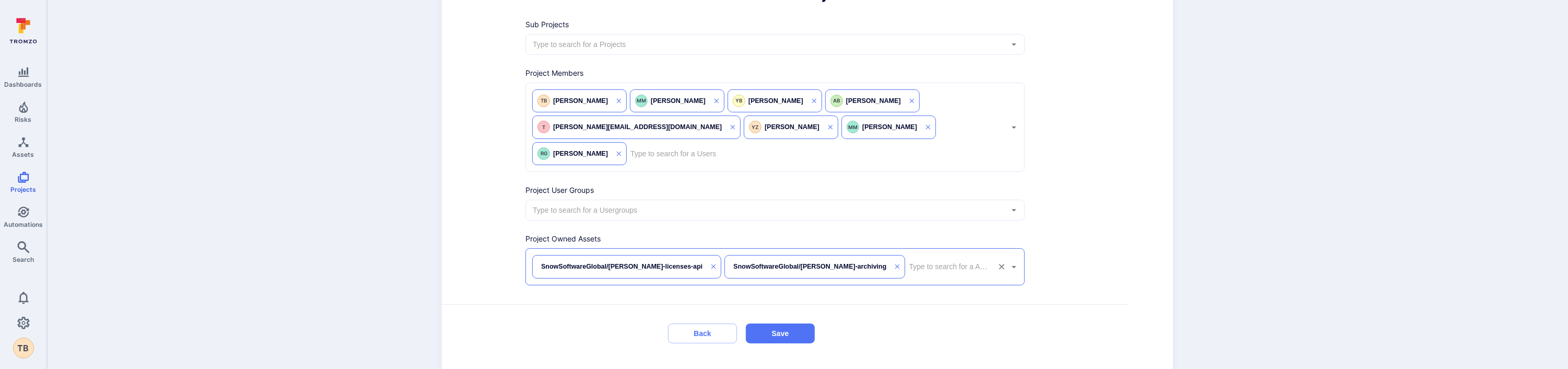 click at bounding box center (949, 267) 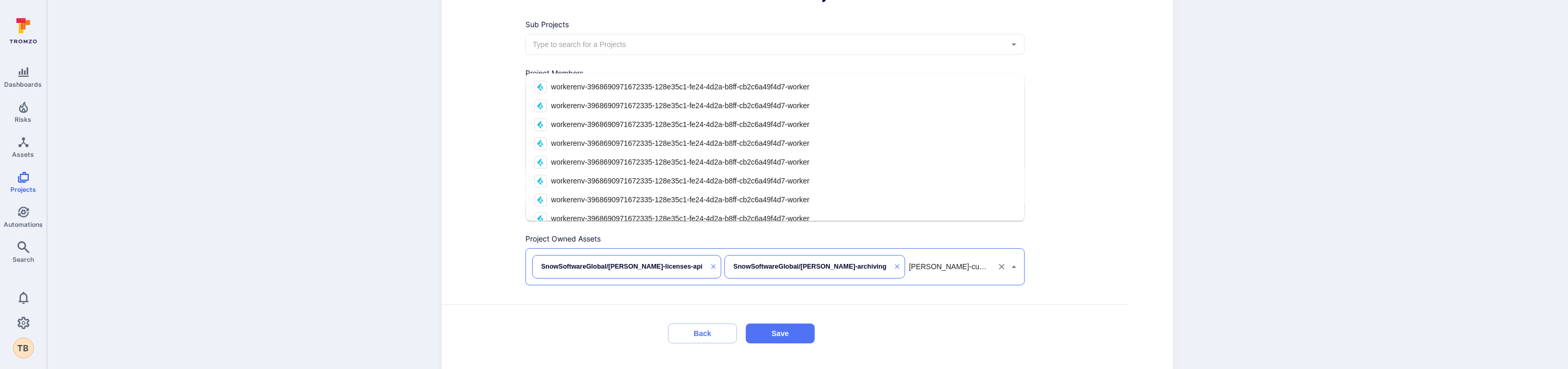 type on "sam-currencies-bcs" 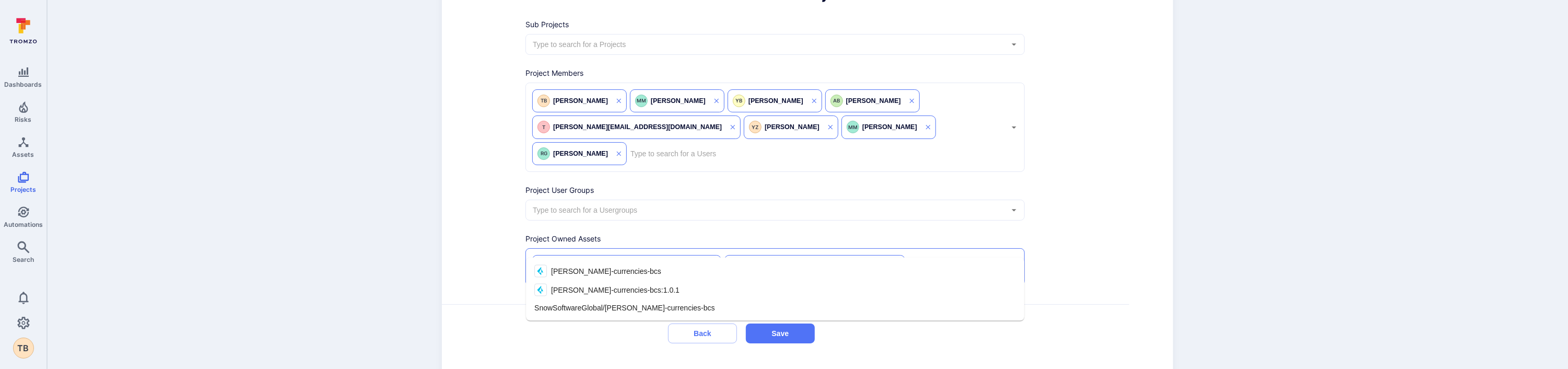 click on "SnowSoftwareGlobal/sam-currencies-bcs" at bounding box center (624, 308) 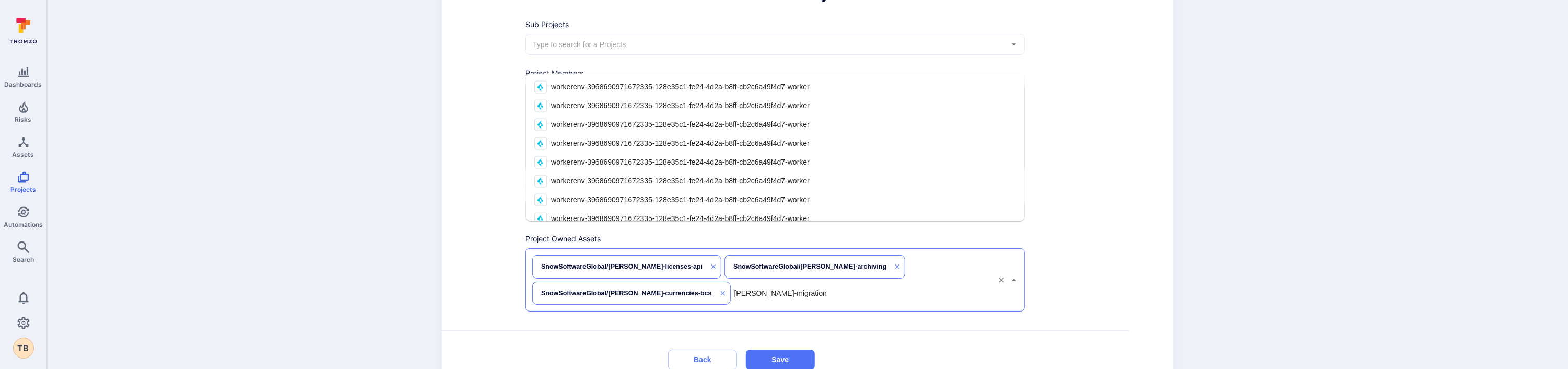 type on "sam-migrations" 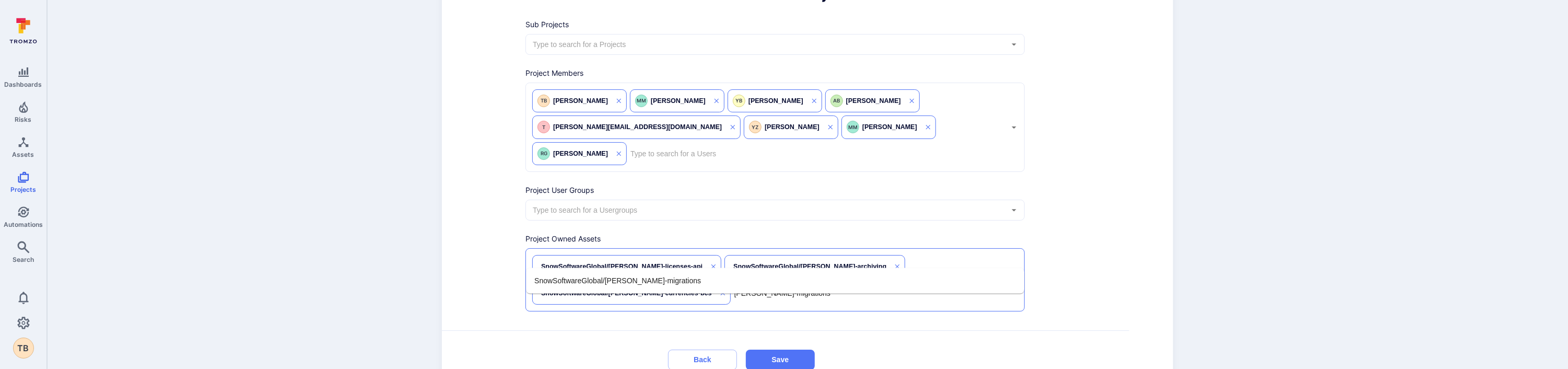 click on "SnowSoftwareGlobal/sam-migrations" at bounding box center (775, 281) 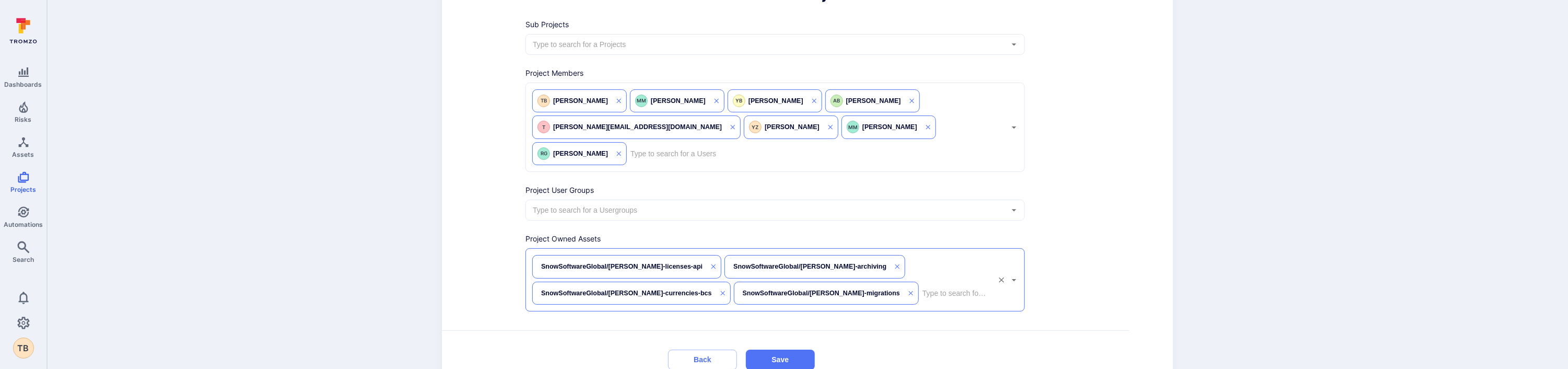 click at bounding box center (955, 293) 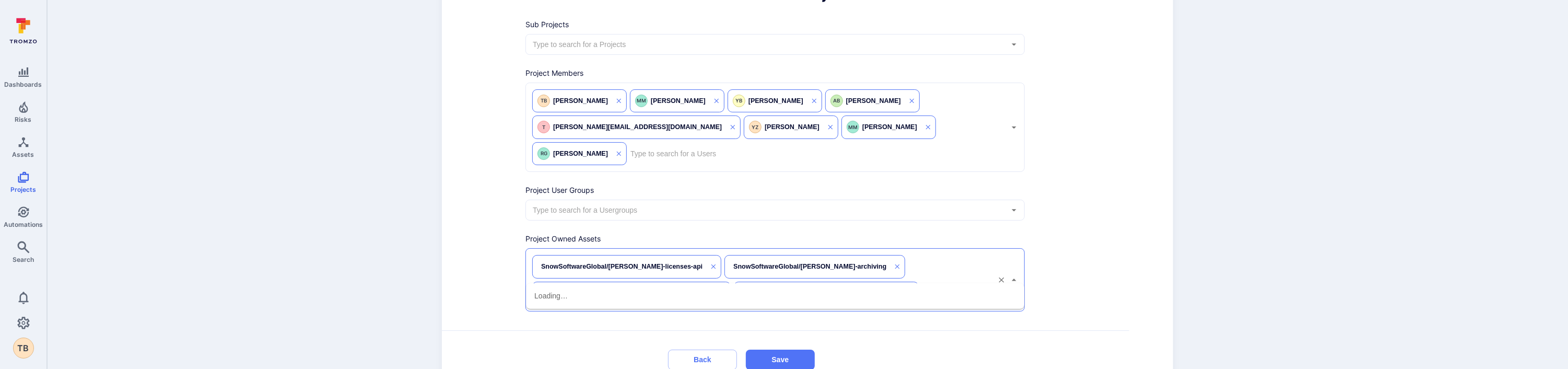 type on "sam-net-mongo" 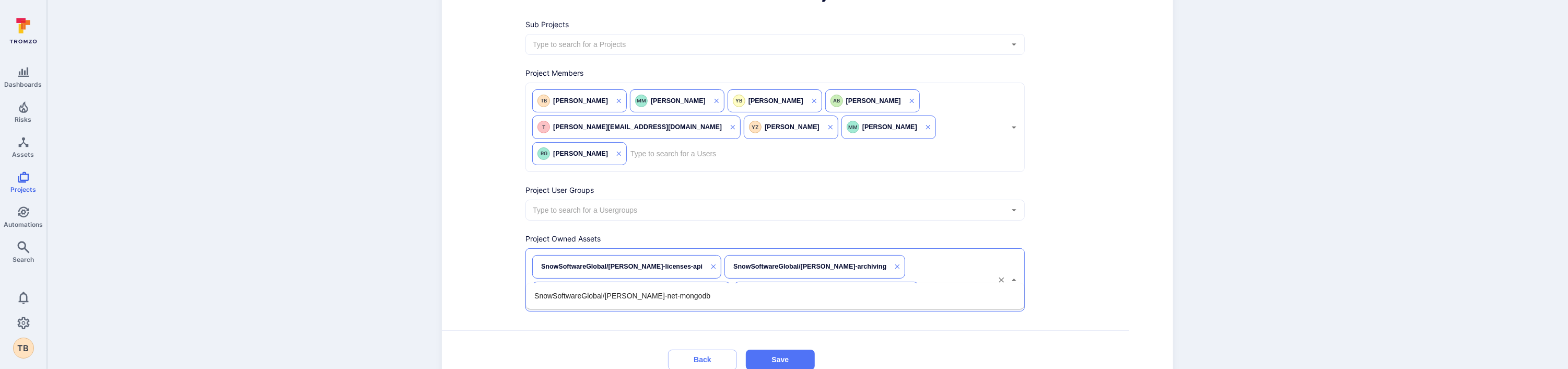 click on "SnowSoftwareGlobal/sam-net-mongodb" at bounding box center (622, 296) 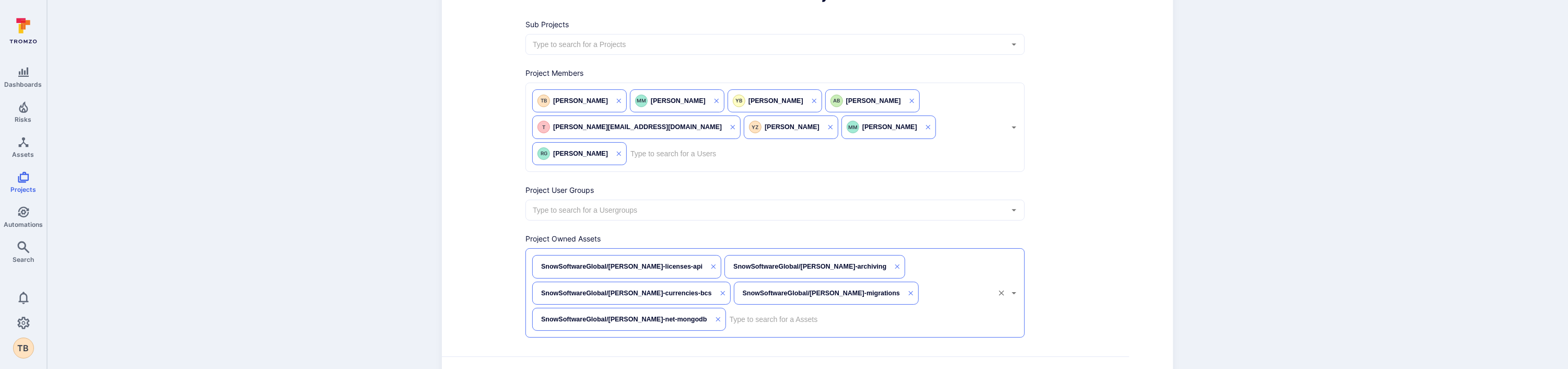 click at bounding box center [859, 319] 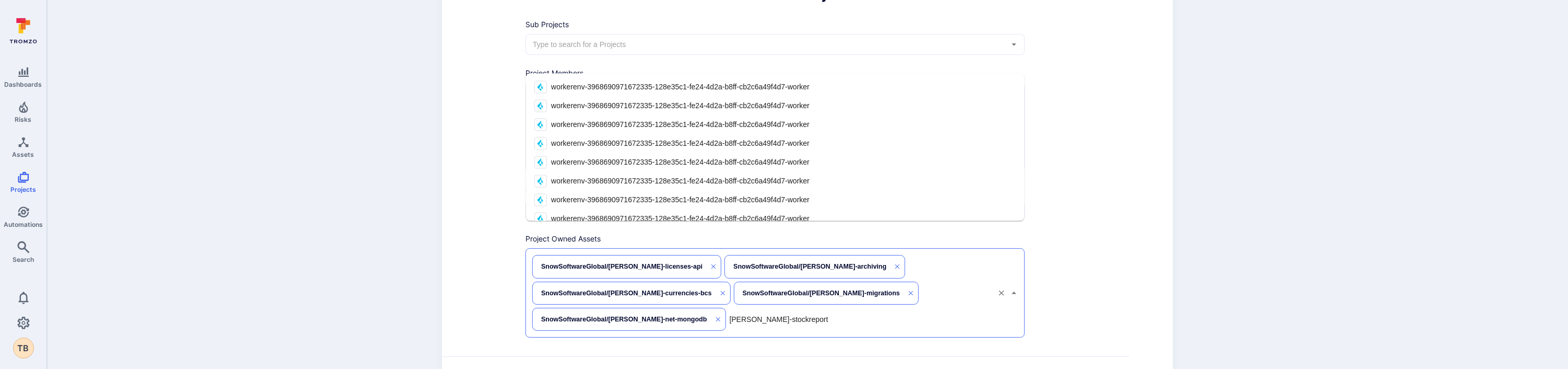 type on "sam-stockreports" 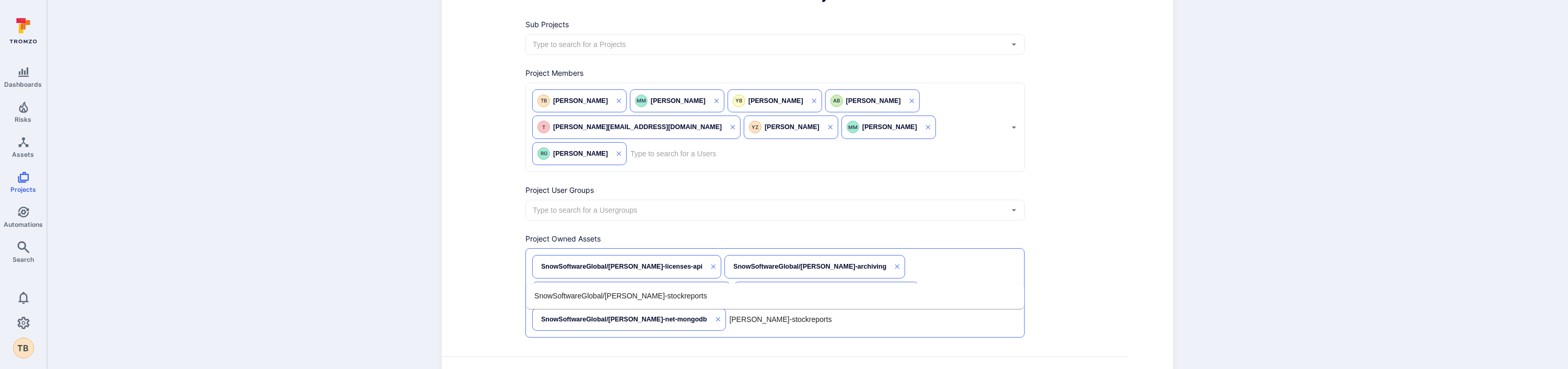 click on "SnowSoftwareGlobal/sam-stockreports" at bounding box center [621, 296] 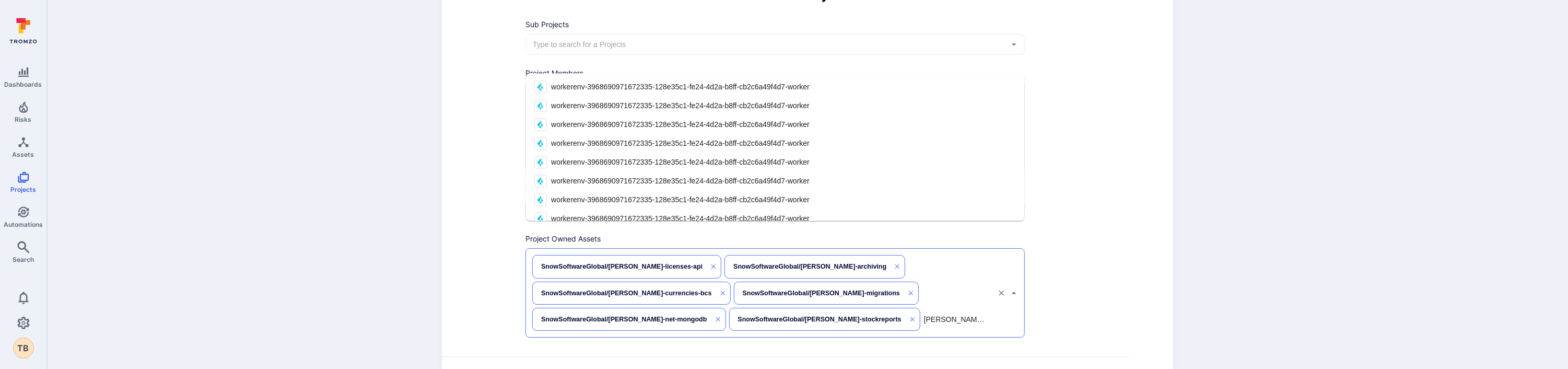 type on "sam-import-license" 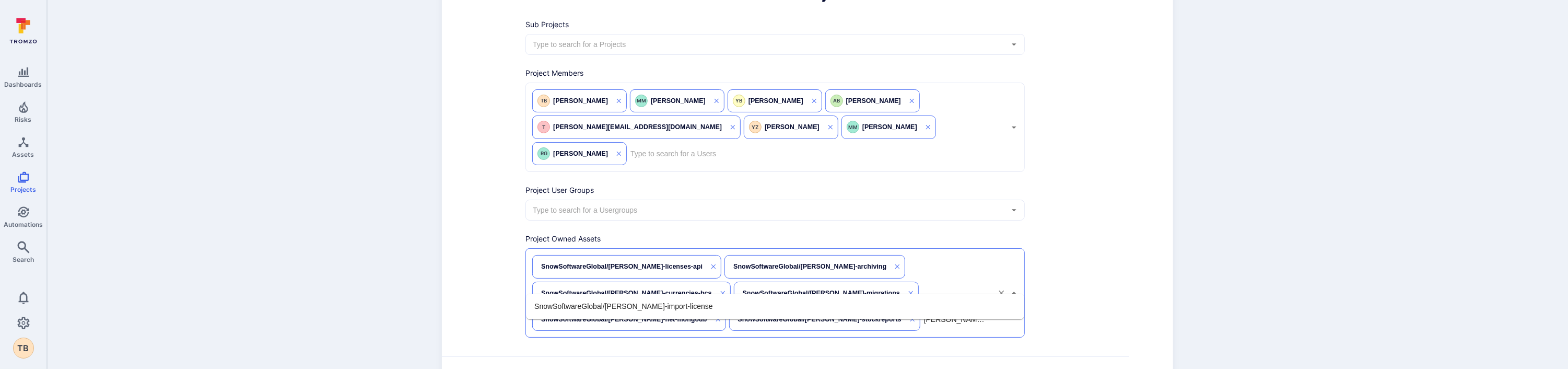 click on "SnowSoftwareGlobal/sam-import-license" at bounding box center (624, 306) 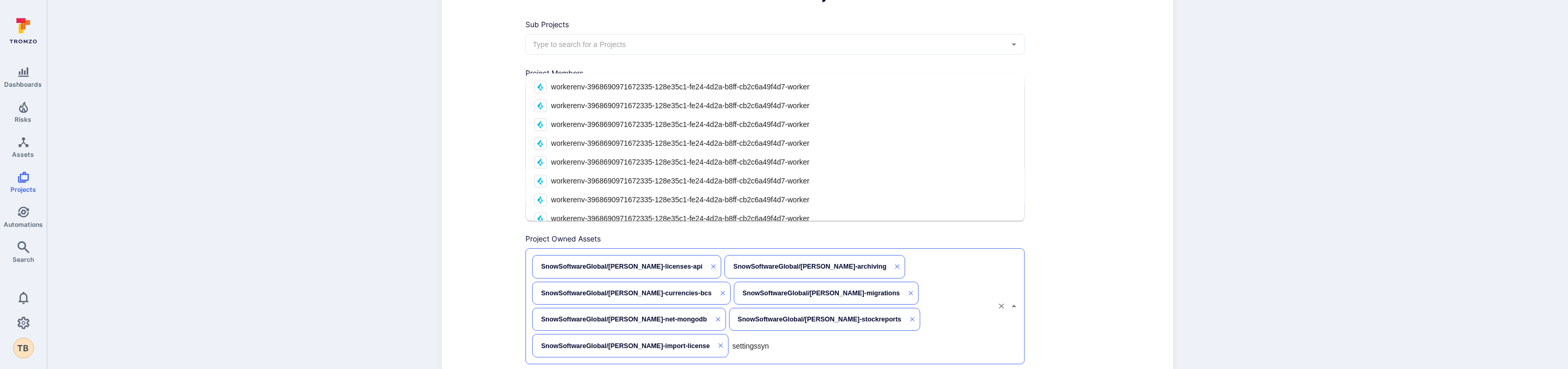 type on "settingssync" 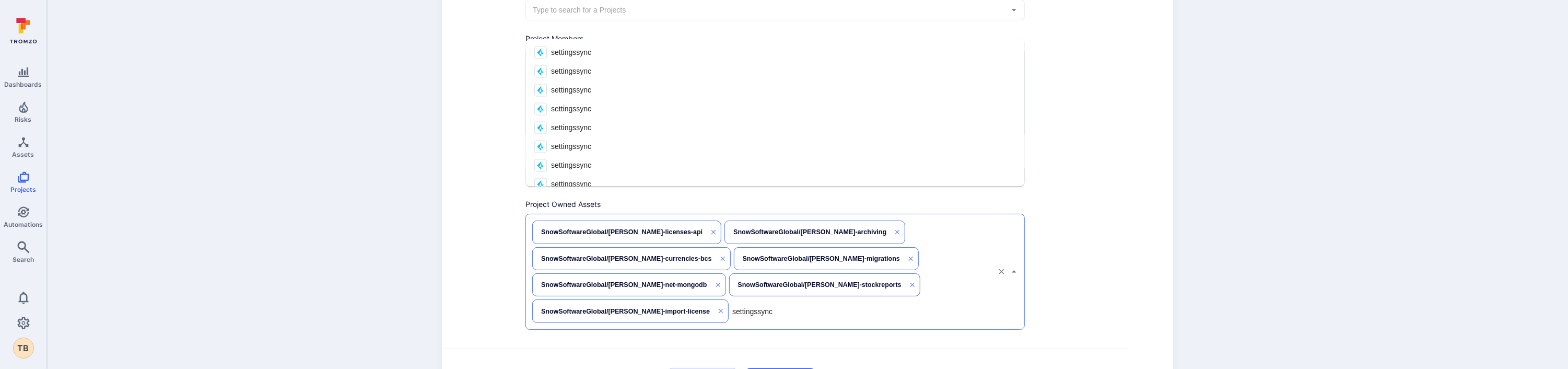 scroll, scrollTop: 128, scrollLeft: 0, axis: vertical 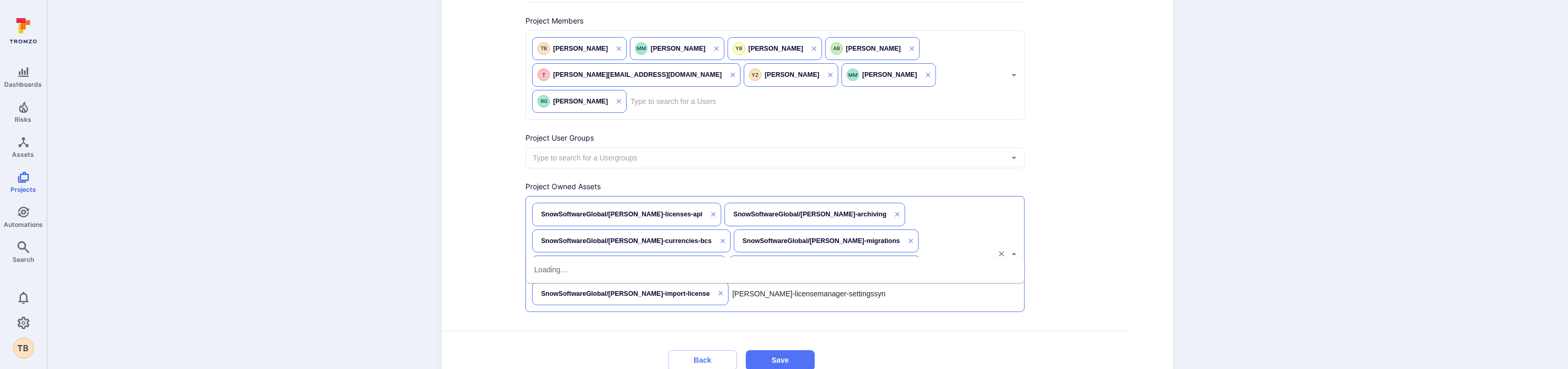 type on "sam-licensemanager-settingssync" 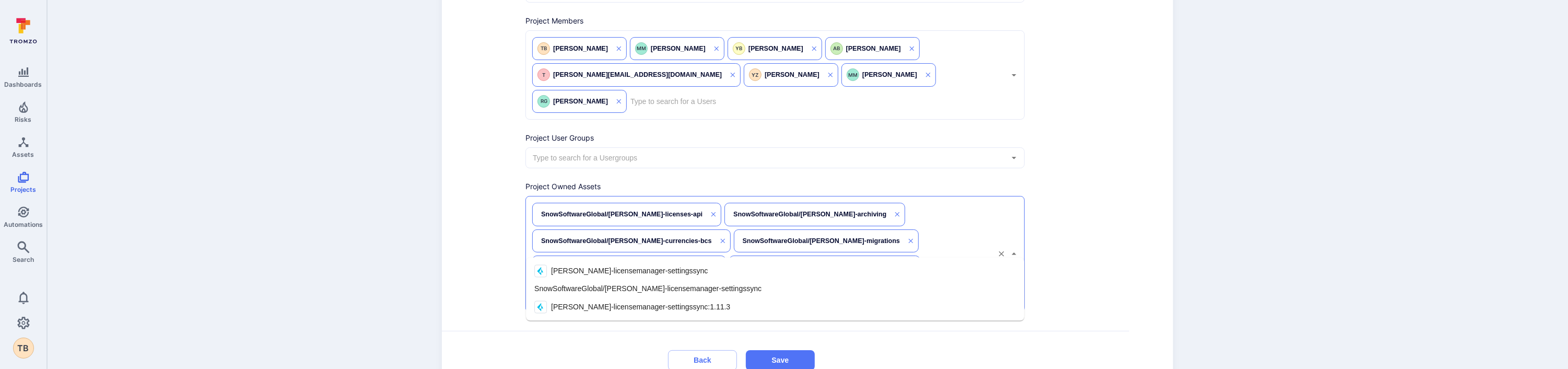 click on "SnowSoftwareGlobal/sam-licensemanager-settingssync" at bounding box center [775, 289] 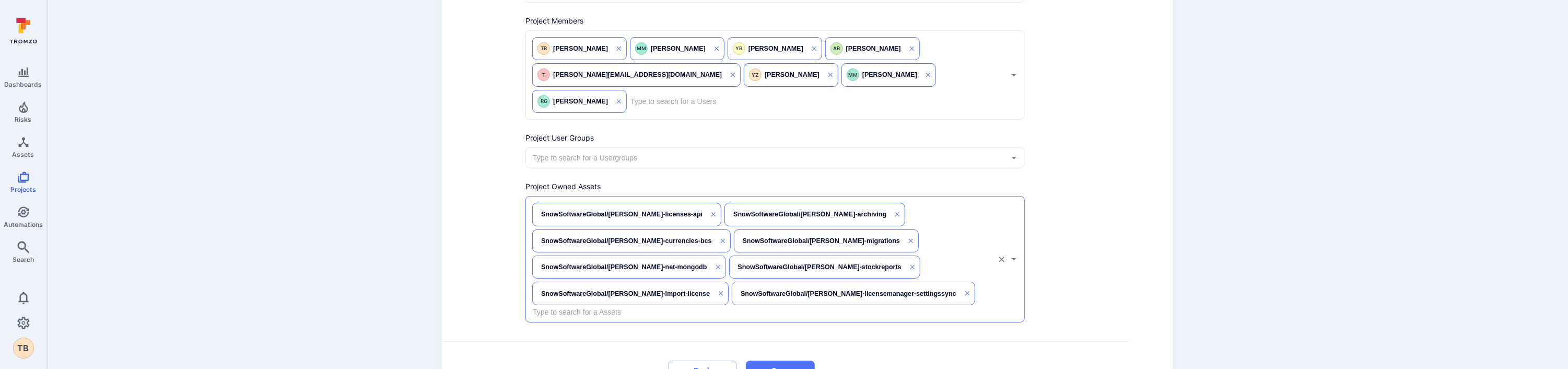 click at bounding box center [760, 312] 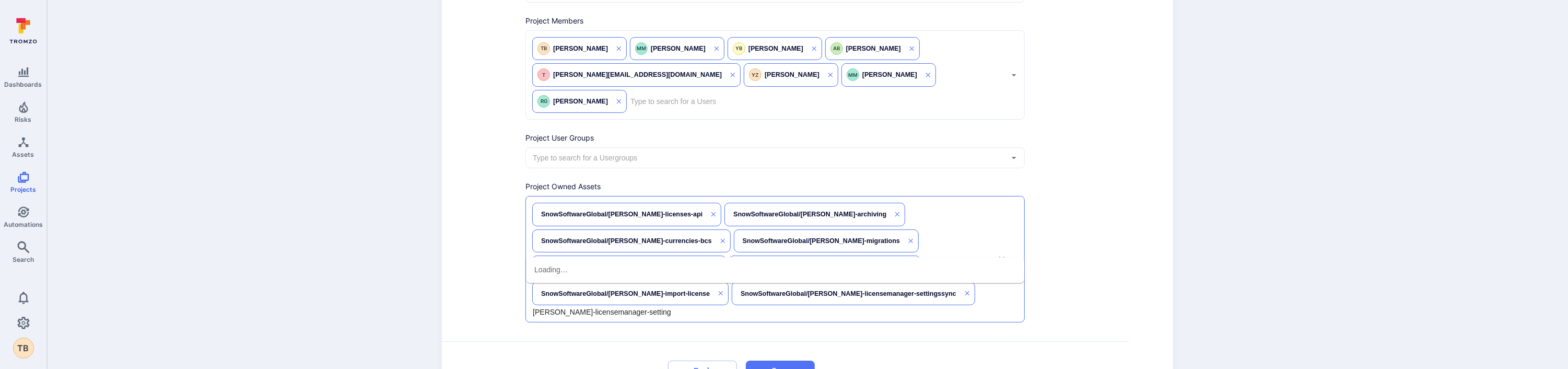 type on "sam-licensemanager-settings" 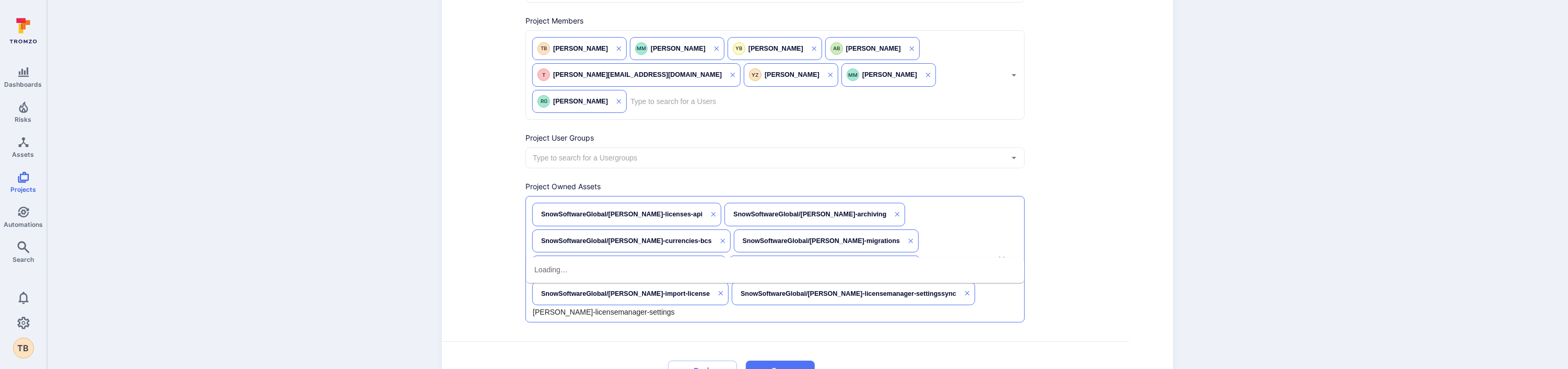scroll, scrollTop: 0, scrollLeft: 2, axis: horizontal 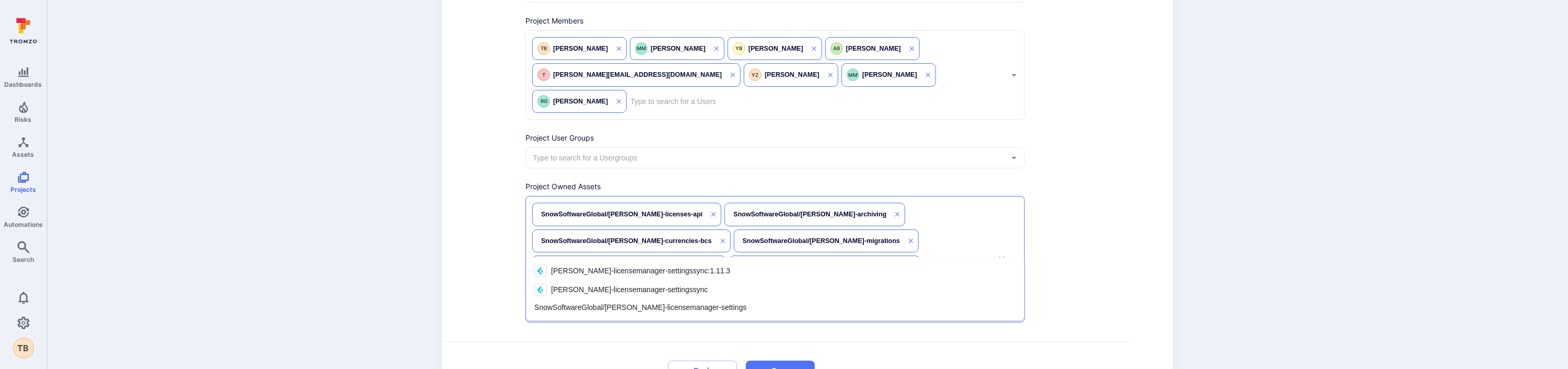 click on "SnowSoftwareGlobal/sam-licensemanager-settings" at bounding box center (640, 308) 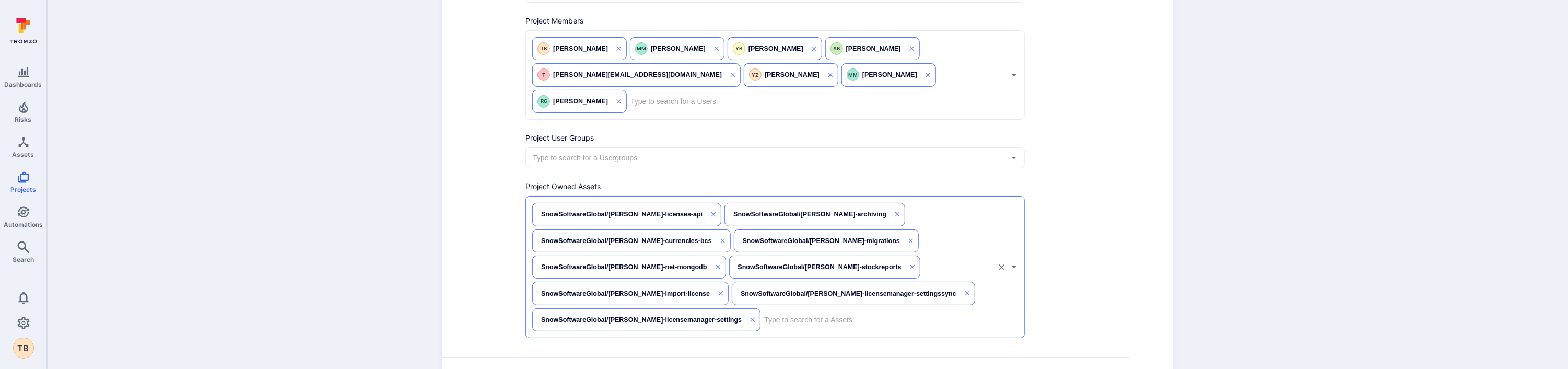 scroll, scrollTop: 0, scrollLeft: 0, axis: both 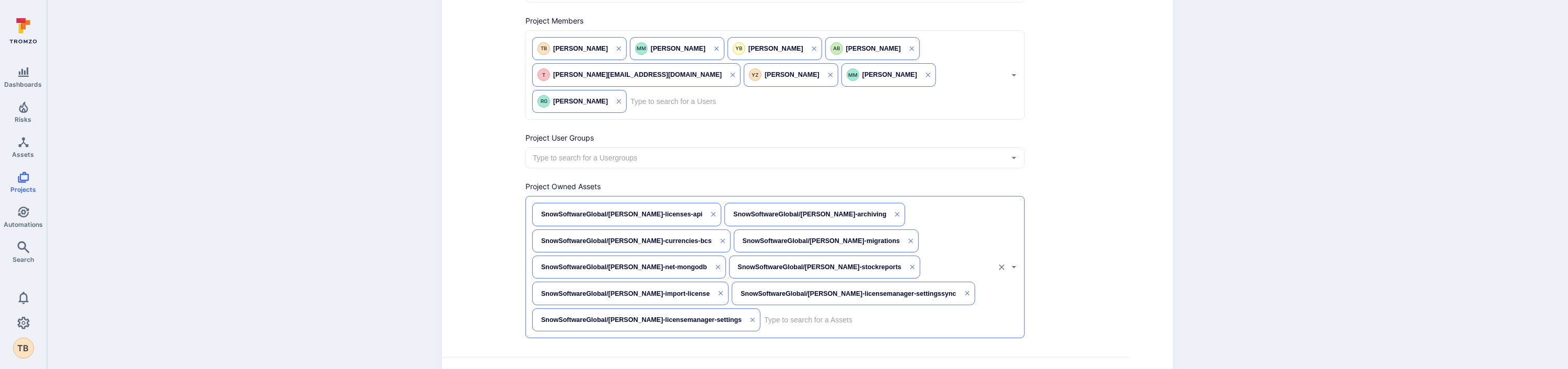 click at bounding box center [876, 320] 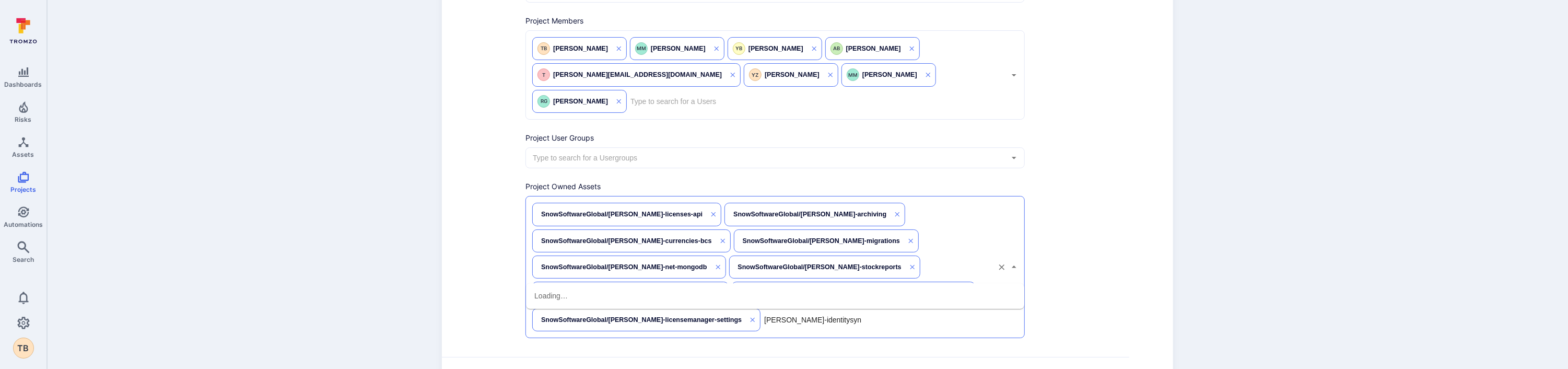 type on "sam-identitysync" 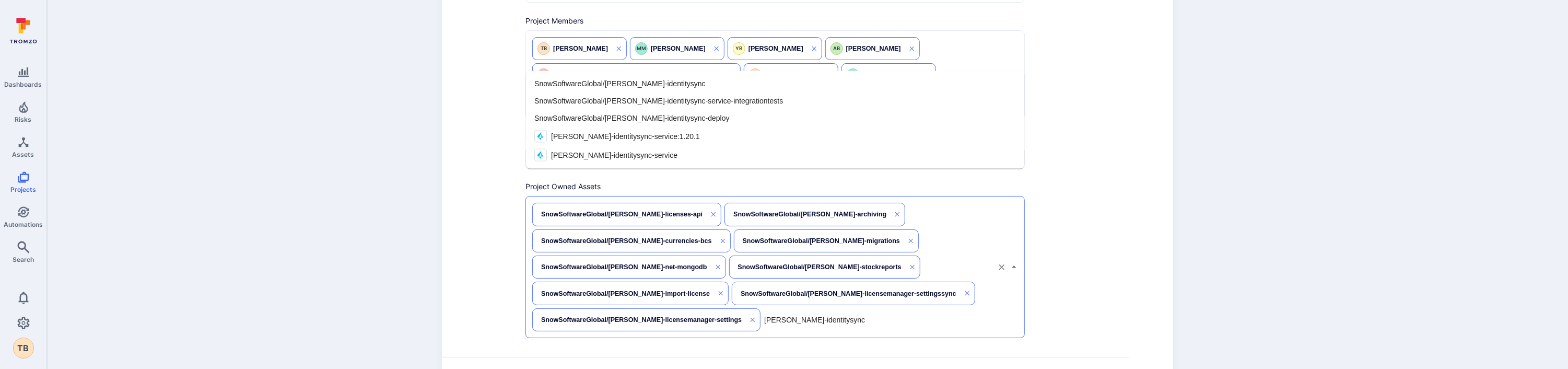 click on "SnowSoftwareGlobal/sam-identitysync" at bounding box center (775, 84) 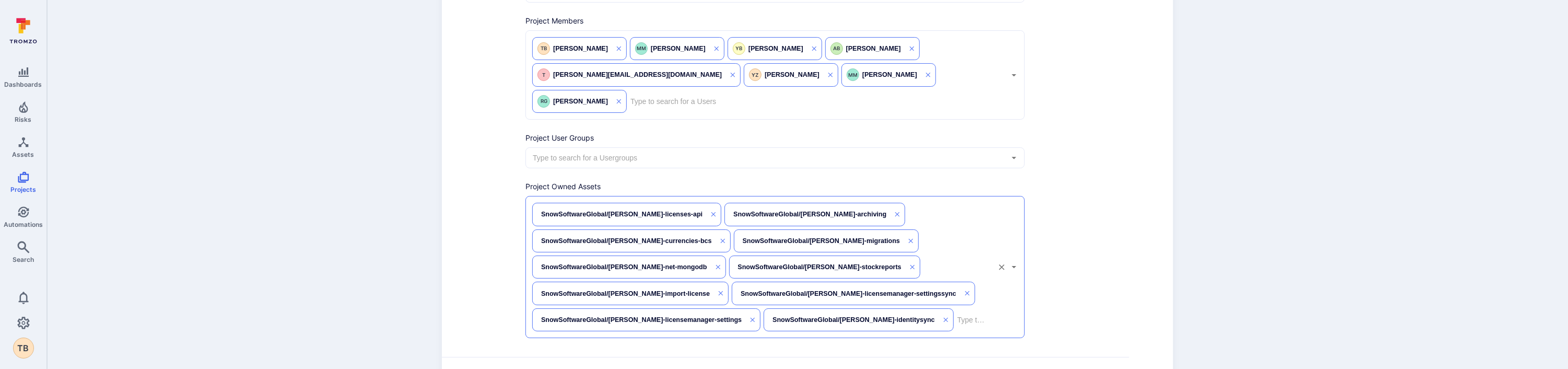 click at bounding box center (973, 320) 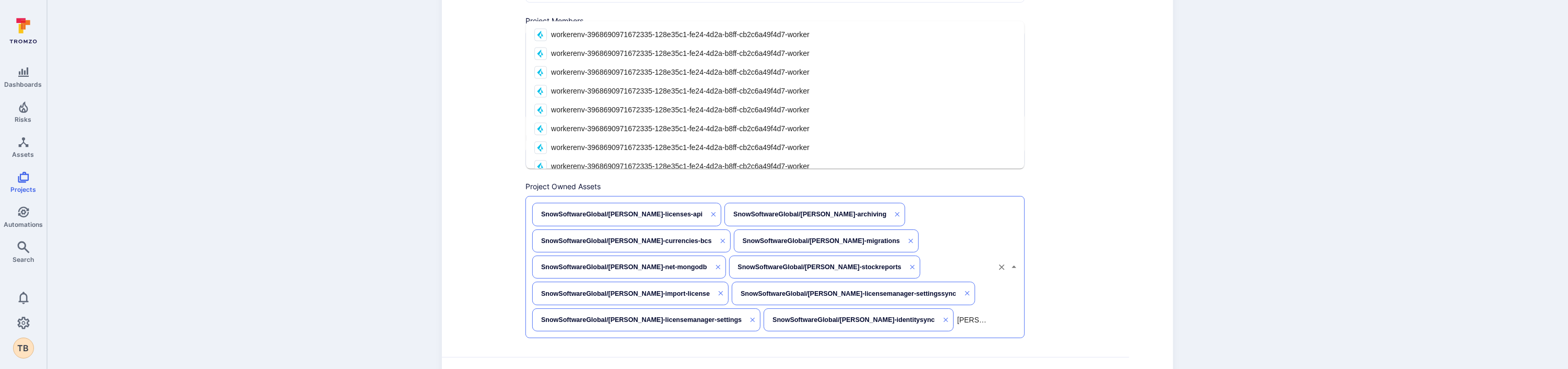 type on "sam-reports-bff" 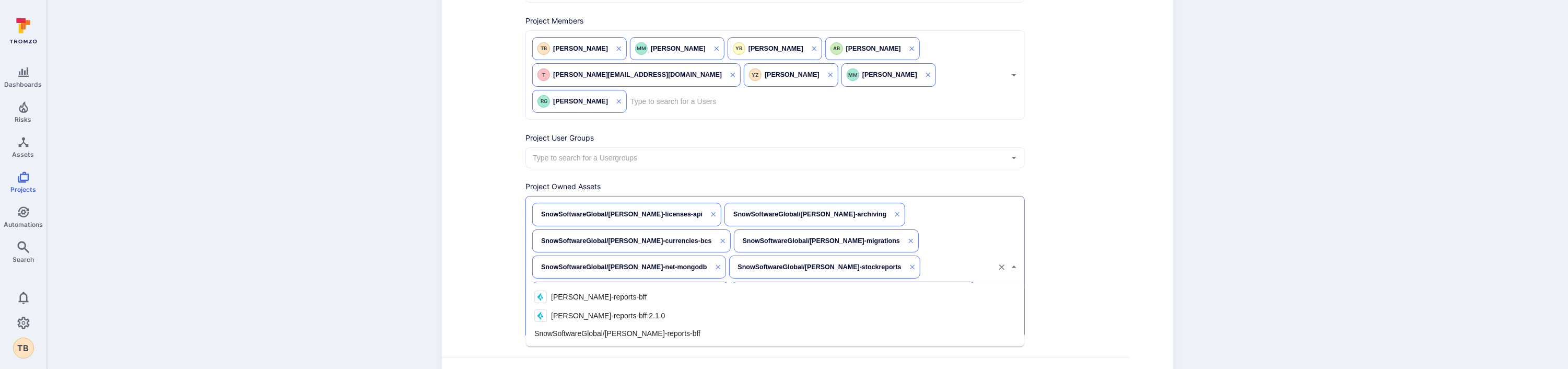 click on "SnowSoftwareGlobal/sam-reports-bff" at bounding box center [617, 333] 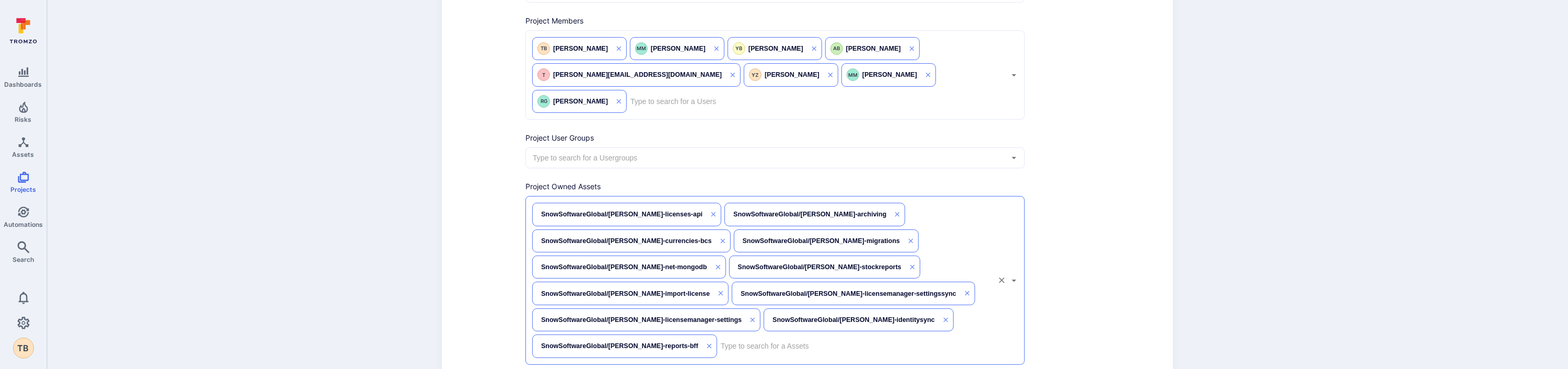 click on "SnowSoftwareGlobal/sam-licenses-api SnowSoftwareGlobal/sam-archiving SnowSoftwareGlobal/sam-currencies-bcs SnowSoftwareGlobal/sam-migrations SnowSoftwareGlobal/sam-net-mongodb SnowSoftwareGlobal/sam-stockreports SnowSoftwareGlobal/sam-import-license SnowSoftwareGlobal/sam-licensemanager-settingssync SnowSoftwareGlobal/sam-licensemanager-settings SnowSoftwareGlobal/sam-identitysync SnowSoftwareGlobal/sam-reports-bff ​" at bounding box center [775, 280] 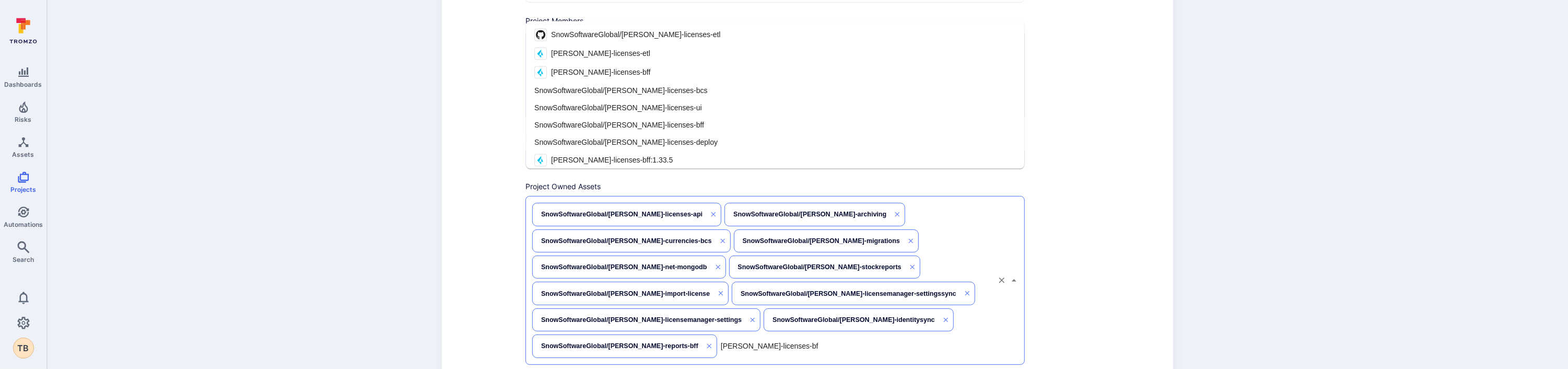 type on "sam-licenses-bff" 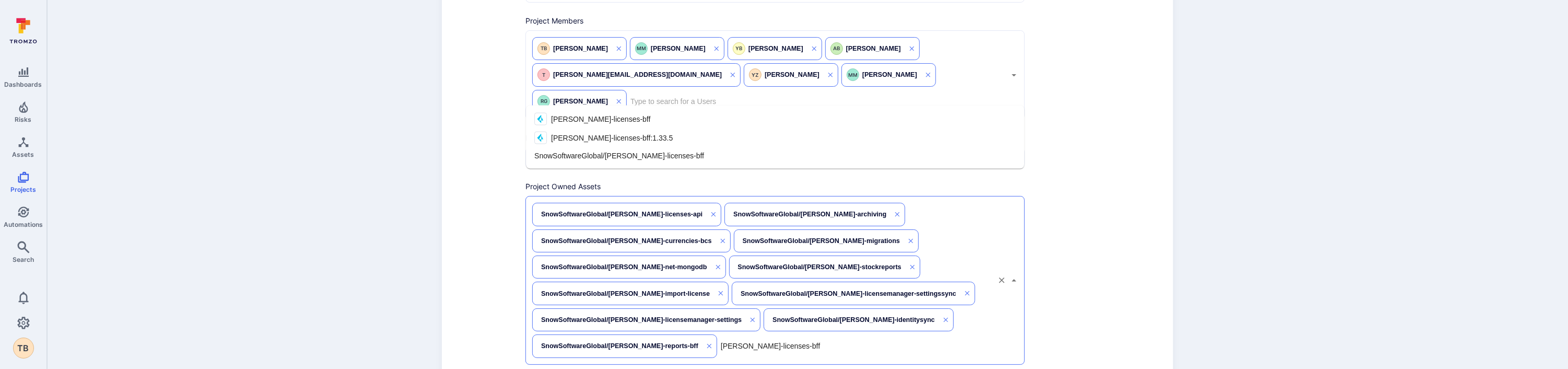 click on "SnowSoftwareGlobal/sam-licenses-bff" at bounding box center [619, 156] 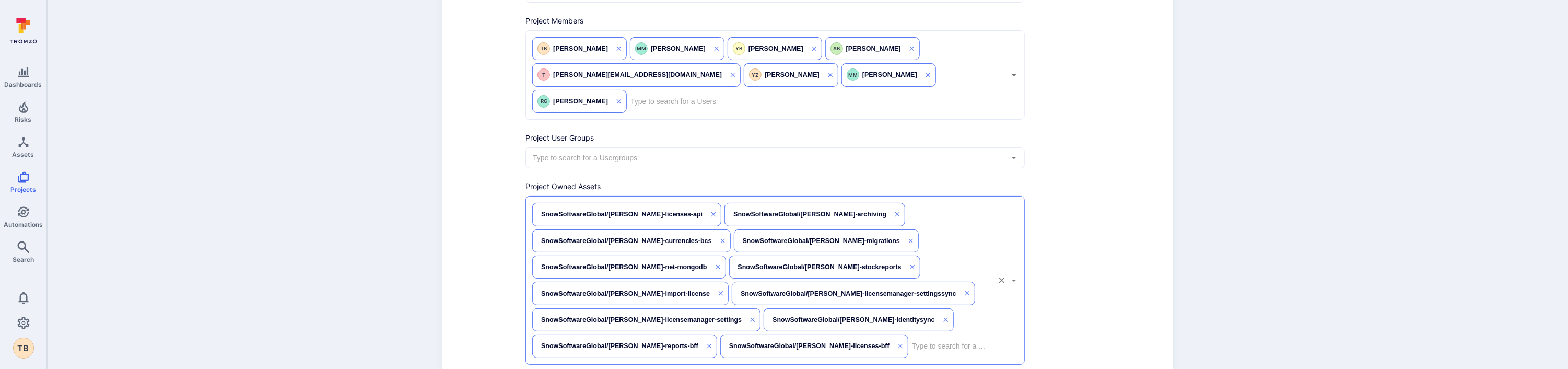 click on "SnowSoftwareGlobal/sam-licenses-api SnowSoftwareGlobal/sam-archiving SnowSoftwareGlobal/sam-currencies-bcs SnowSoftwareGlobal/sam-migrations SnowSoftwareGlobal/sam-net-mongodb SnowSoftwareGlobal/sam-stockreports SnowSoftwareGlobal/sam-import-license SnowSoftwareGlobal/sam-licensemanager-settingssync SnowSoftwareGlobal/sam-licensemanager-settings SnowSoftwareGlobal/sam-identitysync SnowSoftwareGlobal/sam-reports-bff SnowSoftwareGlobal/sam-licenses-bff ​" at bounding box center [775, 280] 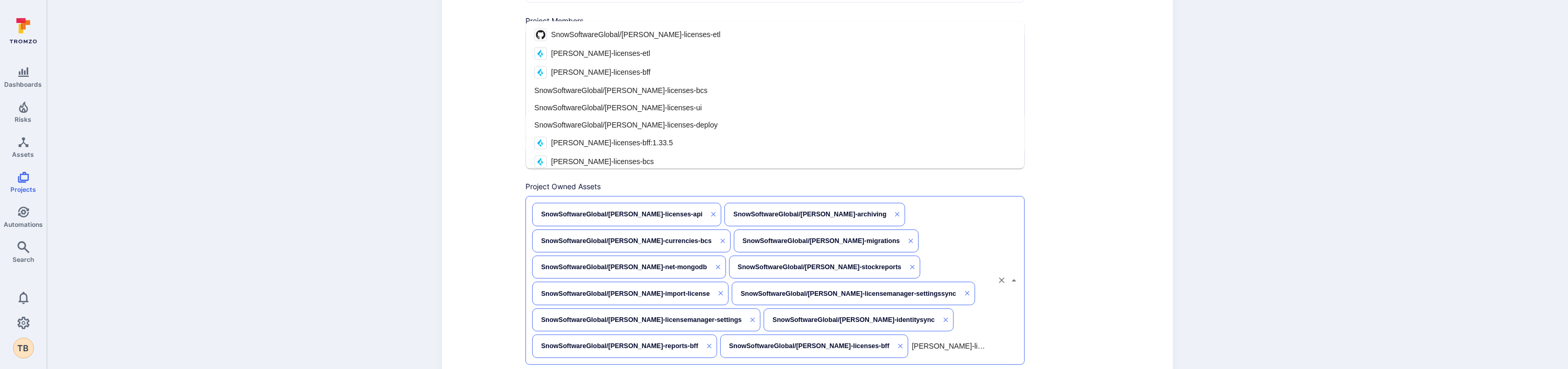 type on "sam-licenses-bcs" 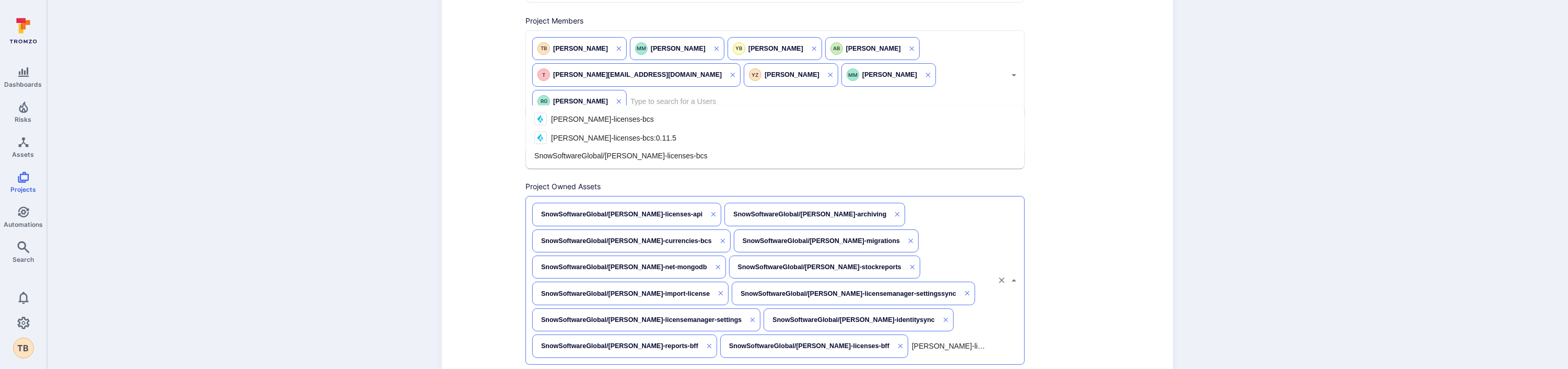 click on "SnowSoftwareGlobal/sam-licenses-bcs" at bounding box center [775, 156] 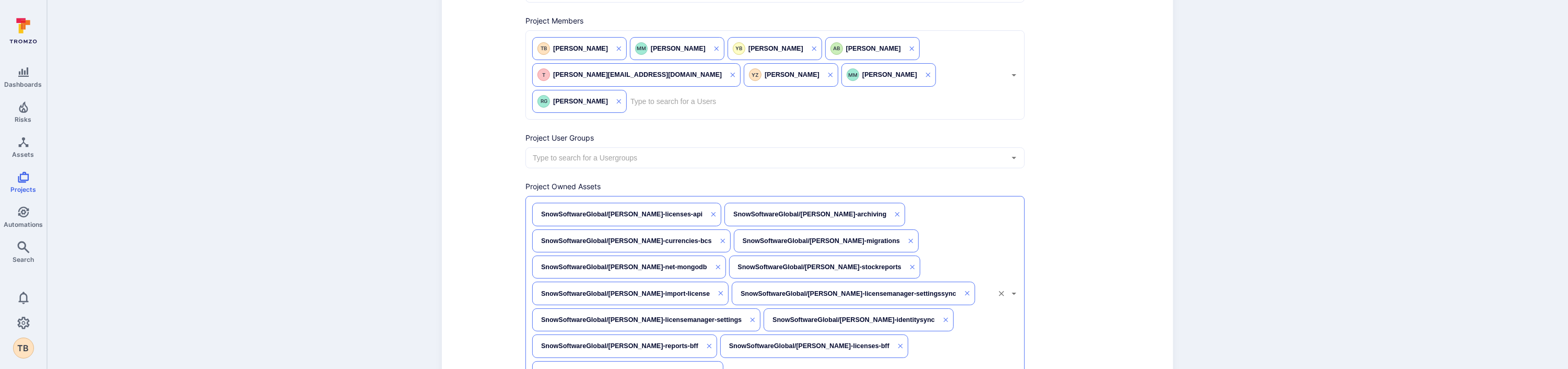 paste on "sam-licenses" 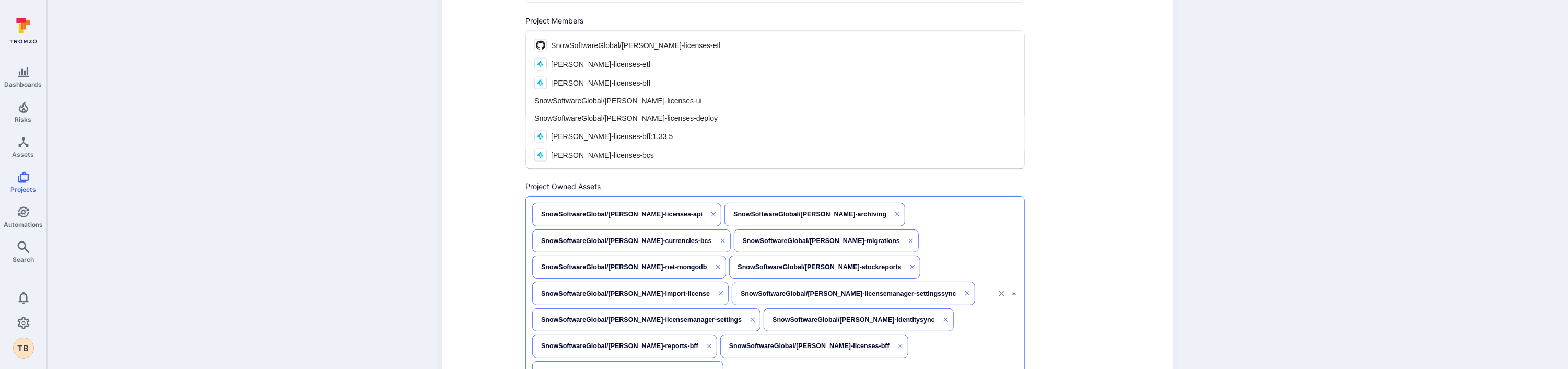 type on "sam-licenses-etl" 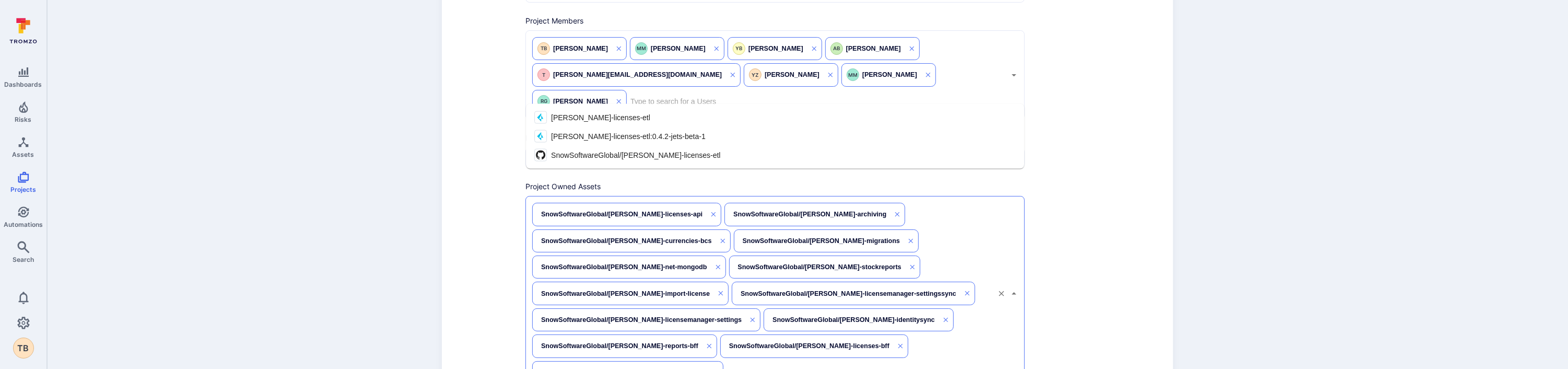 click on "SnowSoftwareGlobal/sam-licenses-etl" at bounding box center [636, 155] 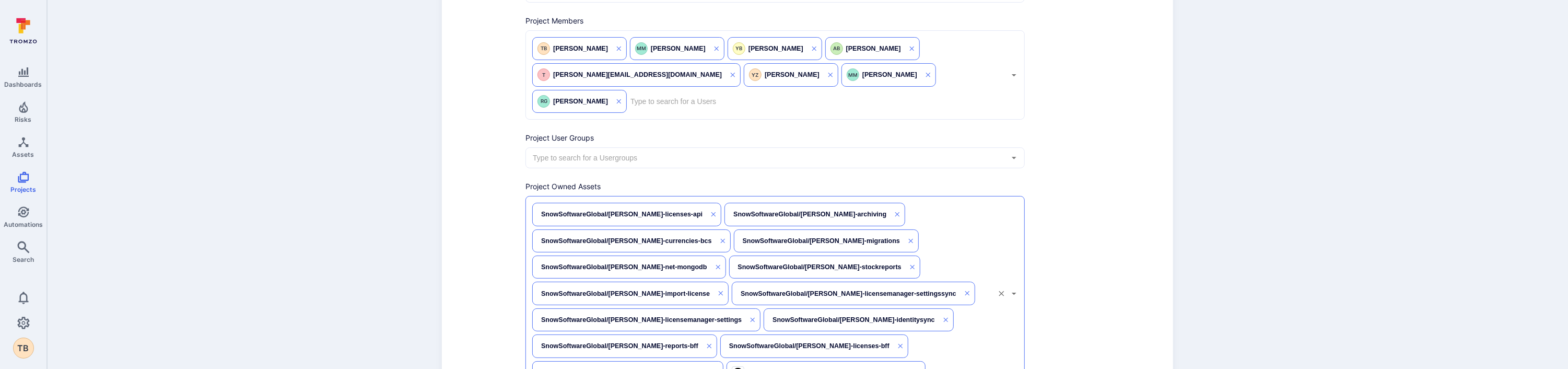 paste on "sam-licenses" 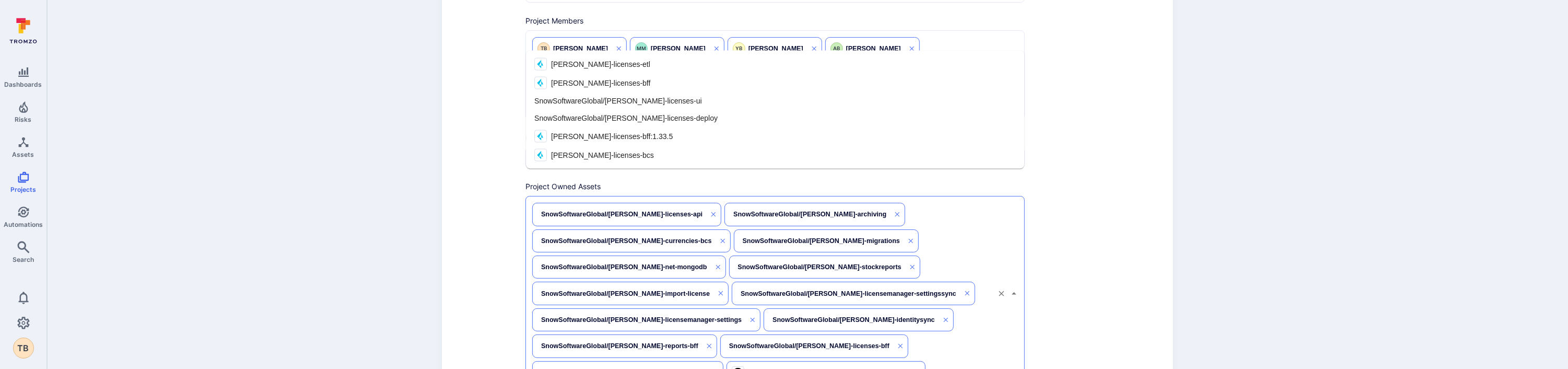 type on "sam-licenses-ui" 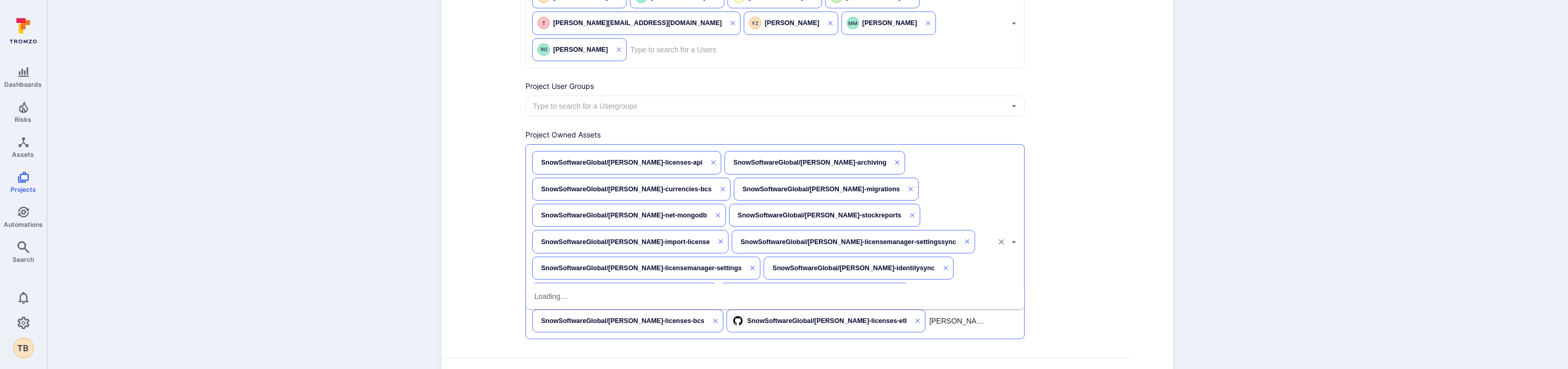scroll, scrollTop: 180, scrollLeft: 0, axis: vertical 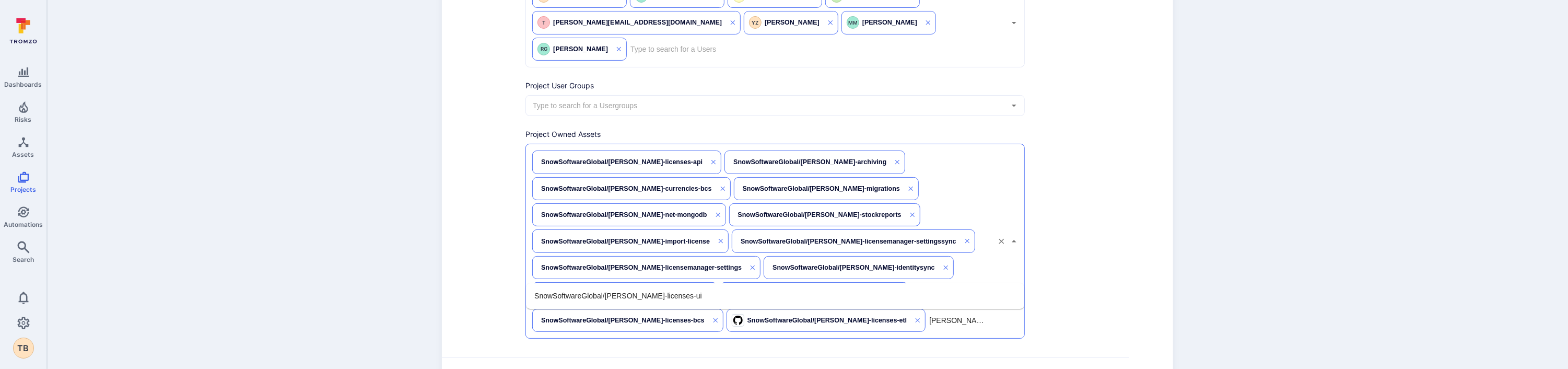 click on "SnowSoftwareGlobal/[PERSON_NAME]-licenses-ui" at bounding box center [775, 296] 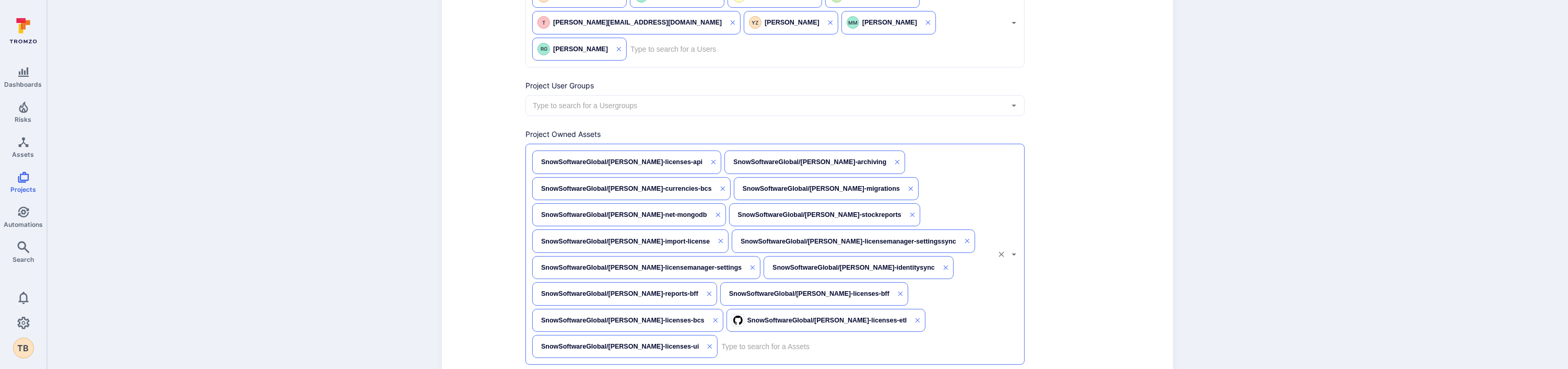 click at bounding box center [855, 347] 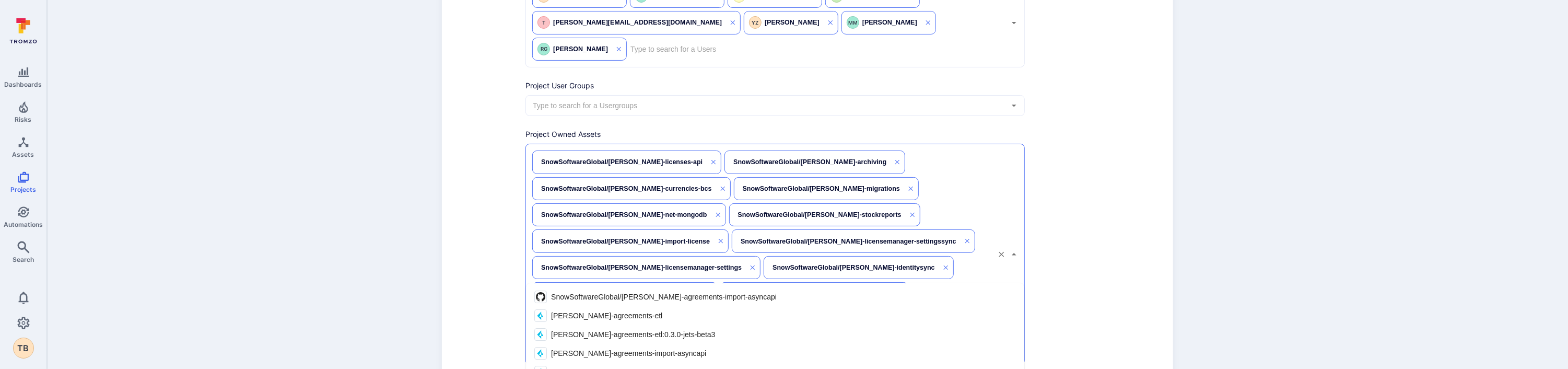type on "sam-agreements-etl" 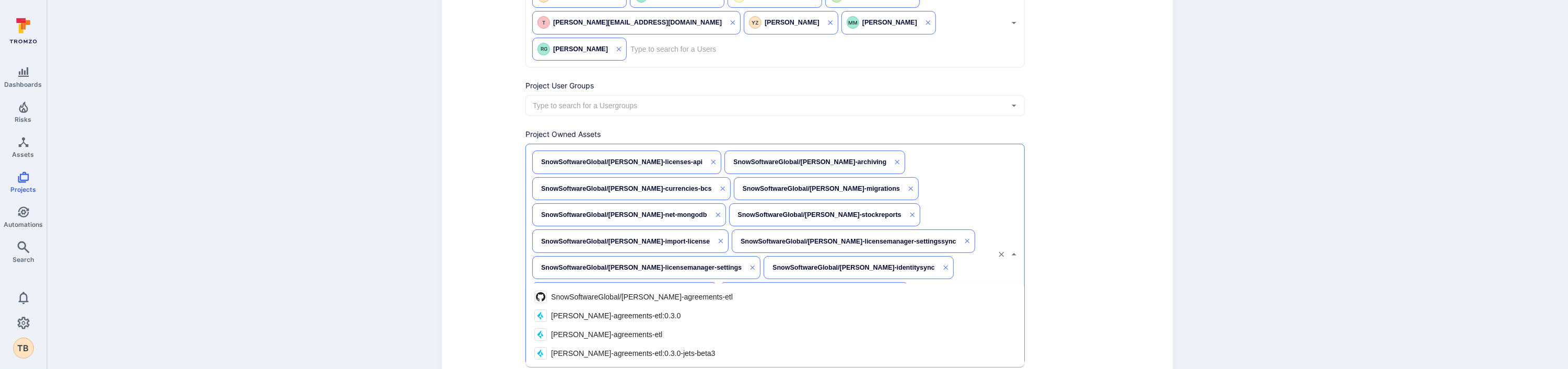 click on "SnowSoftwareGlobal/sam-agreements-etl" at bounding box center [642, 297] 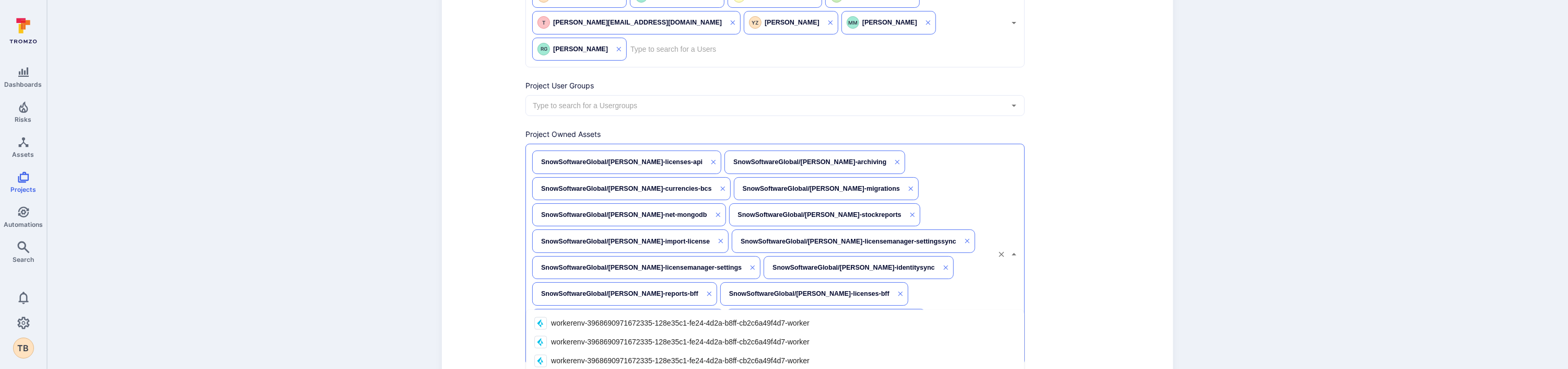 click at bounding box center (962, 347) 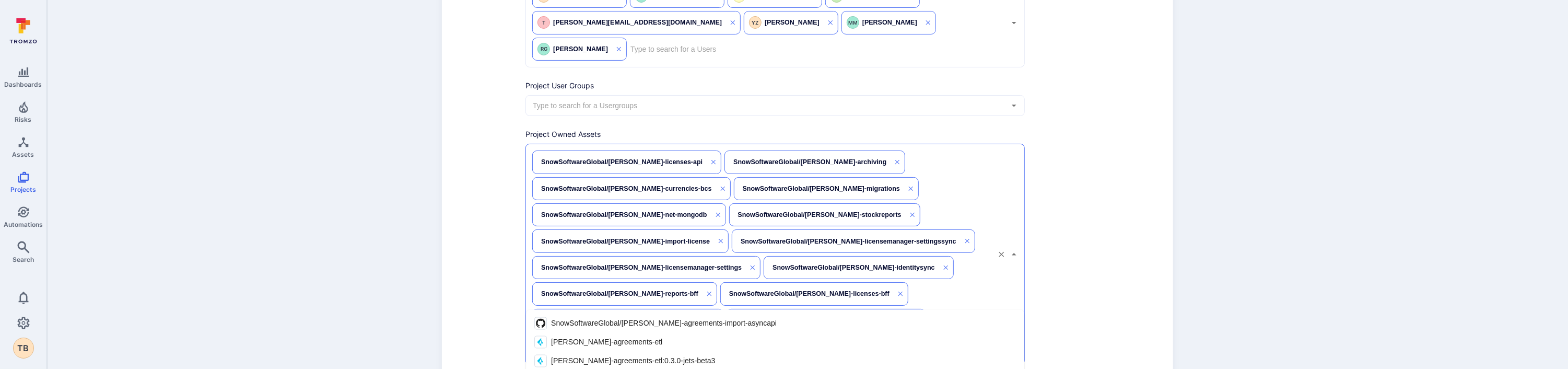 type on "sam-agreements-ui" 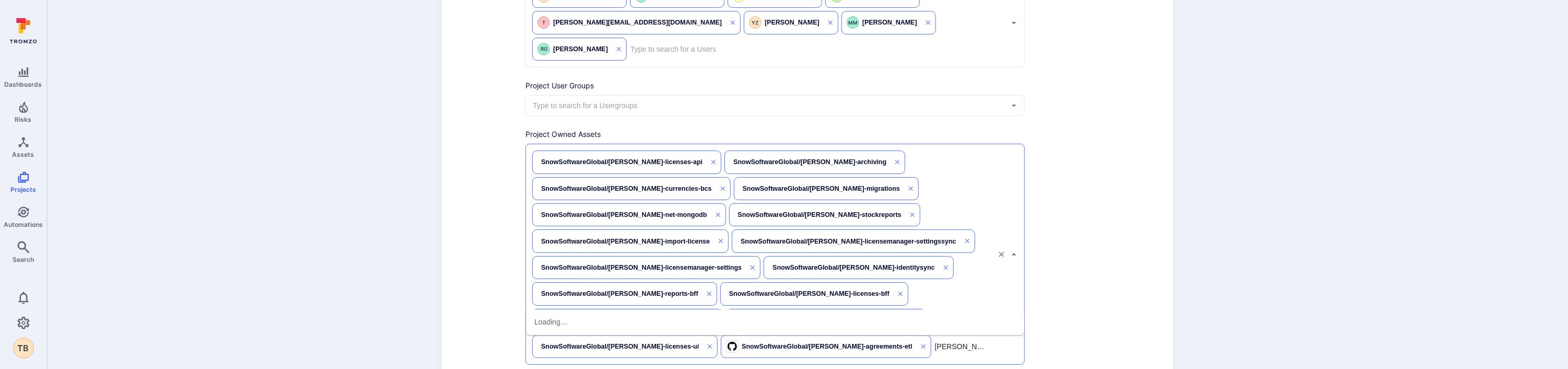 type on "sam-licensemanager-x" 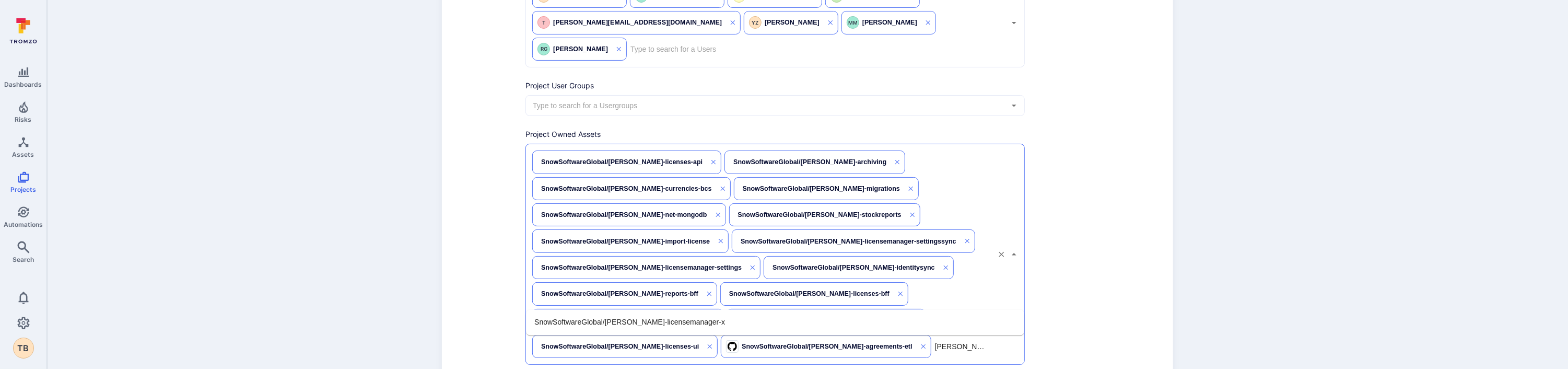 click on "SnowSoftwareGlobal/[PERSON_NAME]-licensemanager-x" at bounding box center (629, 322) 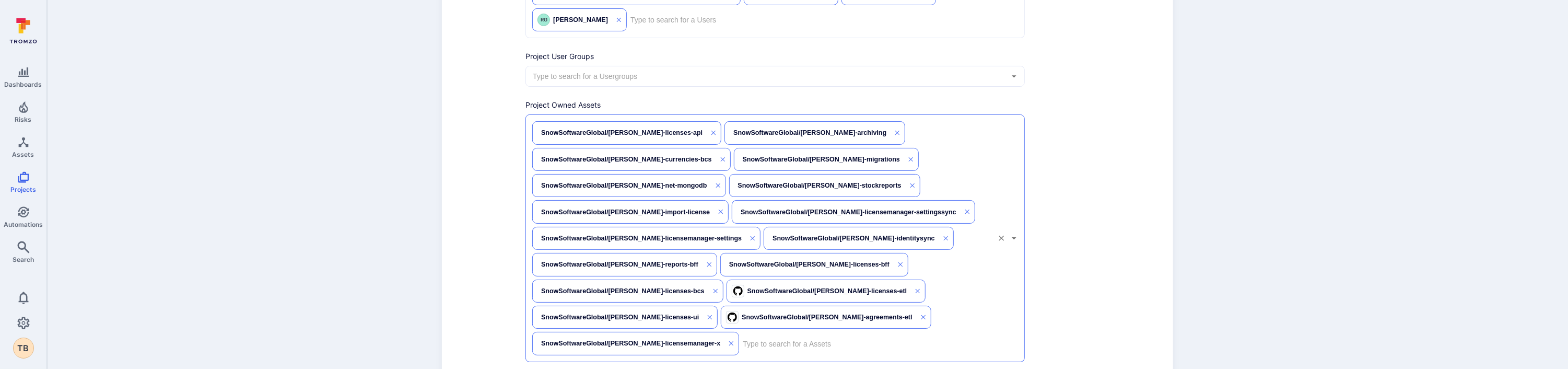 scroll, scrollTop: 233, scrollLeft: 0, axis: vertical 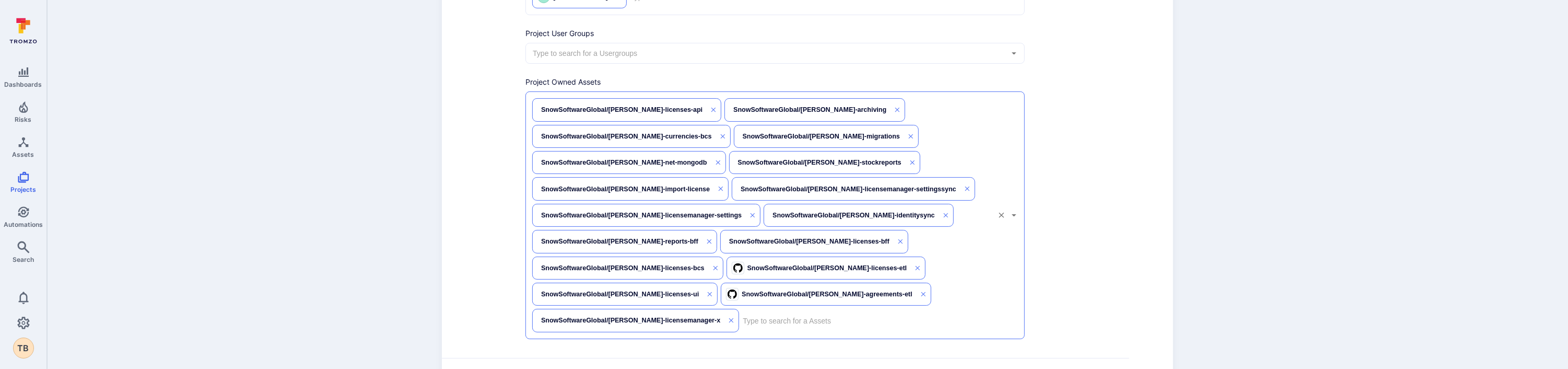 click at bounding box center [865, 320] 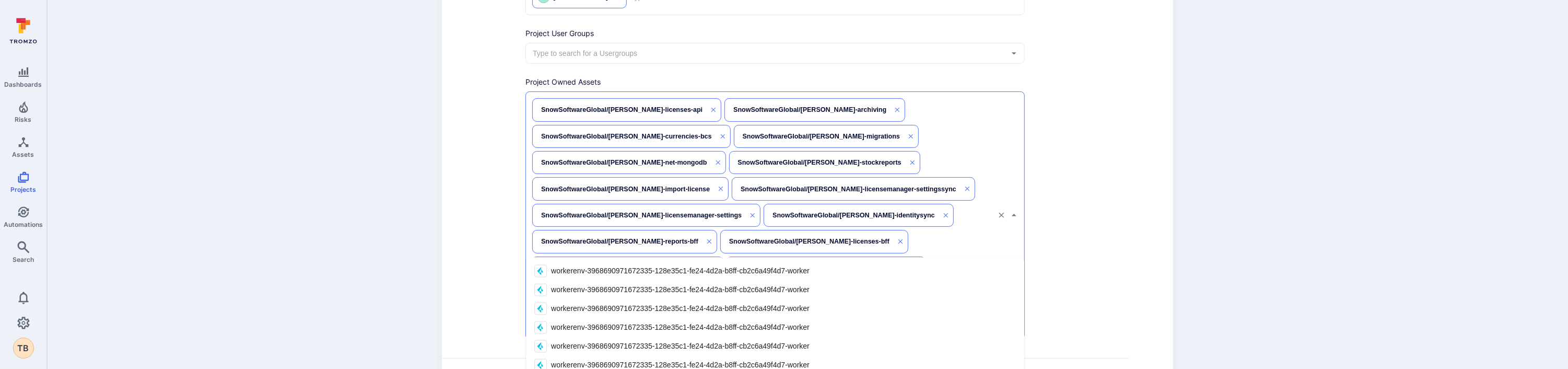 type on "sam-customreports-api" 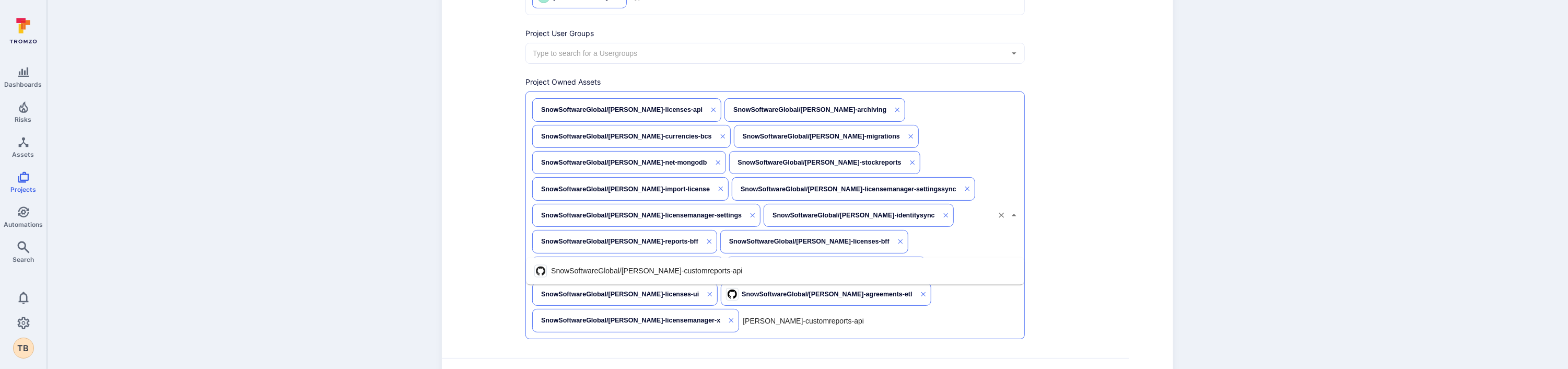click on "SnowSoftwareGlobal/sam-customreports-api" at bounding box center [647, 271] 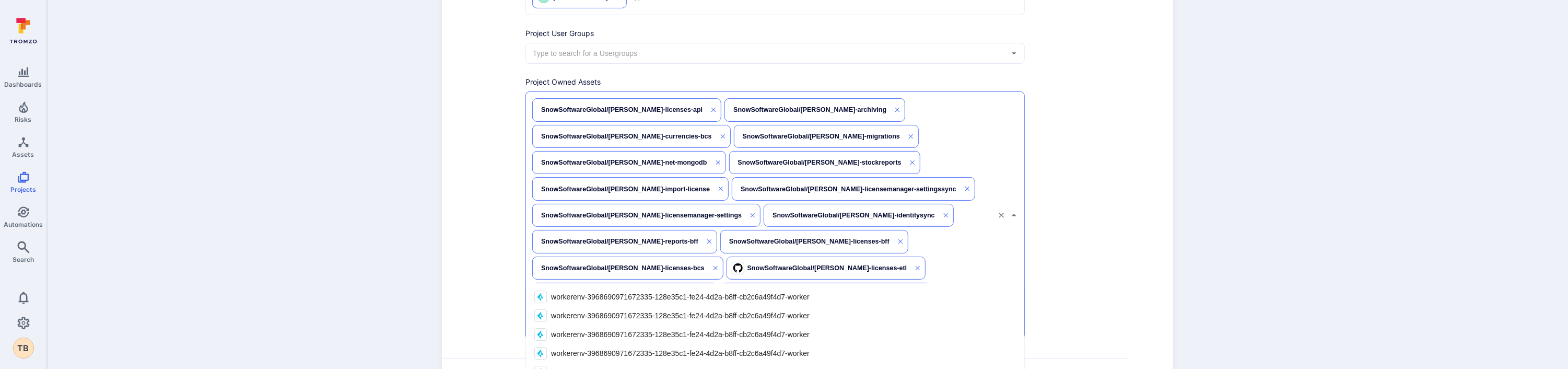 type on "sam-customreports-ingestion" 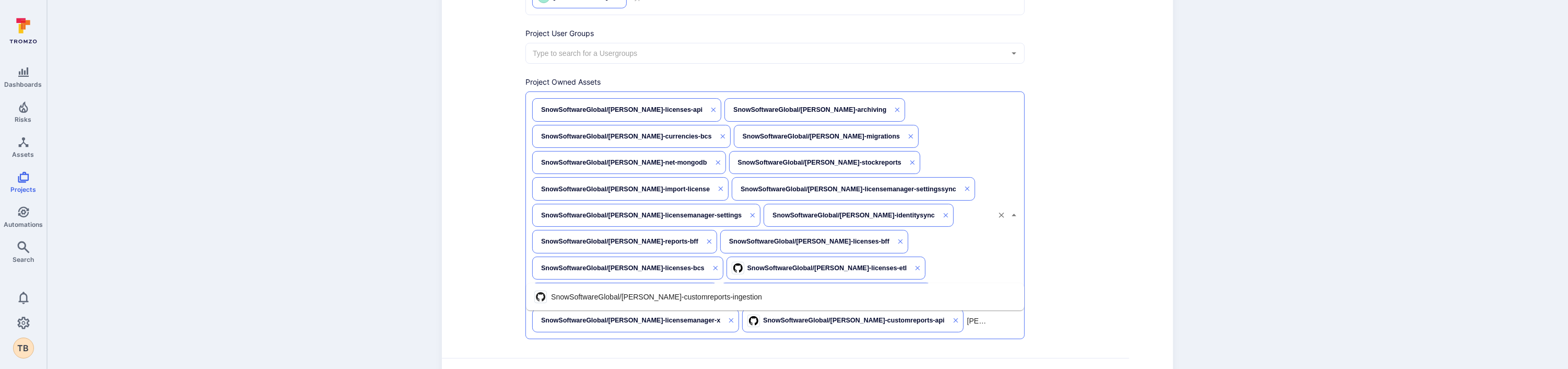 click on "SnowSoftwareGlobal/sam-customreports-ingestion" at bounding box center [657, 297] 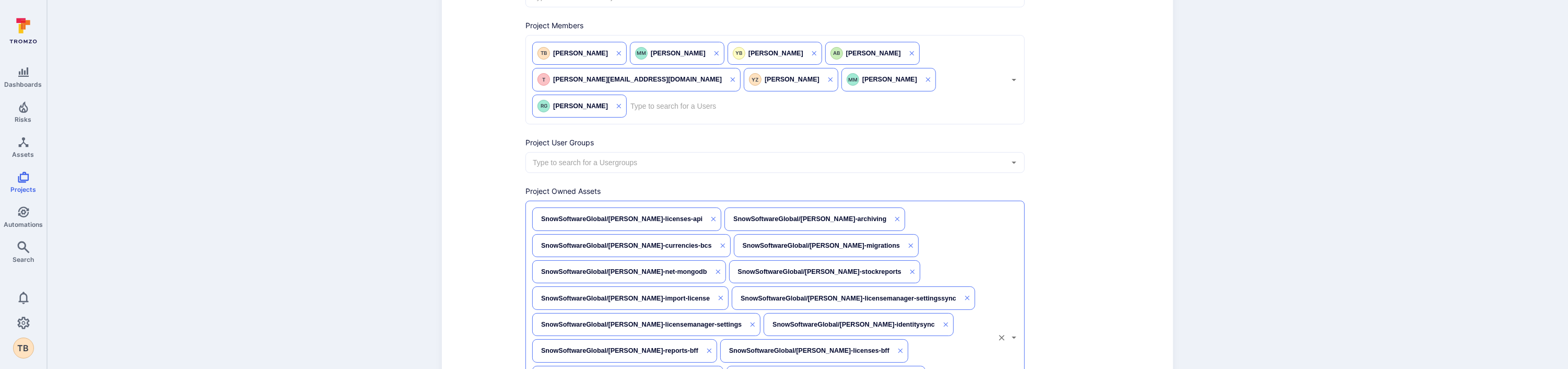 scroll, scrollTop: 259, scrollLeft: 0, axis: vertical 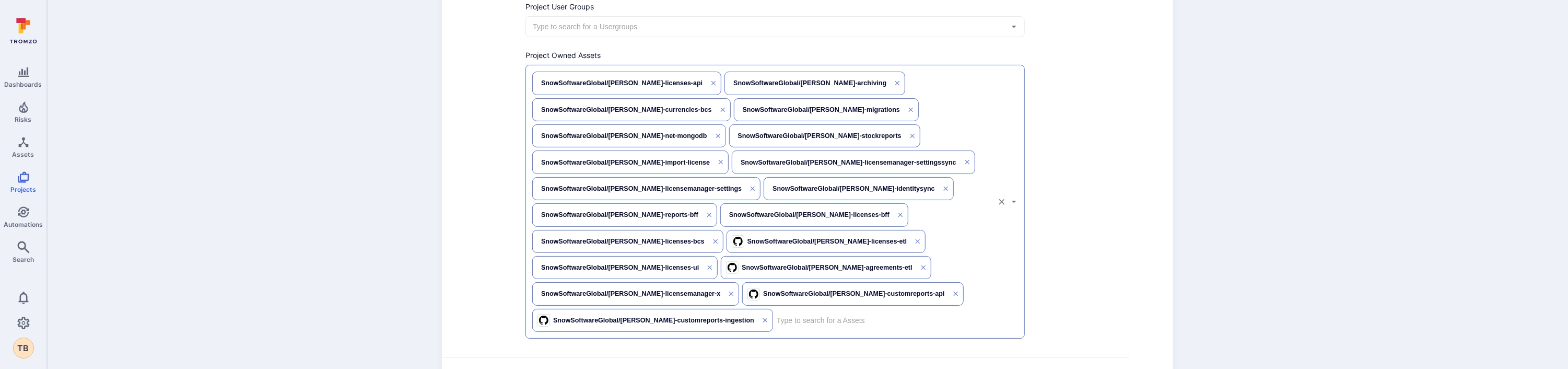 click on "Save" at bounding box center (780, 387) 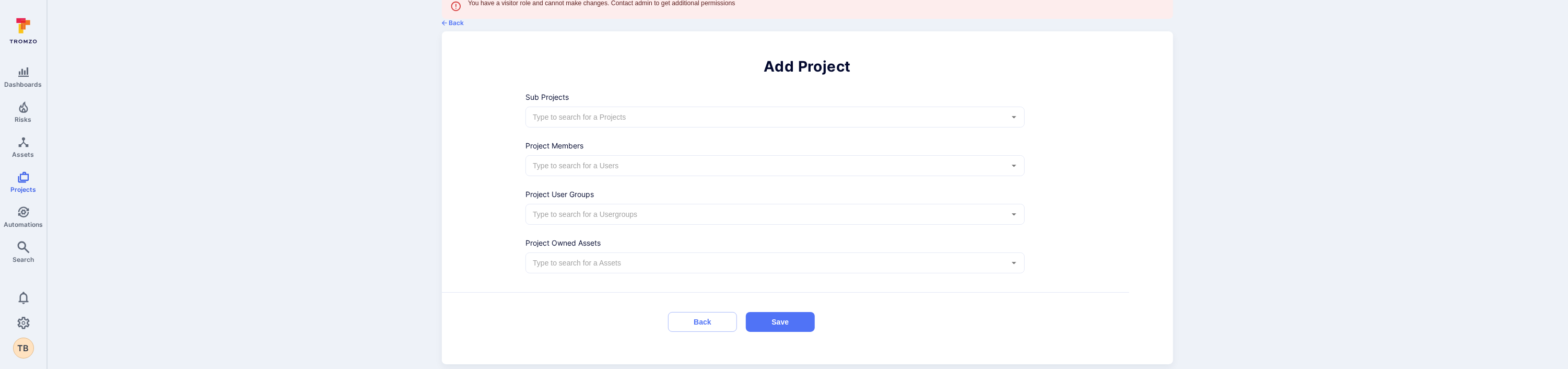 scroll, scrollTop: 44, scrollLeft: 0, axis: vertical 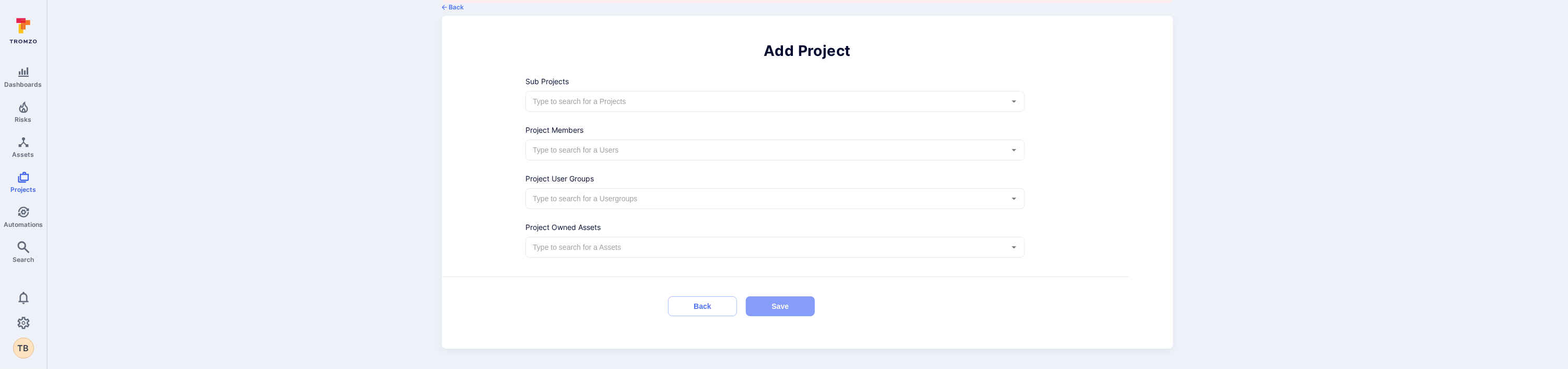 drag, startPoint x: 779, startPoint y: 301, endPoint x: 782, endPoint y: 306, distance: 5.830952 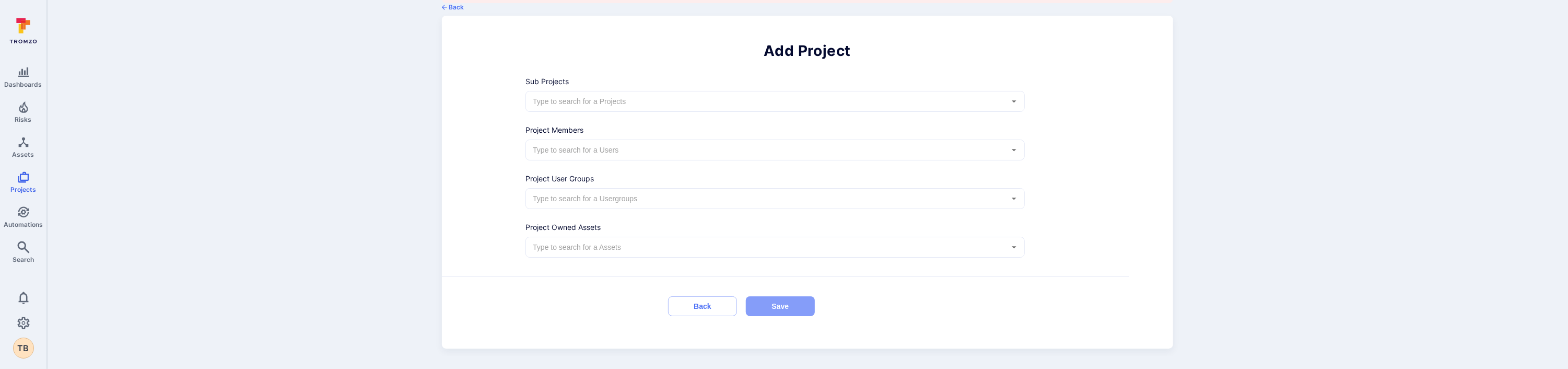 click on "Save" at bounding box center (780, 306) 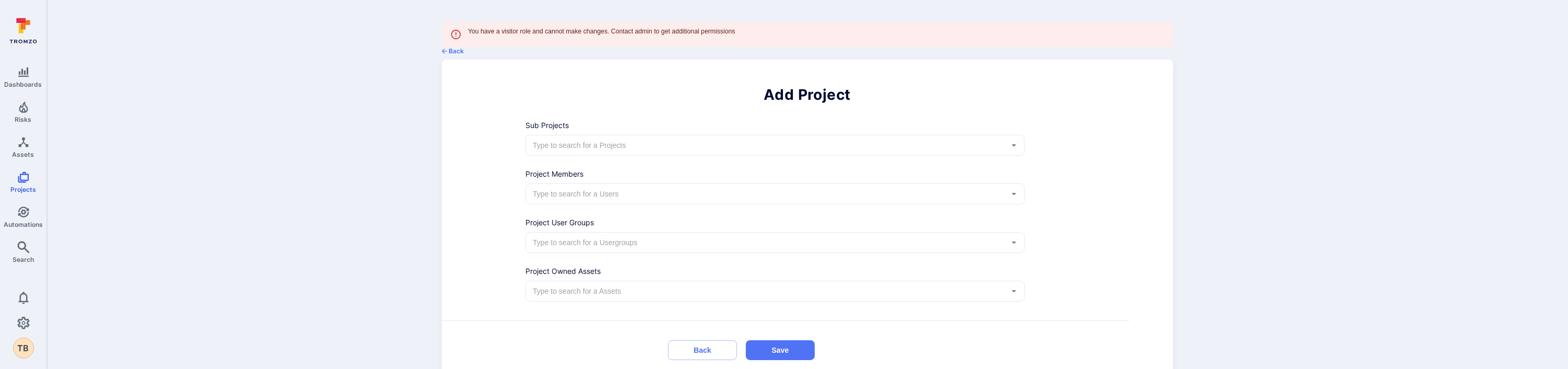 click on "Back" at bounding box center (703, 350) 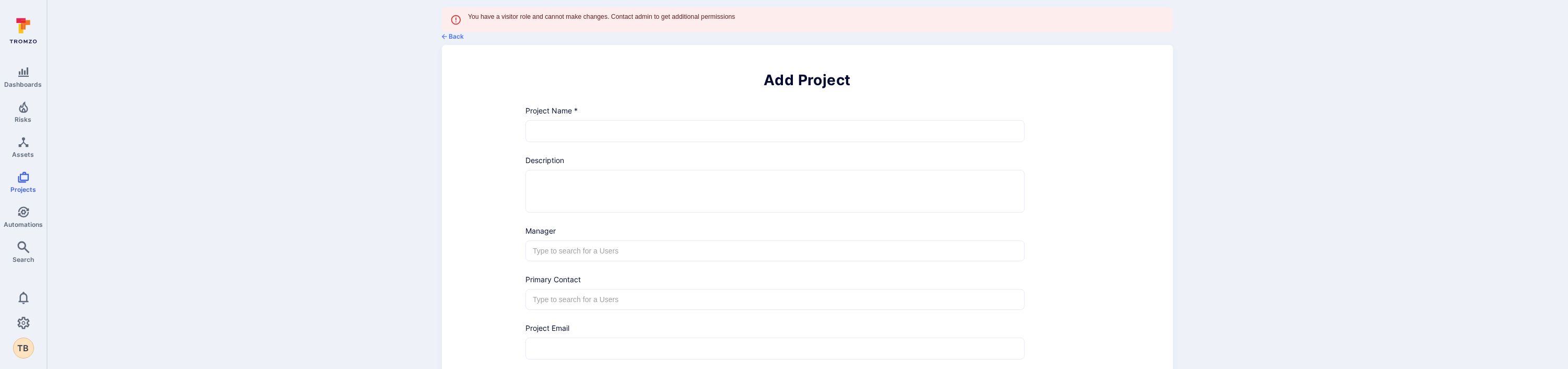 scroll, scrollTop: 0, scrollLeft: 0, axis: both 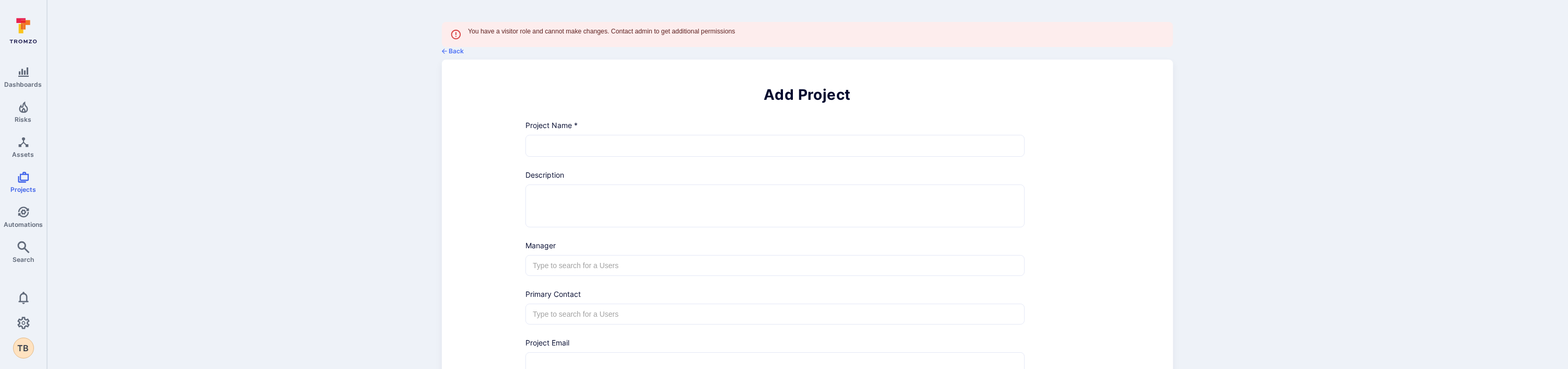 click on "Back" at bounding box center (453, 51) 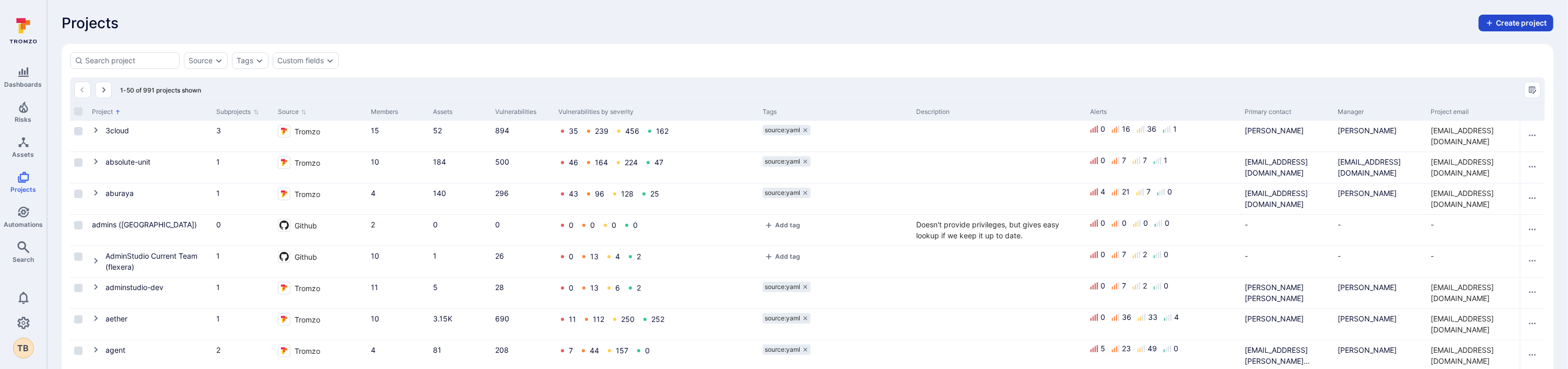 click on "Create project" at bounding box center (1516, 23) 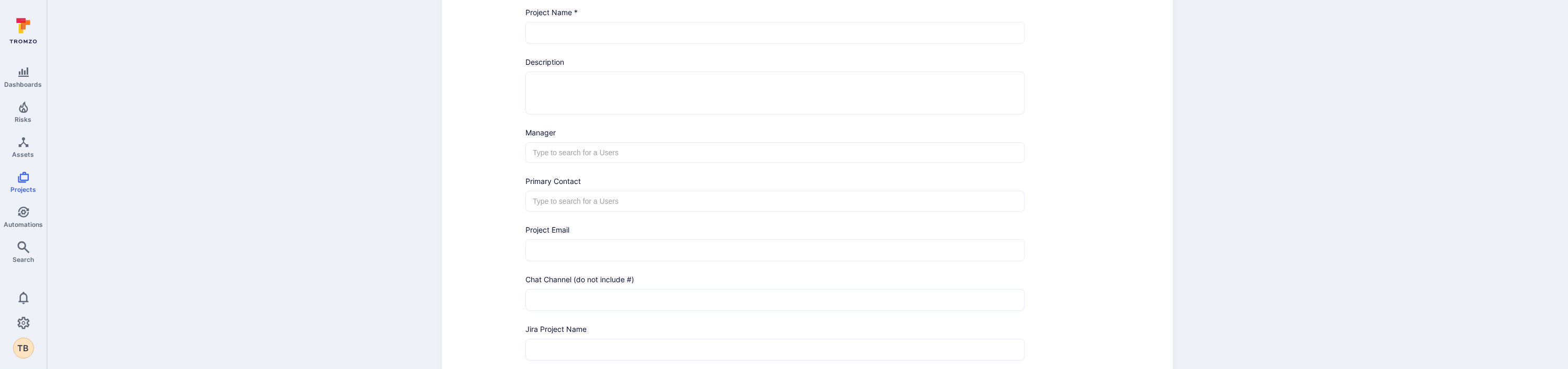 scroll, scrollTop: 261, scrollLeft: 0, axis: vertical 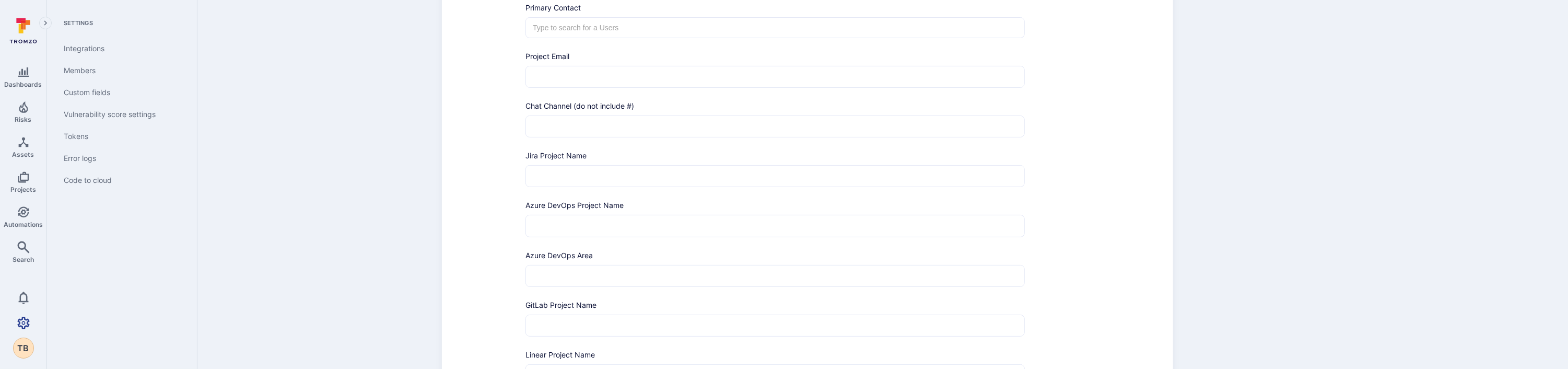 click at bounding box center (23, 323) 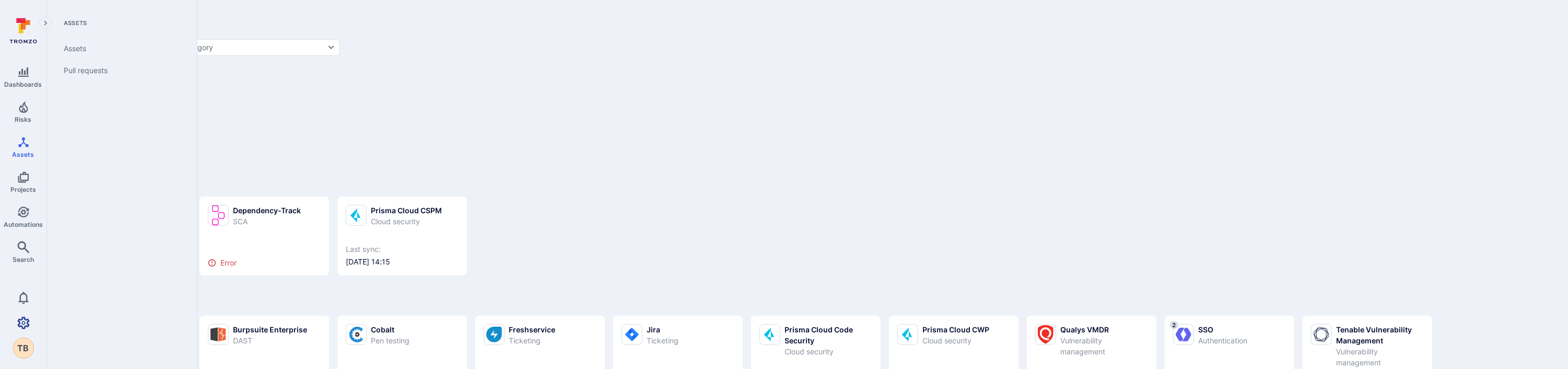 click 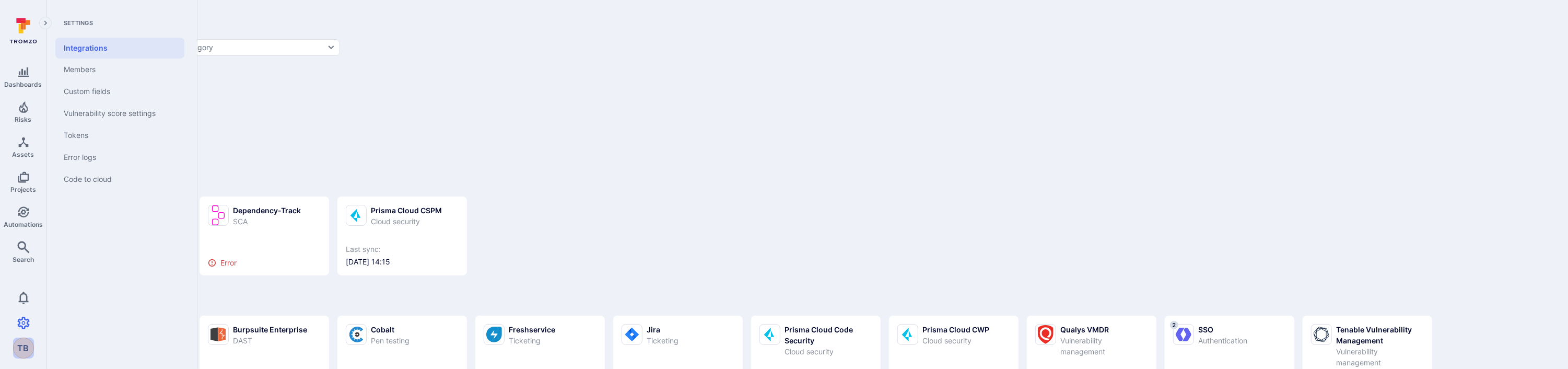 click on "TB" at bounding box center [24, 348] 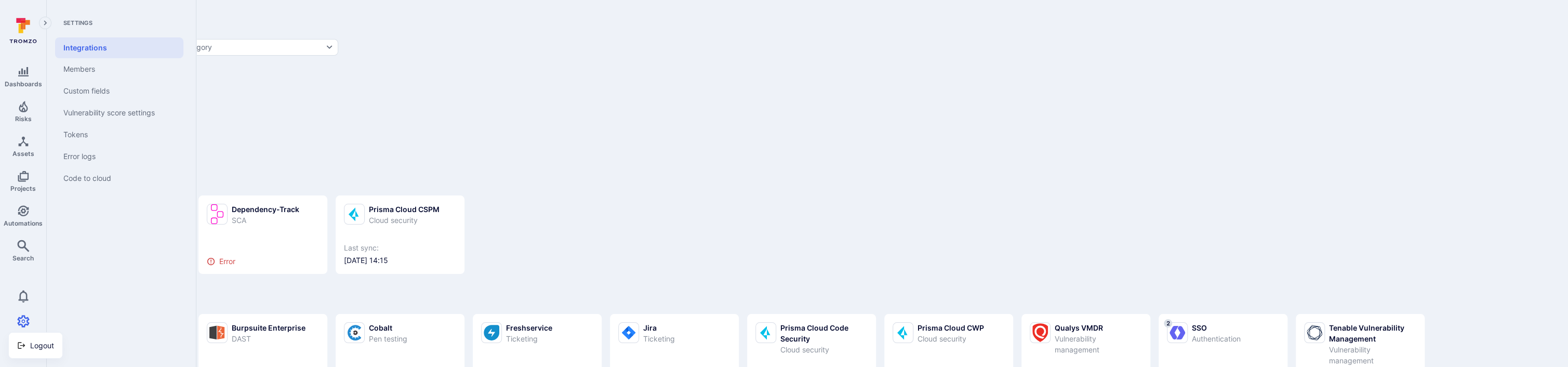 drag, startPoint x: 89, startPoint y: 257, endPoint x: 76, endPoint y: 256, distance: 13.038405 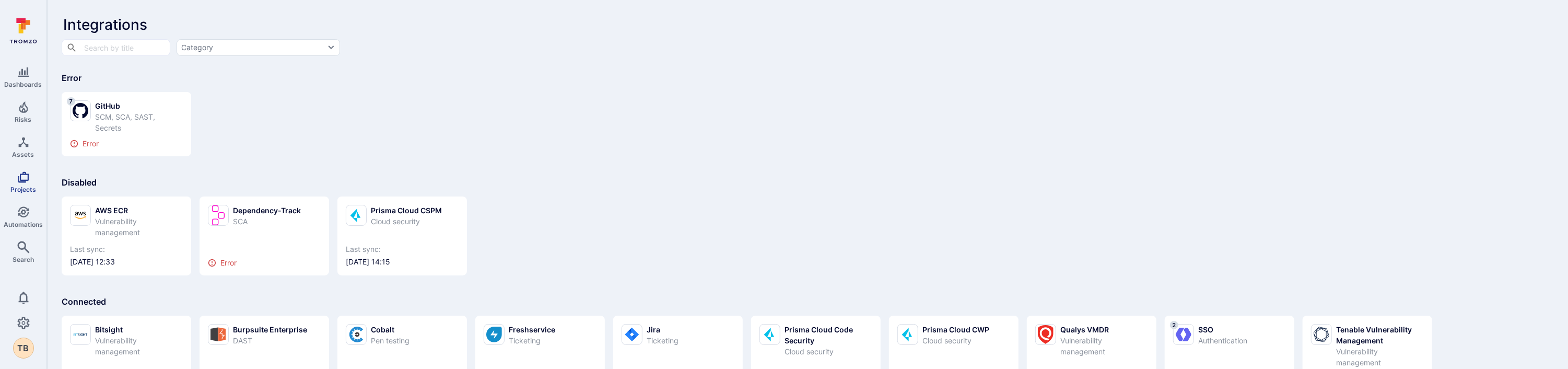 click on "Projects" at bounding box center (23, 189) 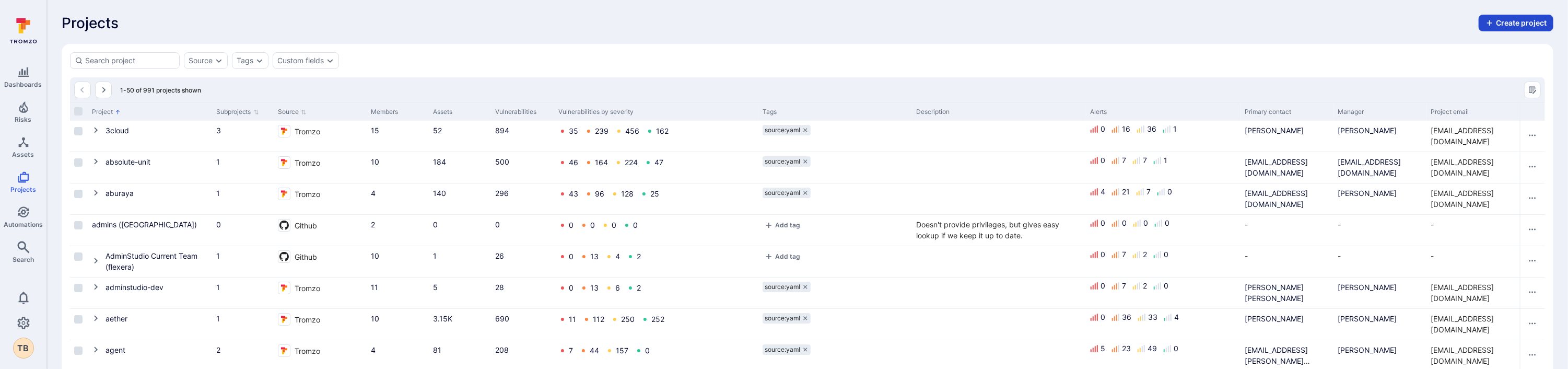 click on "Create project" at bounding box center (1516, 23) 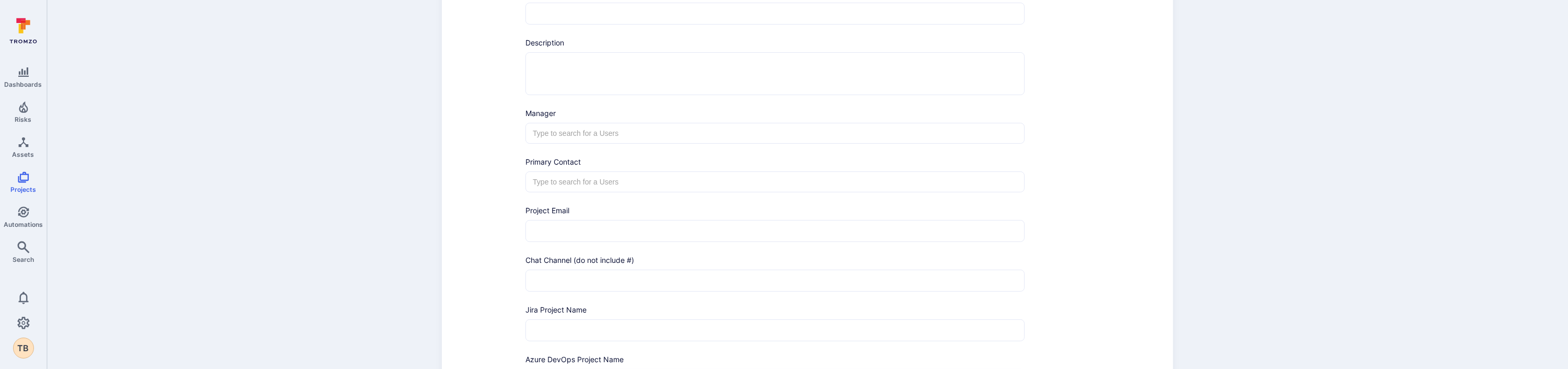 scroll, scrollTop: 0, scrollLeft: 0, axis: both 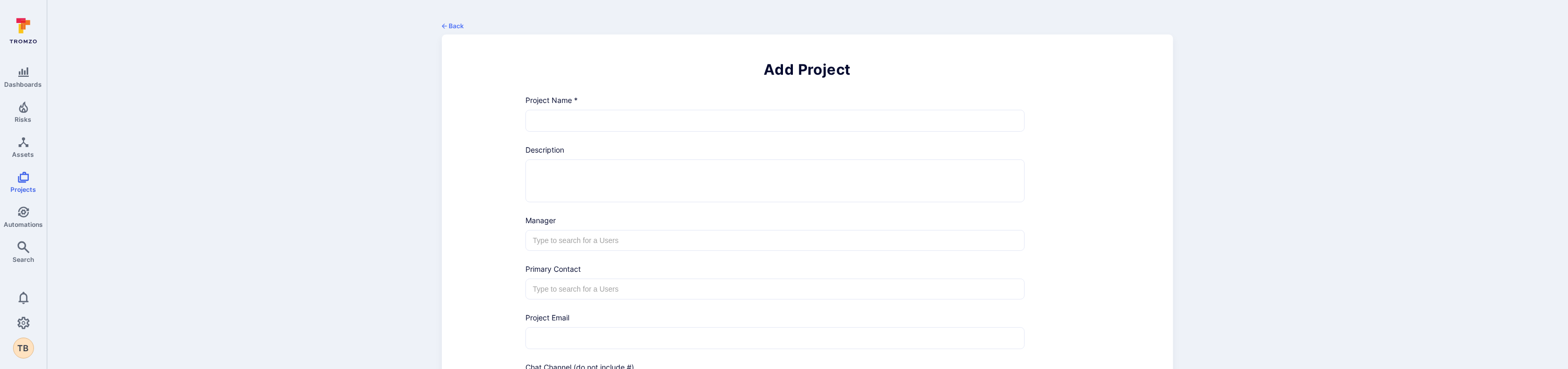 click at bounding box center (775, 121) 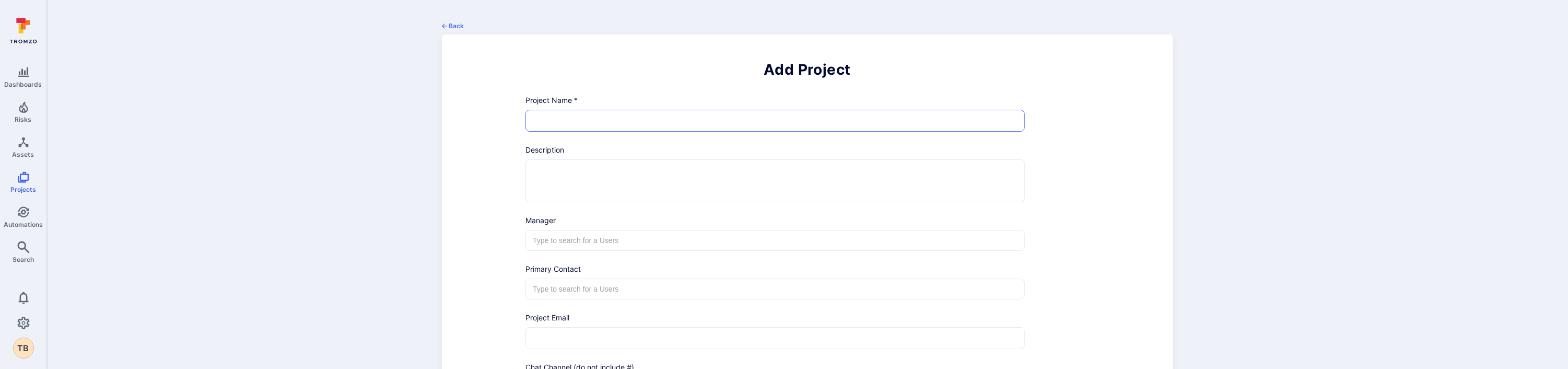 click at bounding box center [775, 121] 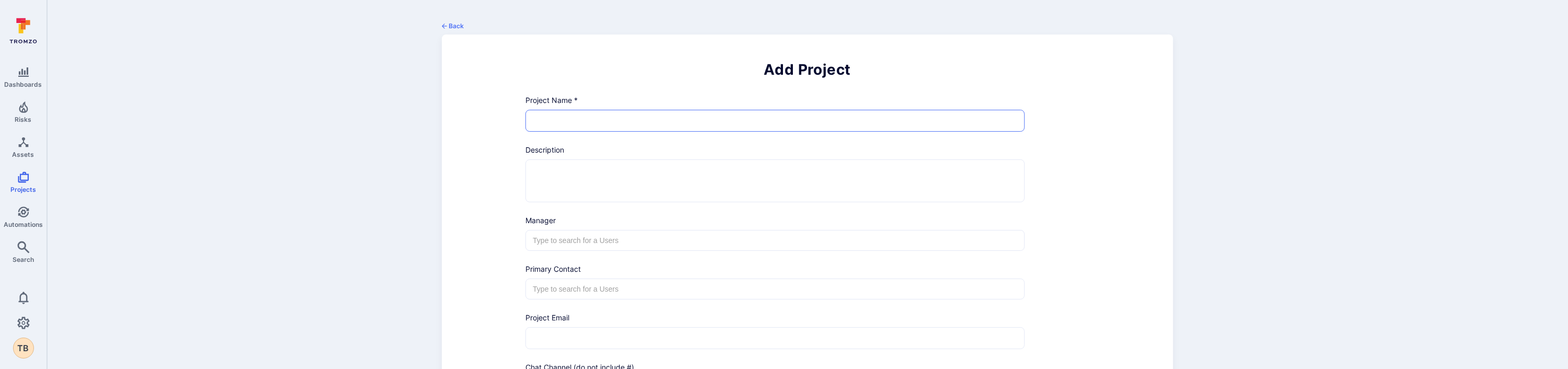type on "SAM Core Jets team" 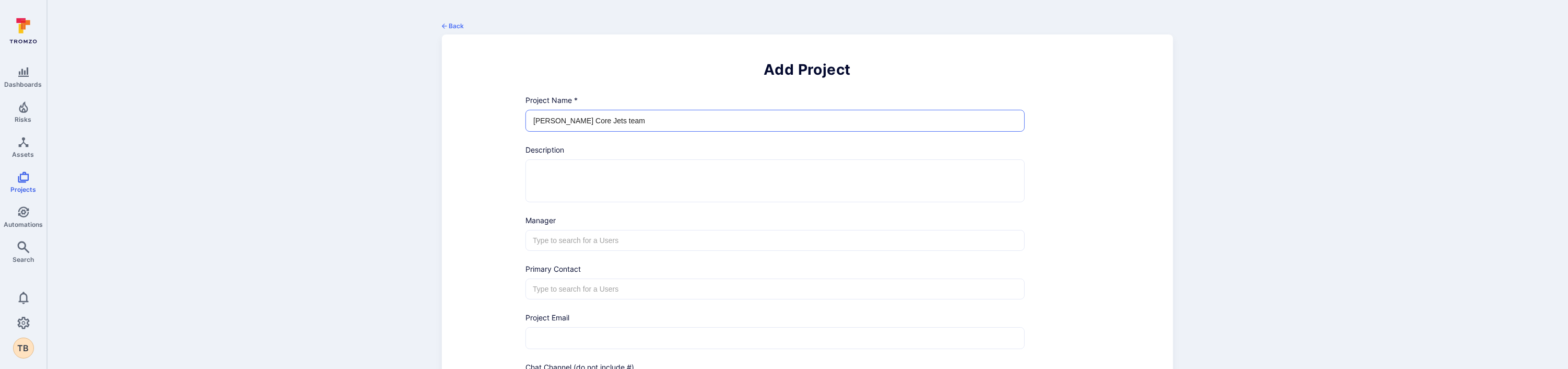 type on "[PERSON_NAME]" 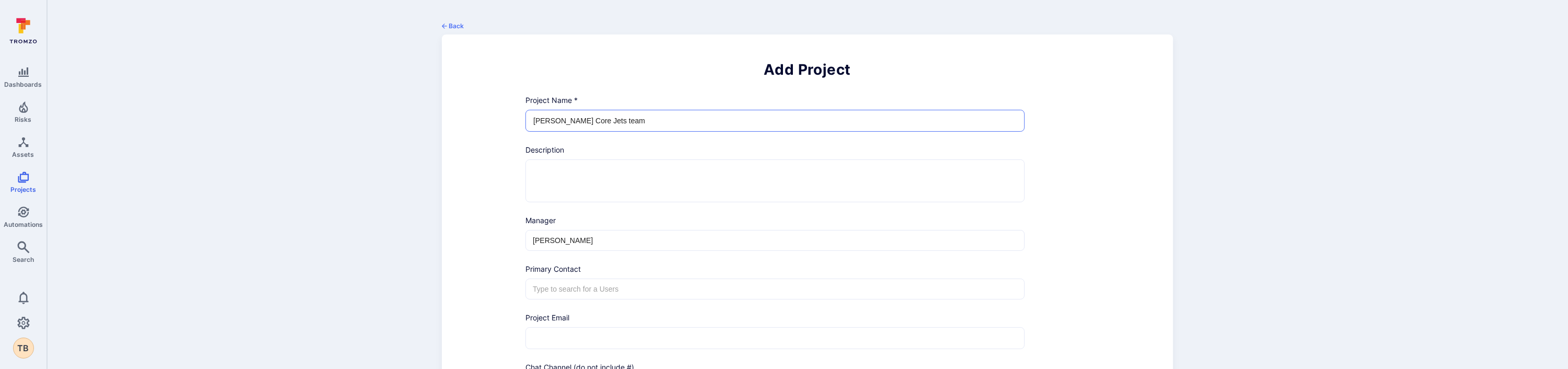 type on "[PERSON_NAME]" 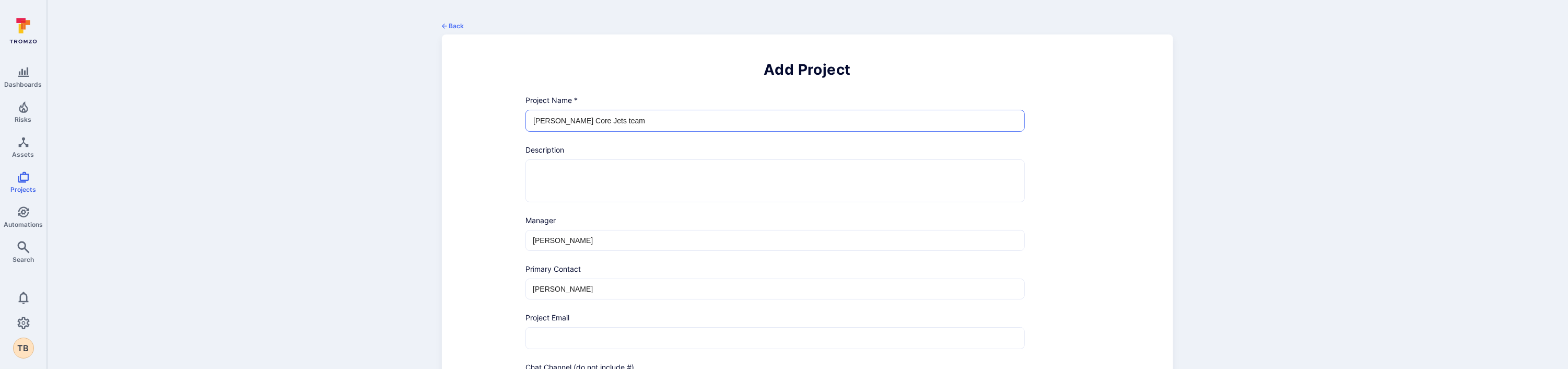type on "SAM on Atlas" 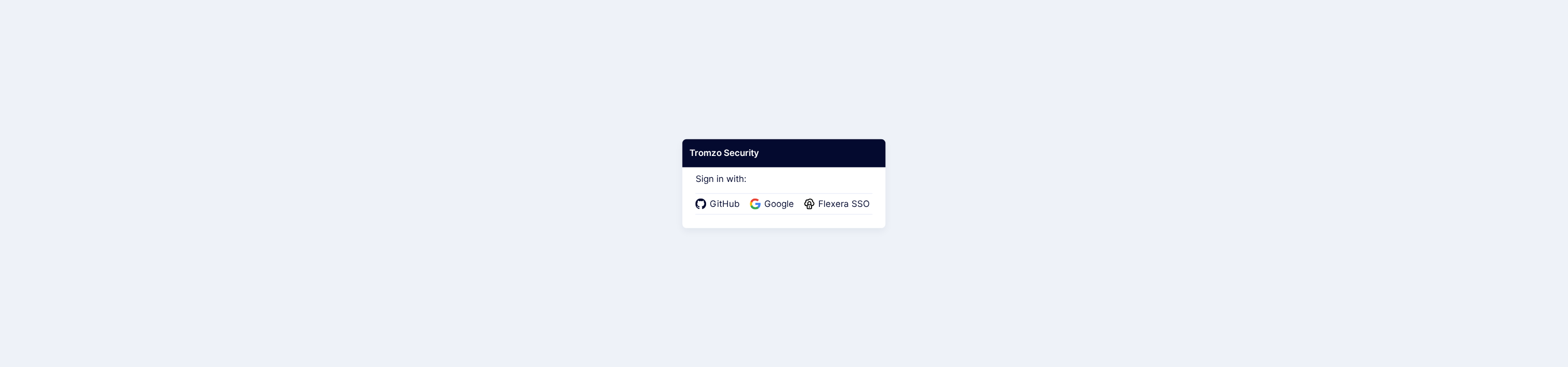 scroll, scrollTop: 0, scrollLeft: 0, axis: both 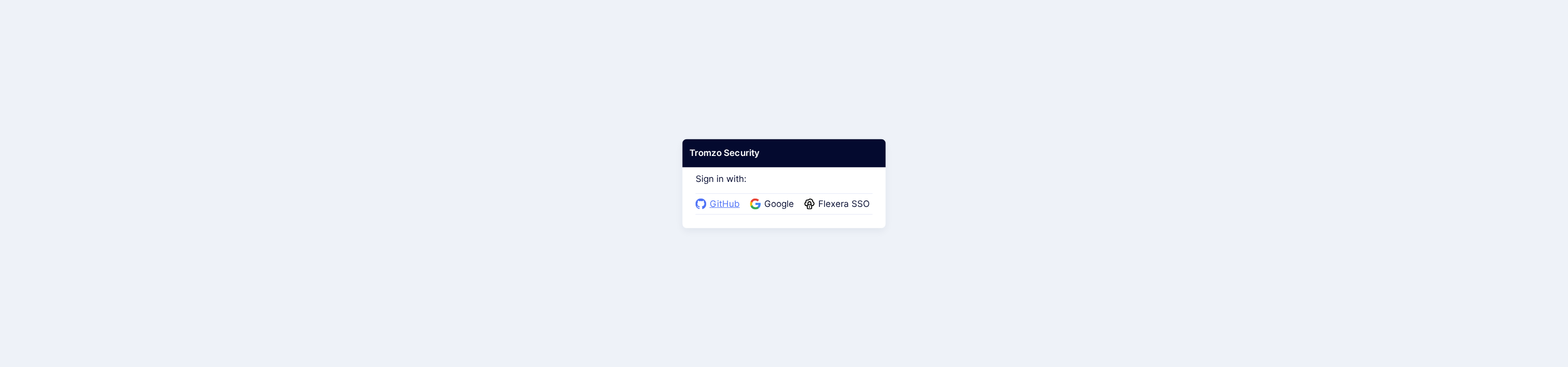 click on "GitHub" at bounding box center (725, 204) 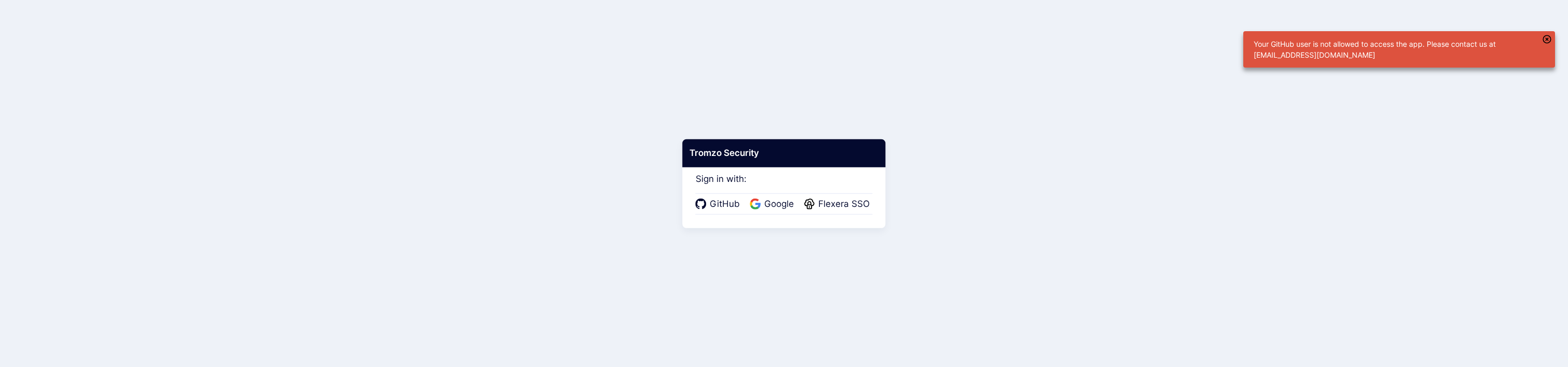 scroll, scrollTop: 0, scrollLeft: 0, axis: both 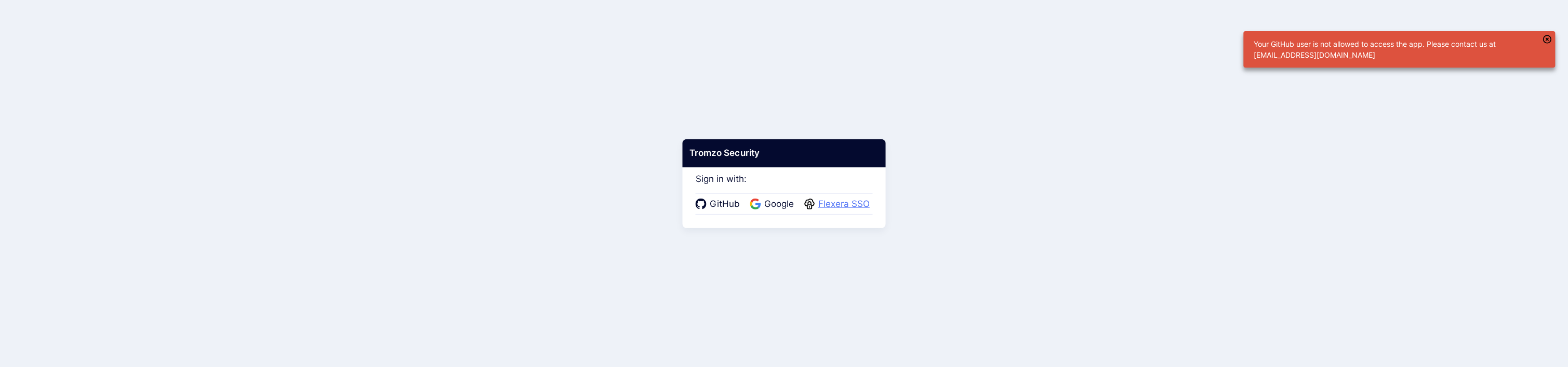 click on "Flexera SSO" at bounding box center [844, 204] 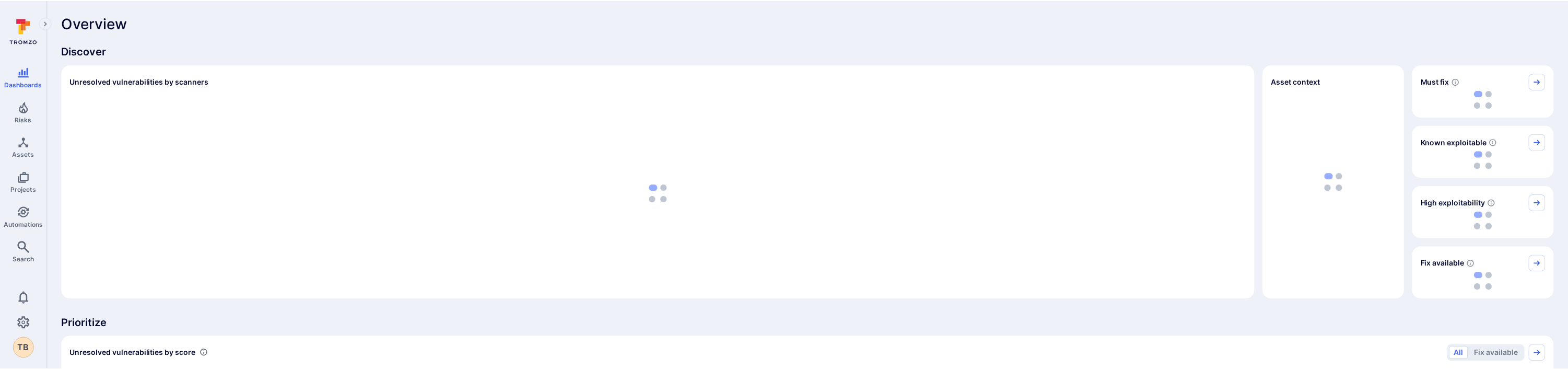 scroll, scrollTop: 0, scrollLeft: 0, axis: both 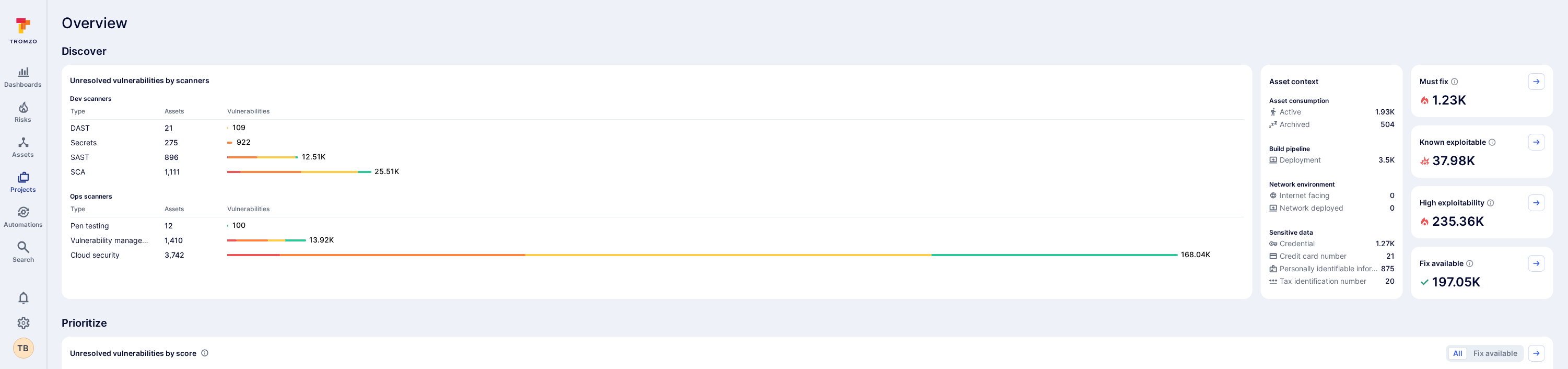 click 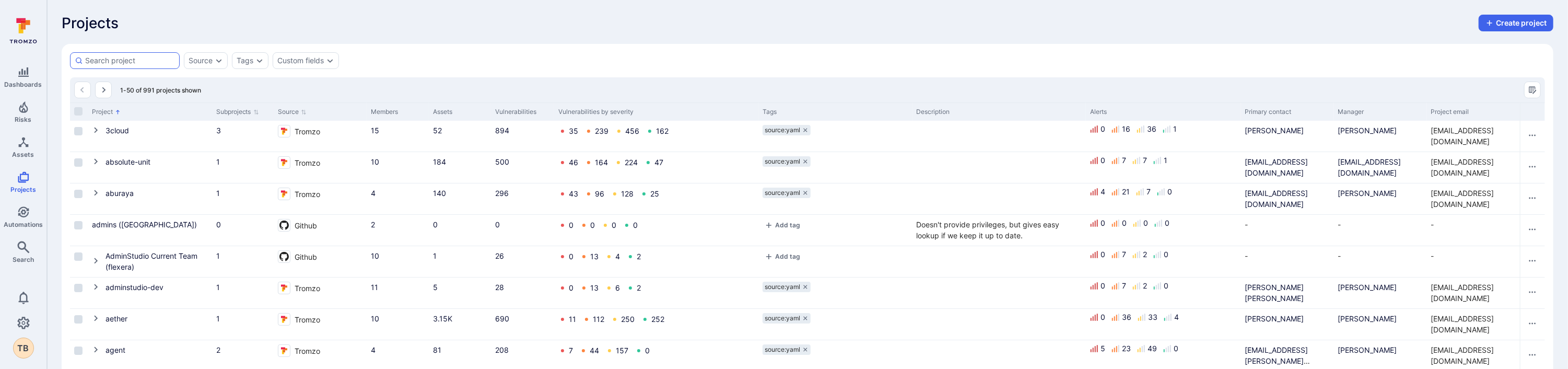 click 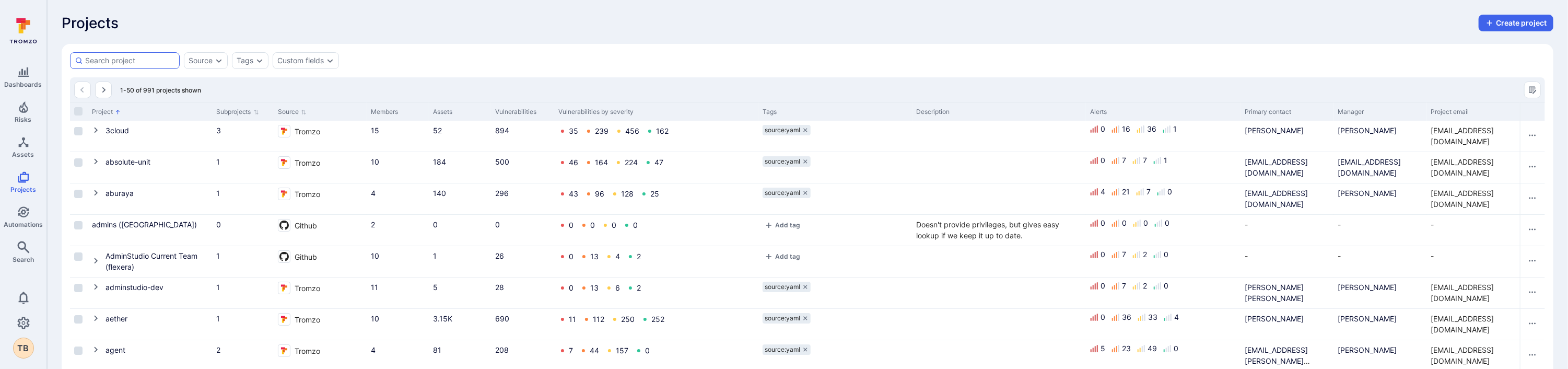 click at bounding box center [130, 61] 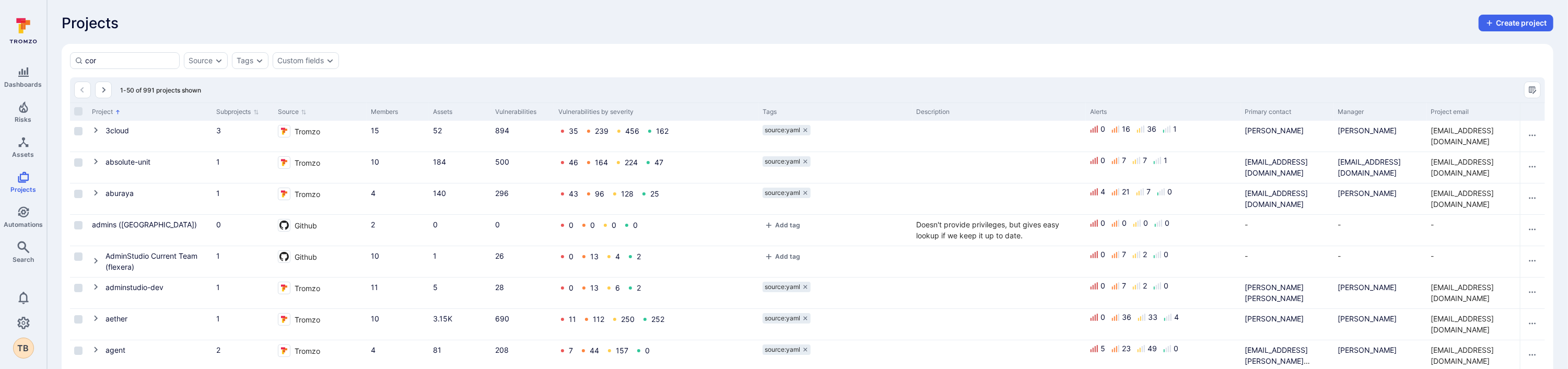 type on "core" 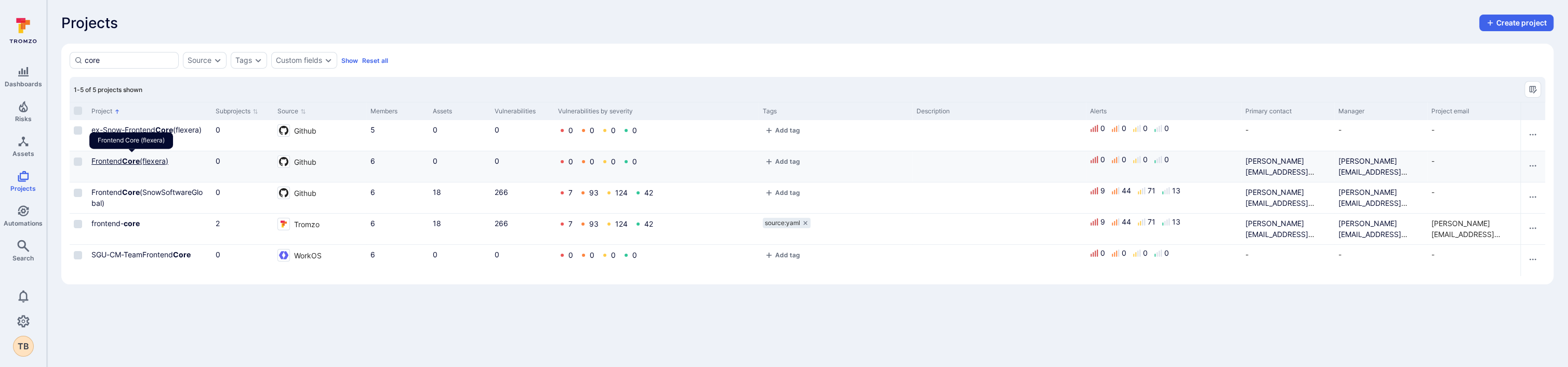 click on "Core" at bounding box center [131, 161] 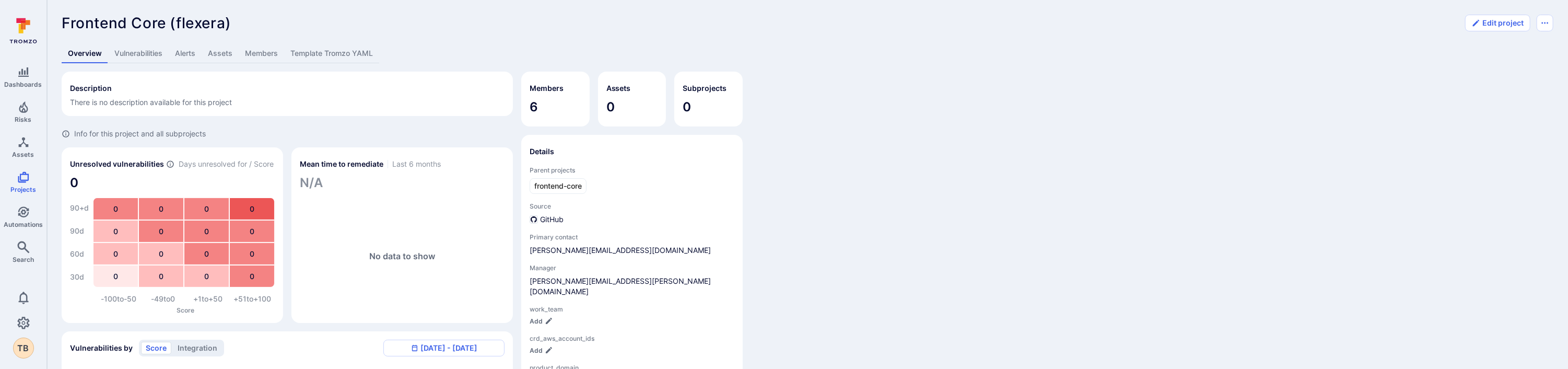 scroll, scrollTop: 0, scrollLeft: 0, axis: both 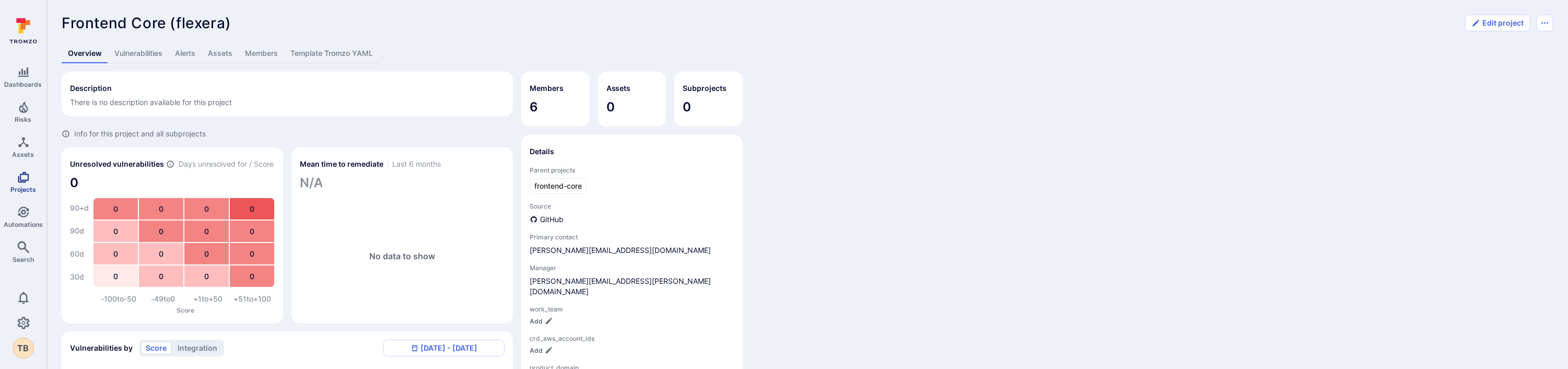 click on "Projects" at bounding box center [23, 189] 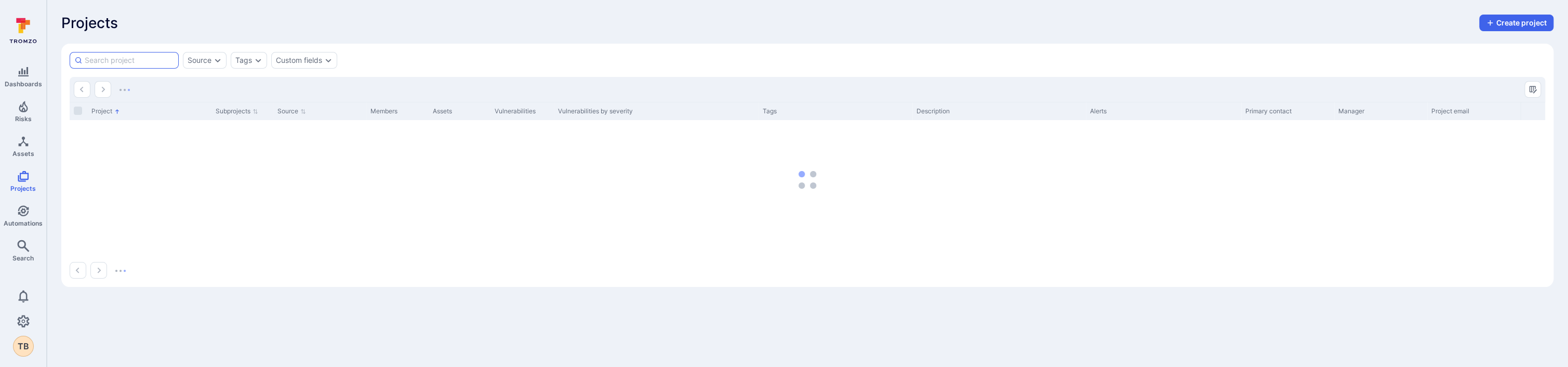 click at bounding box center [129, 60] 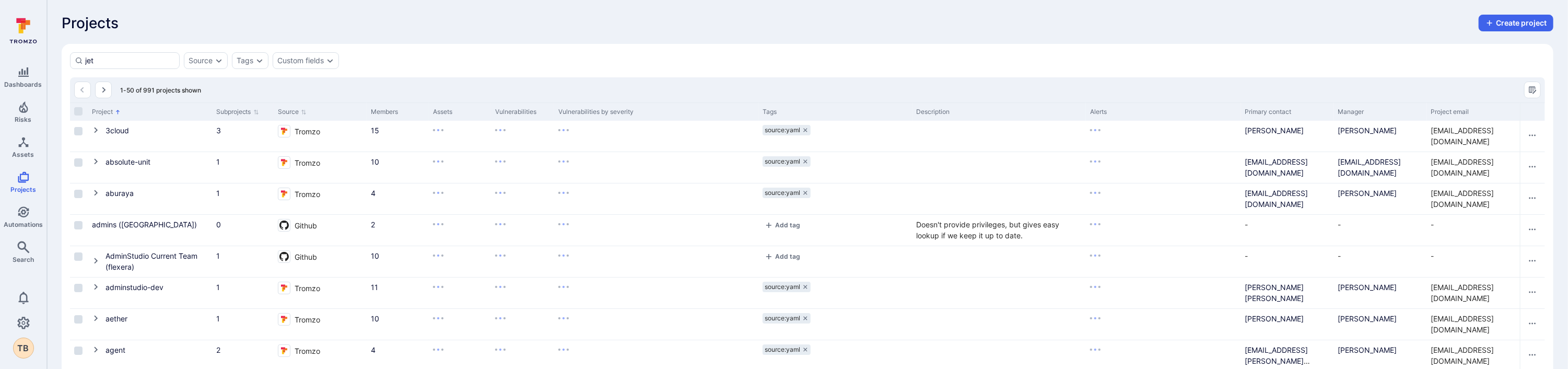 type on "jets" 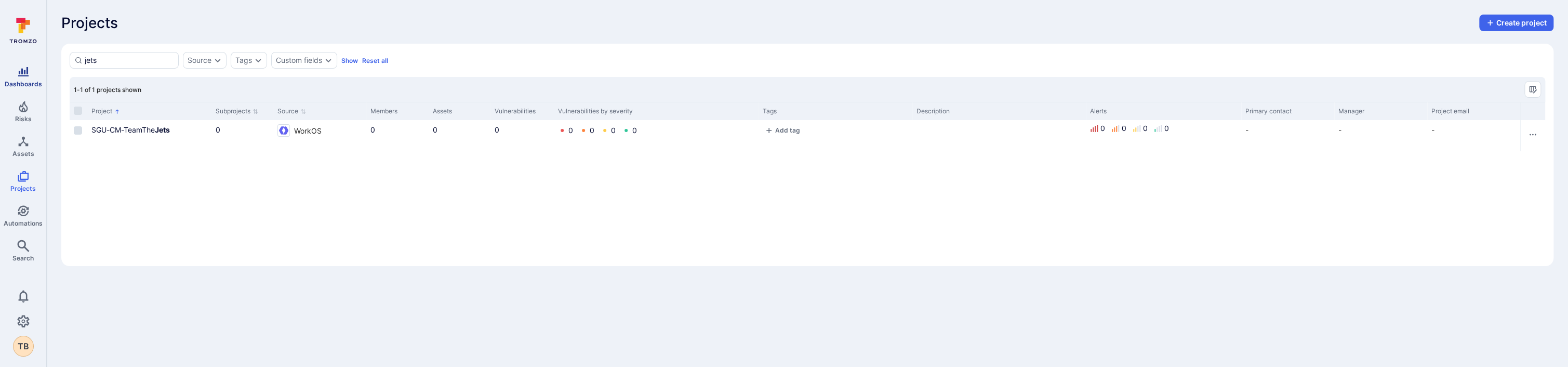 drag, startPoint x: 114, startPoint y: 61, endPoint x: 39, endPoint y: 62, distance: 75.00667 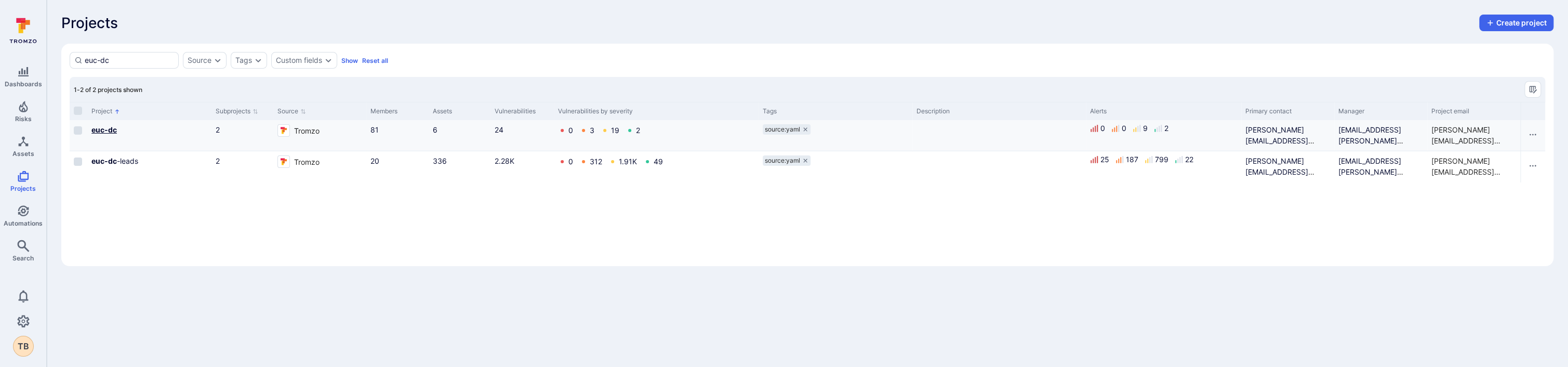 type on "euc-dc" 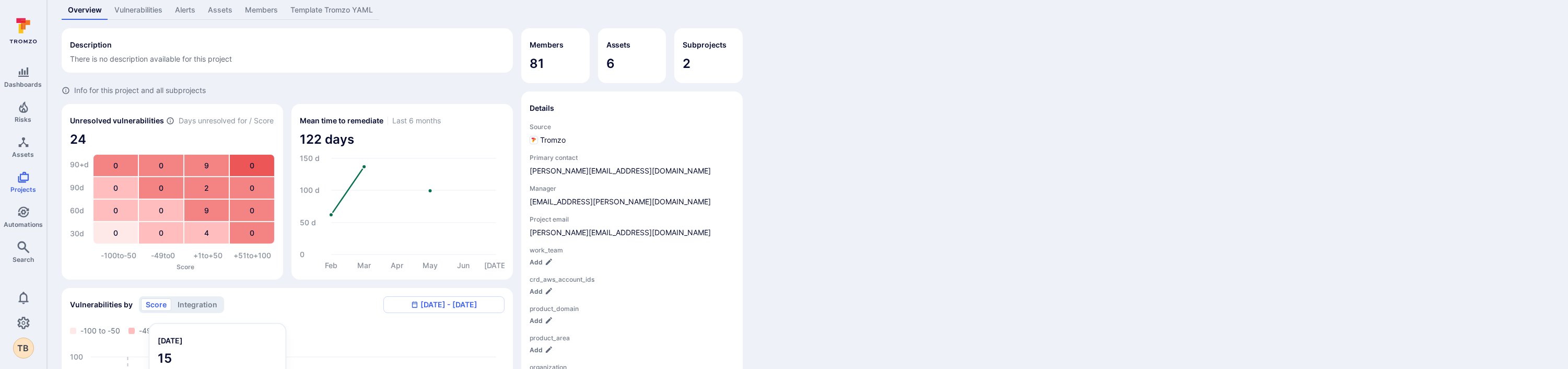 scroll, scrollTop: 0, scrollLeft: 0, axis: both 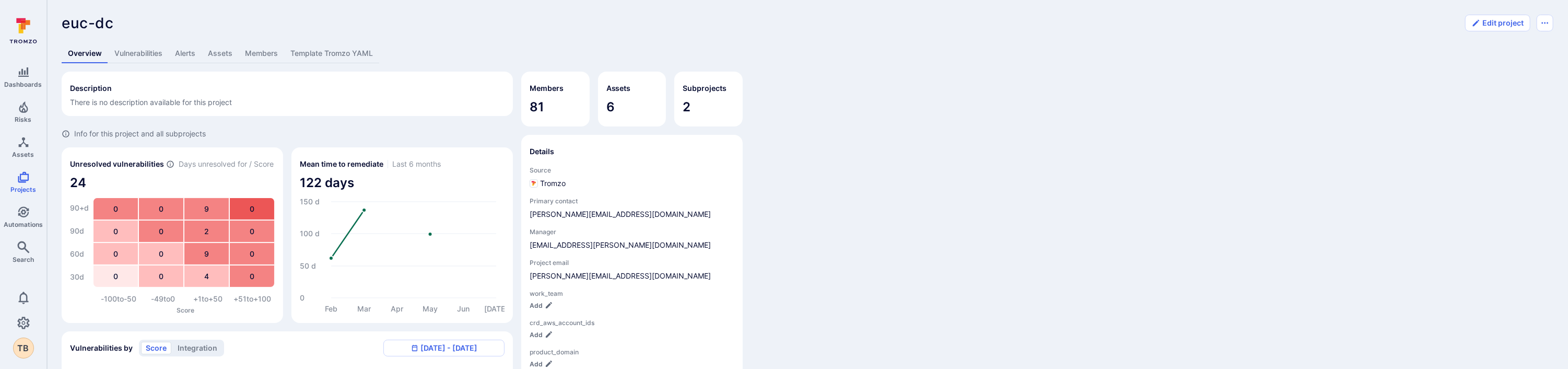 click on "Vulnerabilities" at bounding box center [138, 53] 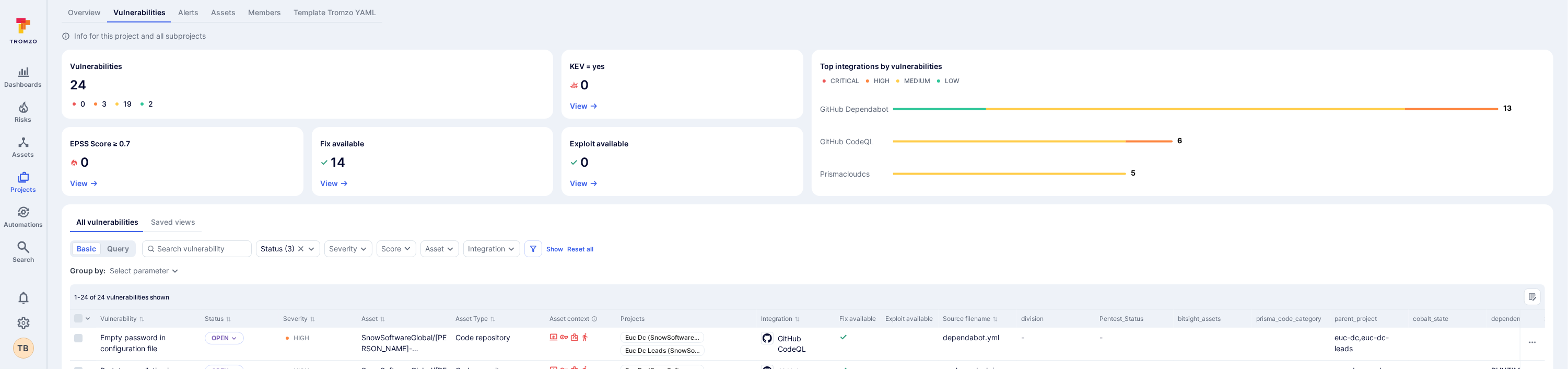 scroll, scrollTop: 25, scrollLeft: 0, axis: vertical 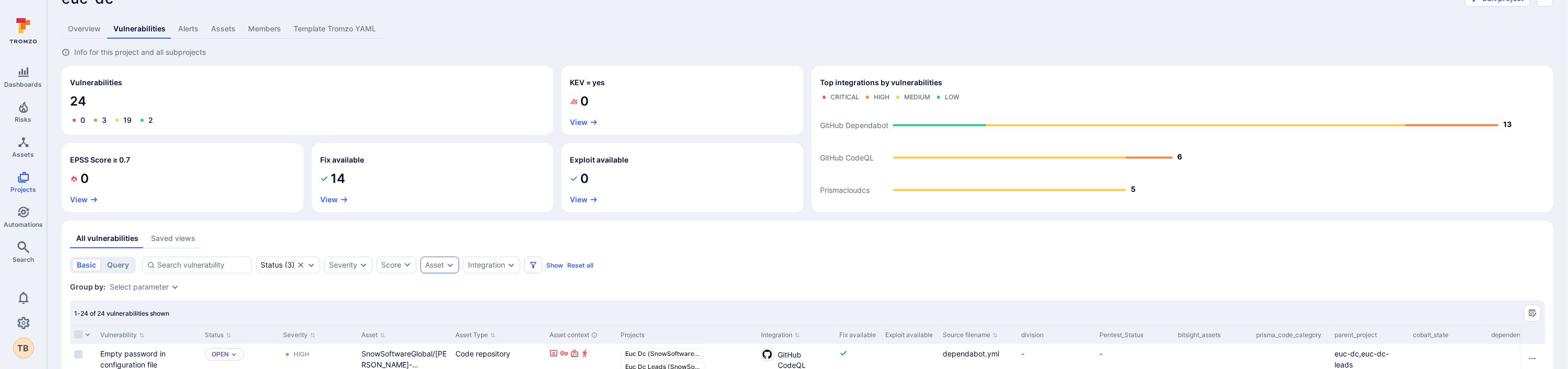 click on "Asset" at bounding box center [435, 265] 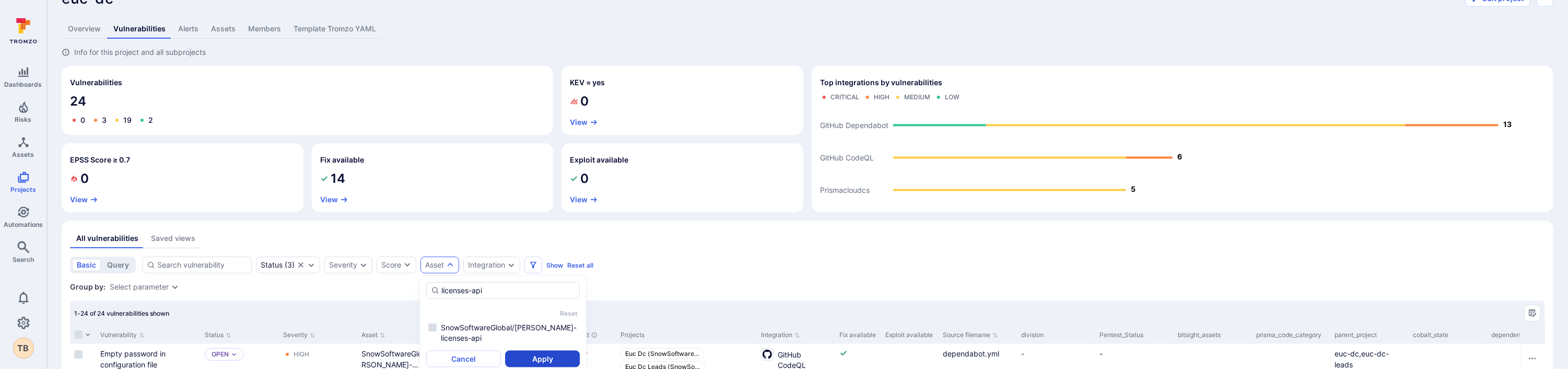 type on "licenses-api" 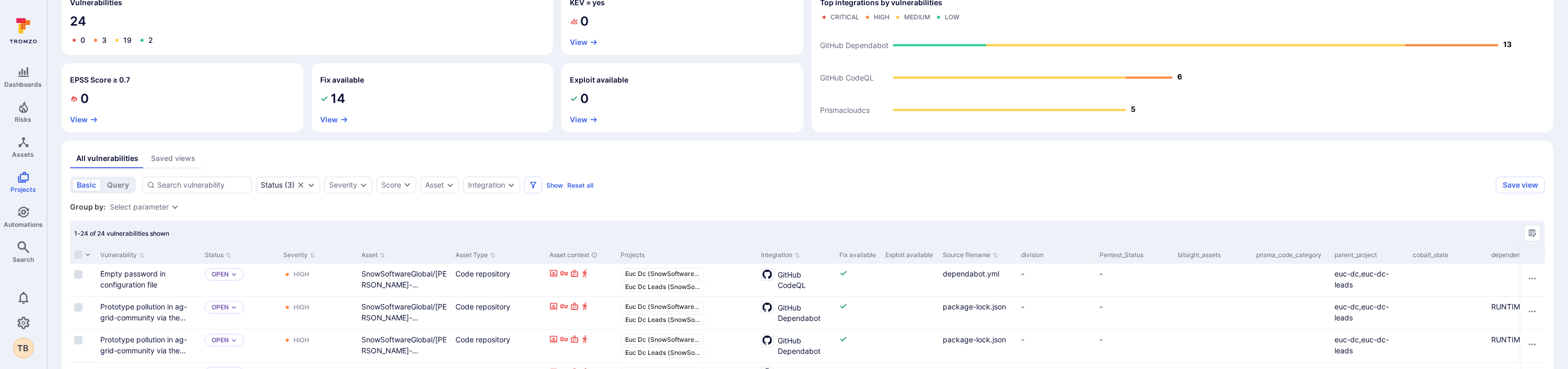 scroll, scrollTop: 181, scrollLeft: 0, axis: vertical 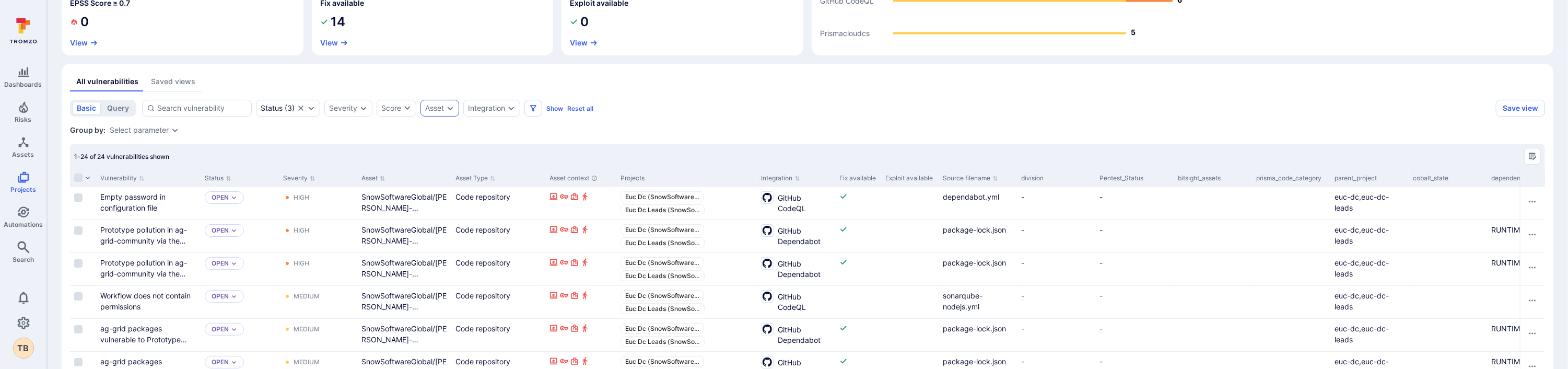 click on "Asset" at bounding box center (440, 108) 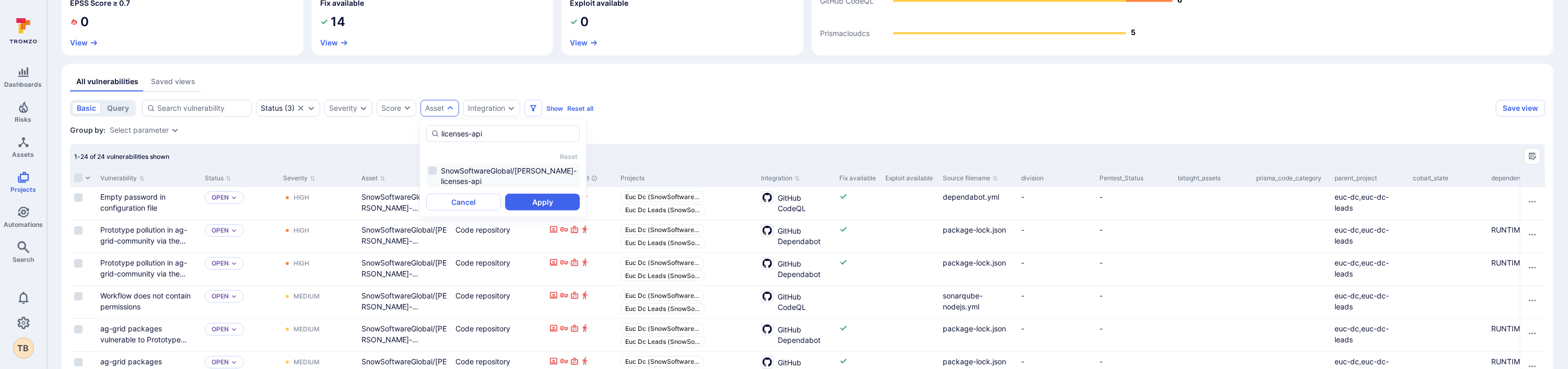 click on "SnowSoftwareGlobal/[PERSON_NAME]-licenses-api" at bounding box center [503, 176] 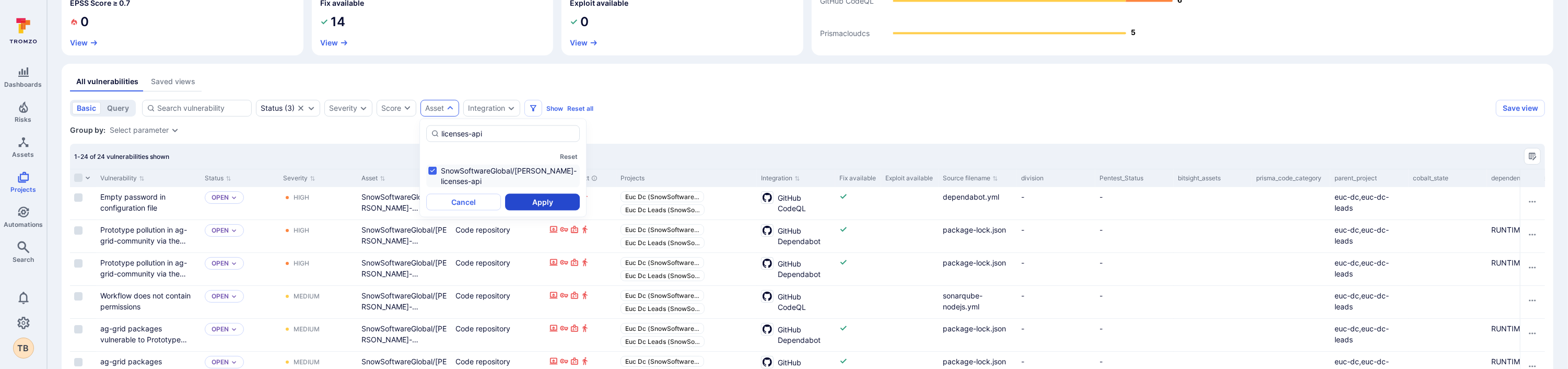click on "Apply" at bounding box center (542, 202) 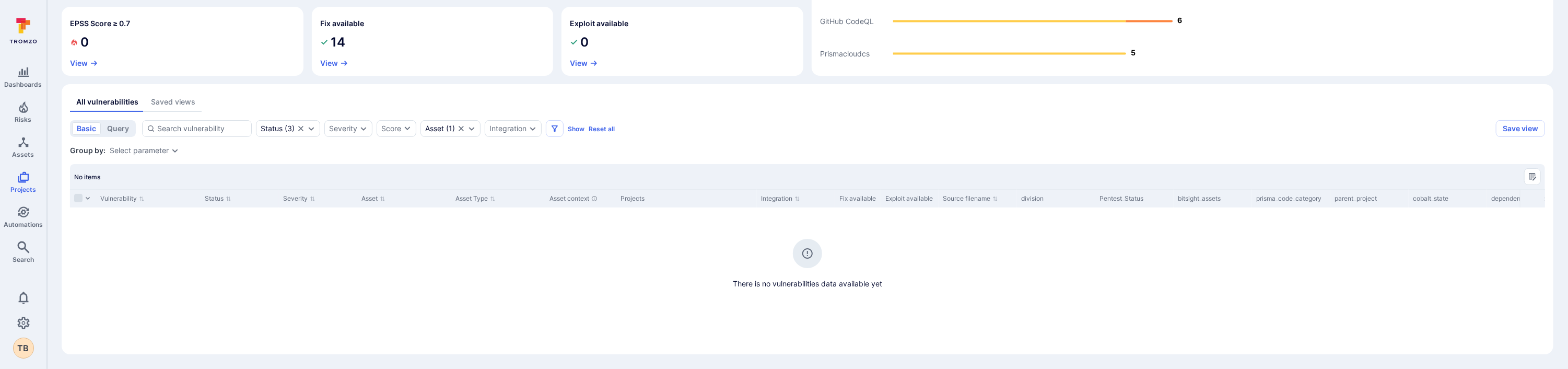 scroll, scrollTop: 160, scrollLeft: 0, axis: vertical 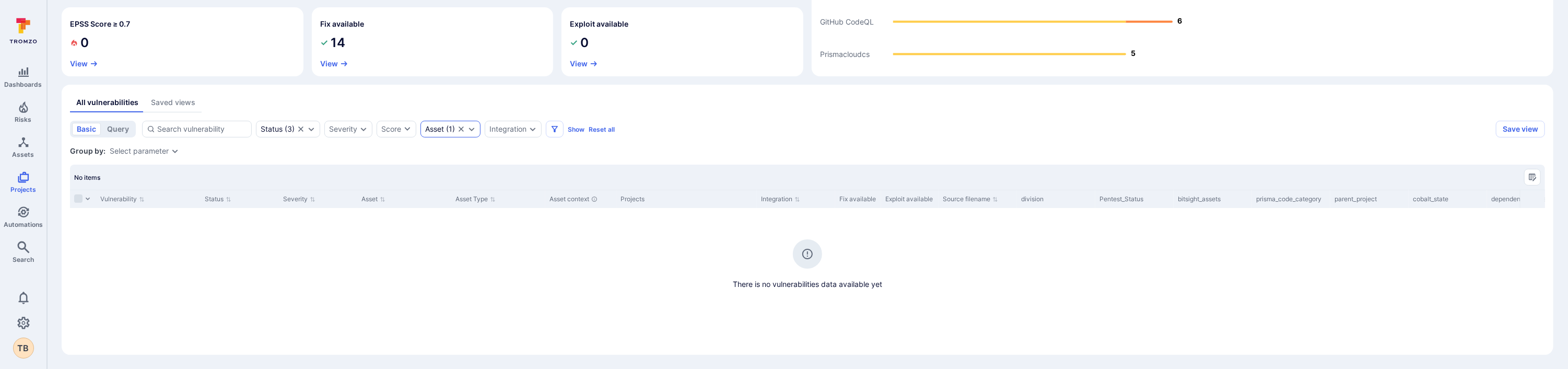 click 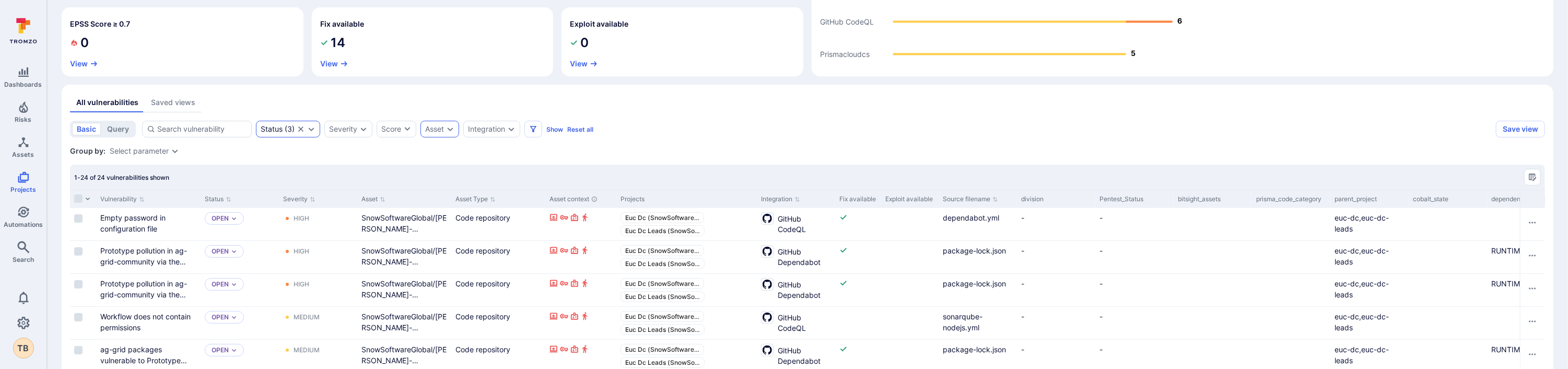 click 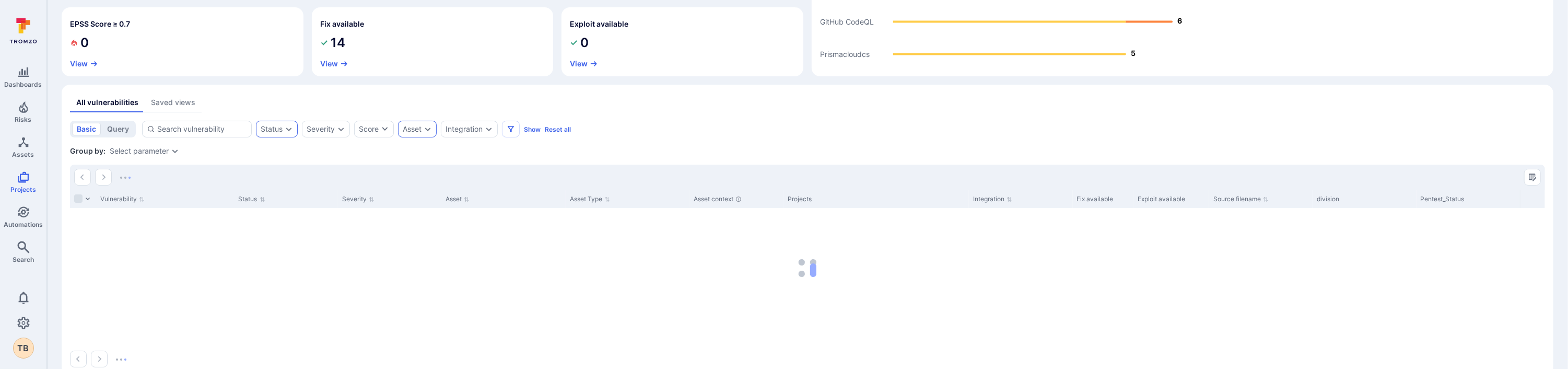 click on "Asset" at bounding box center [412, 129] 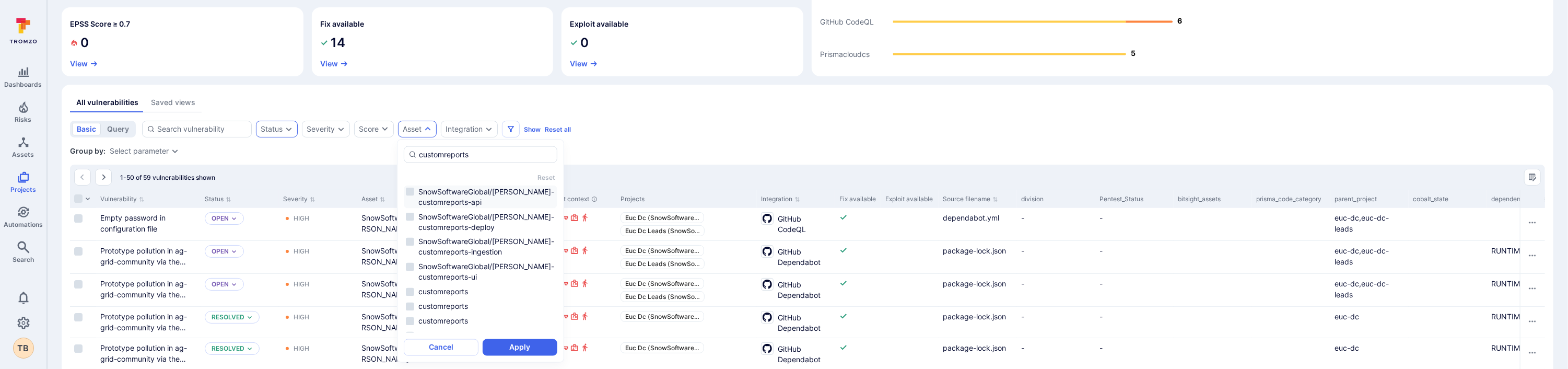 click on "SnowSoftwareGlobal/sam-customreports-api" at bounding box center [481, 197] 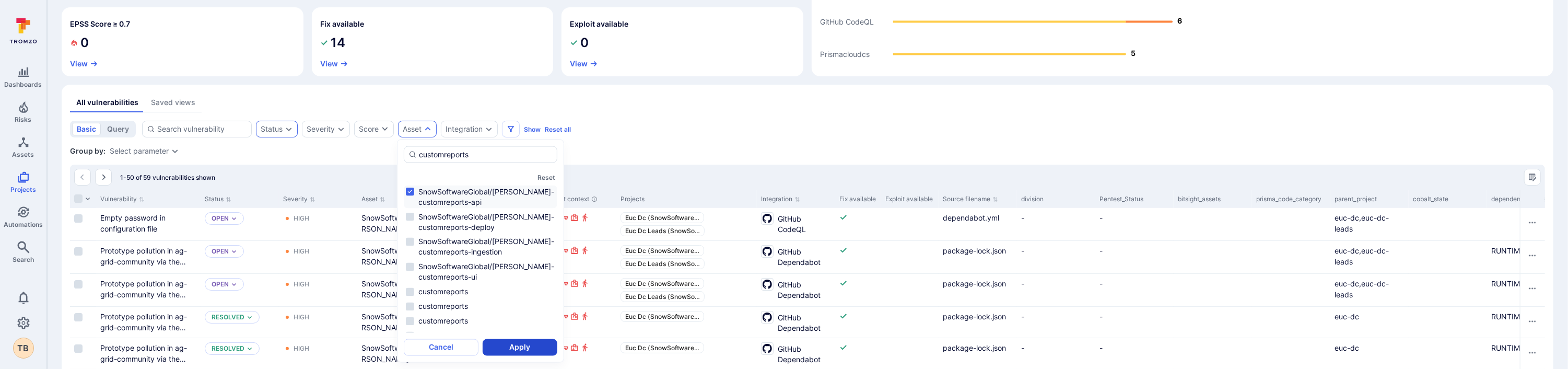type on "customreports" 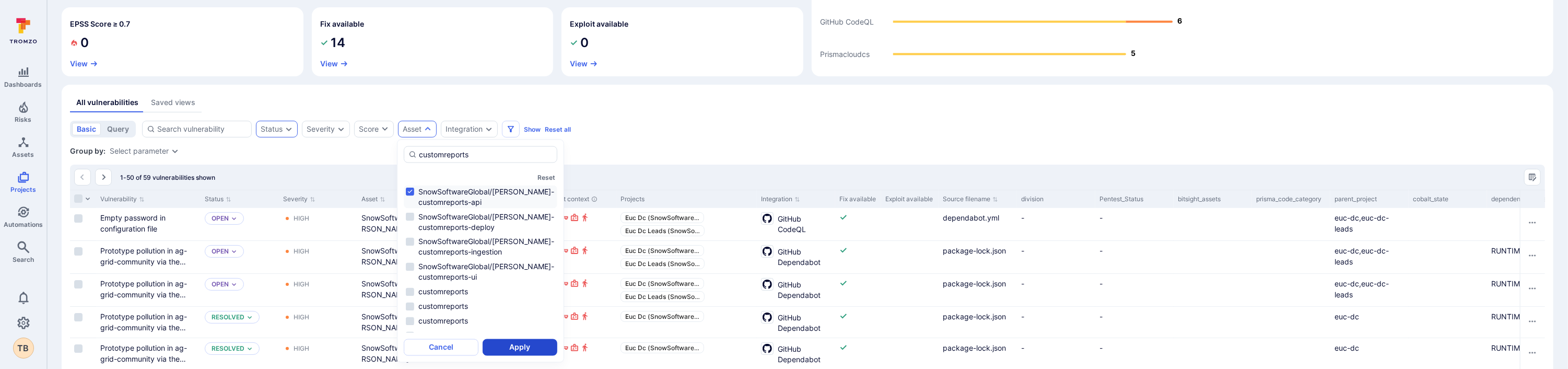click on "Apply" at bounding box center (520, 348) 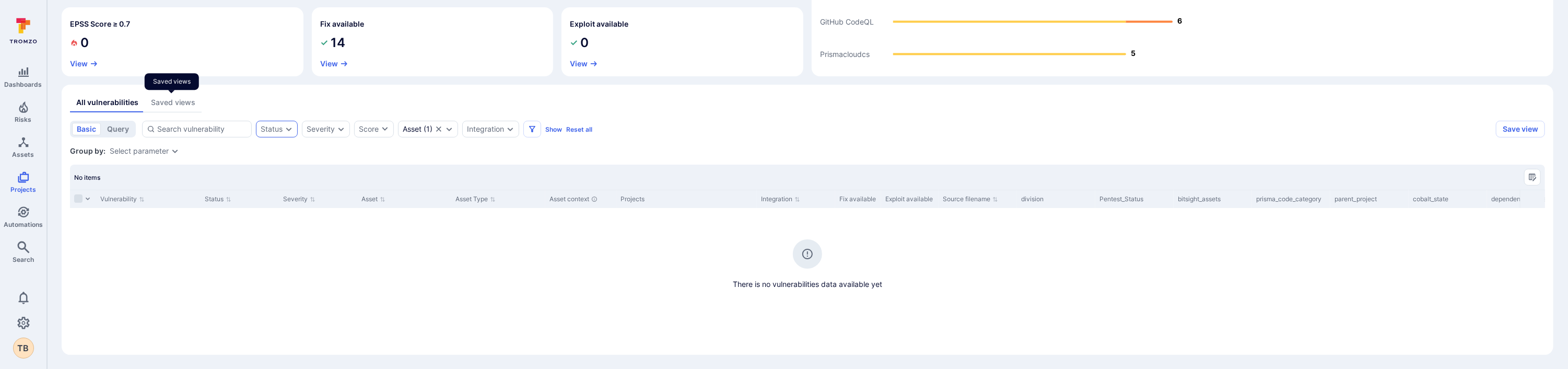 drag, startPoint x: 178, startPoint y: 100, endPoint x: 151, endPoint y: 114, distance: 30.413813 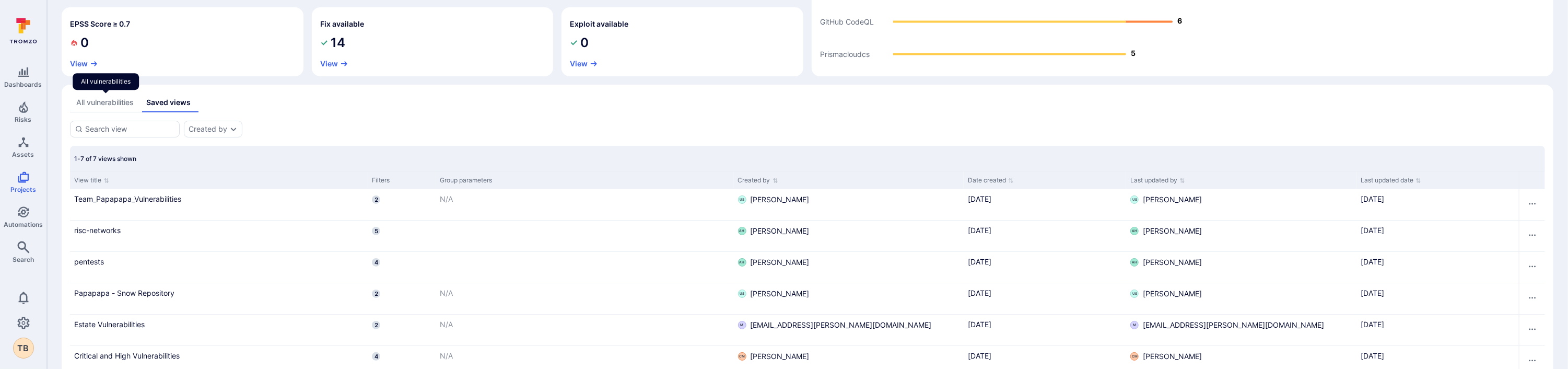 click on "All vulnerabilities" at bounding box center (105, 102) 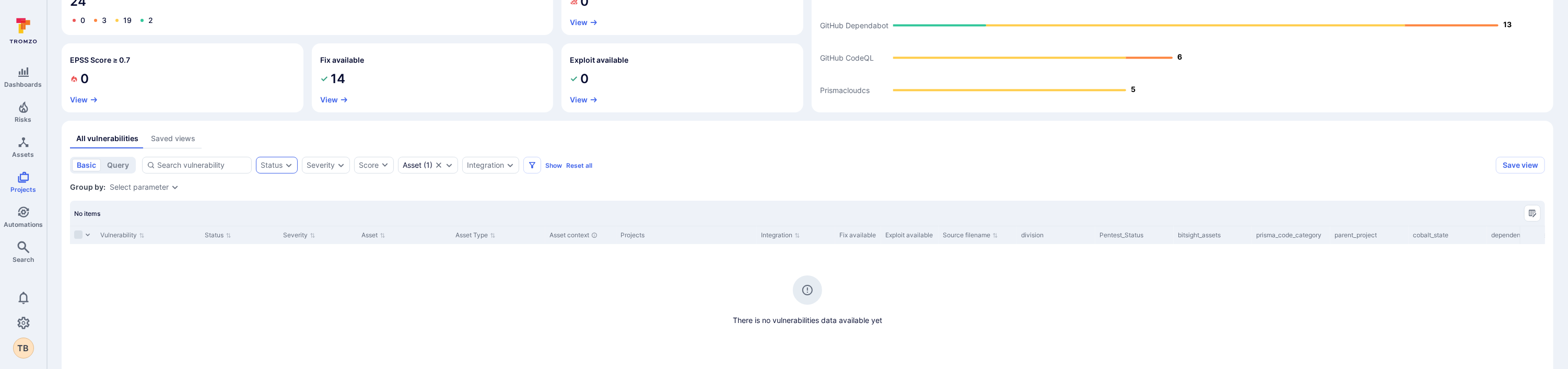 scroll, scrollTop: 108, scrollLeft: 0, axis: vertical 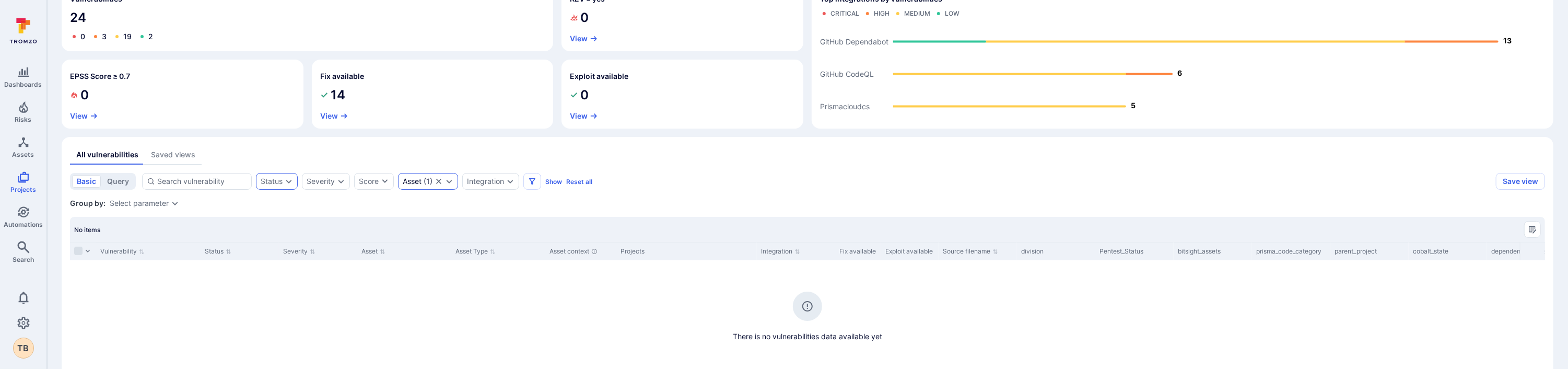 click 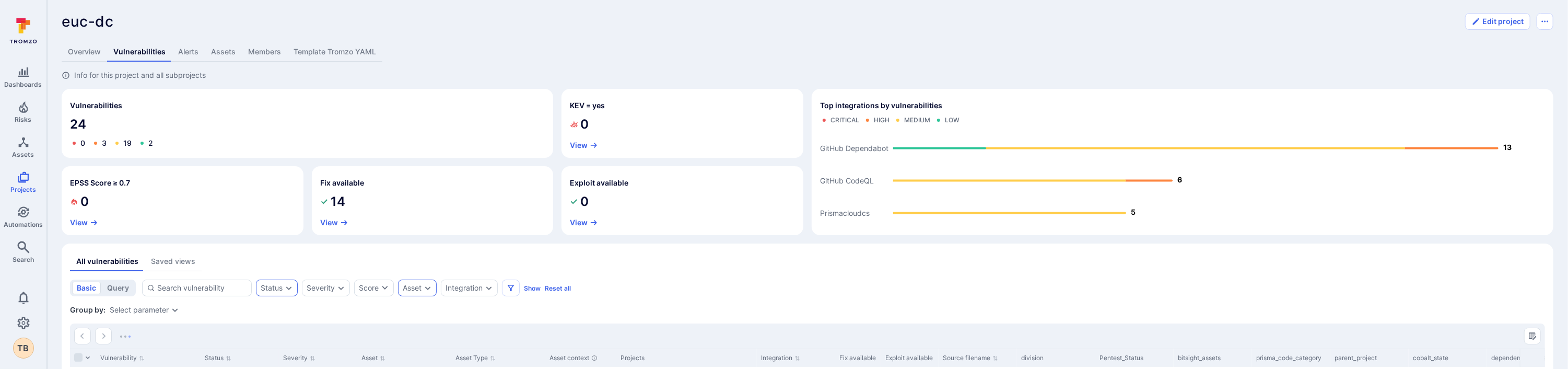 scroll, scrollTop: 0, scrollLeft: 0, axis: both 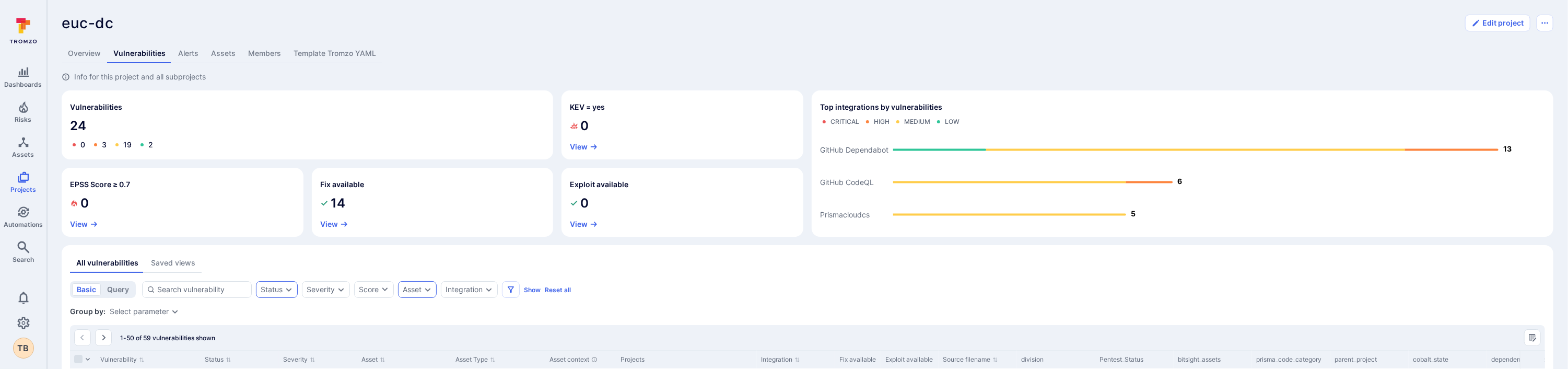 drag, startPoint x: 93, startPoint y: 54, endPoint x: 114, endPoint y: 55, distance: 21.023796 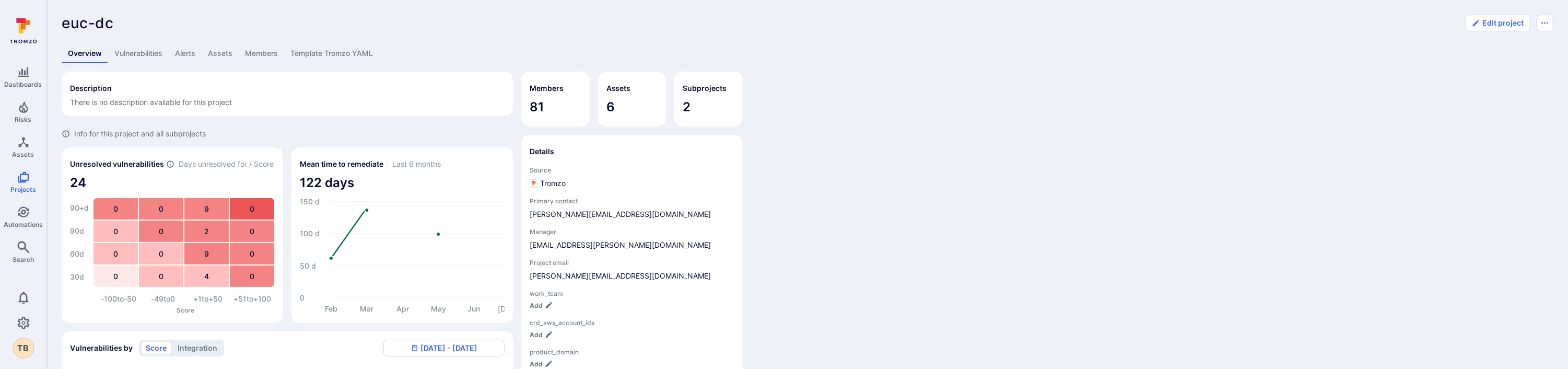 click on "Vulnerabilities" at bounding box center (138, 53) 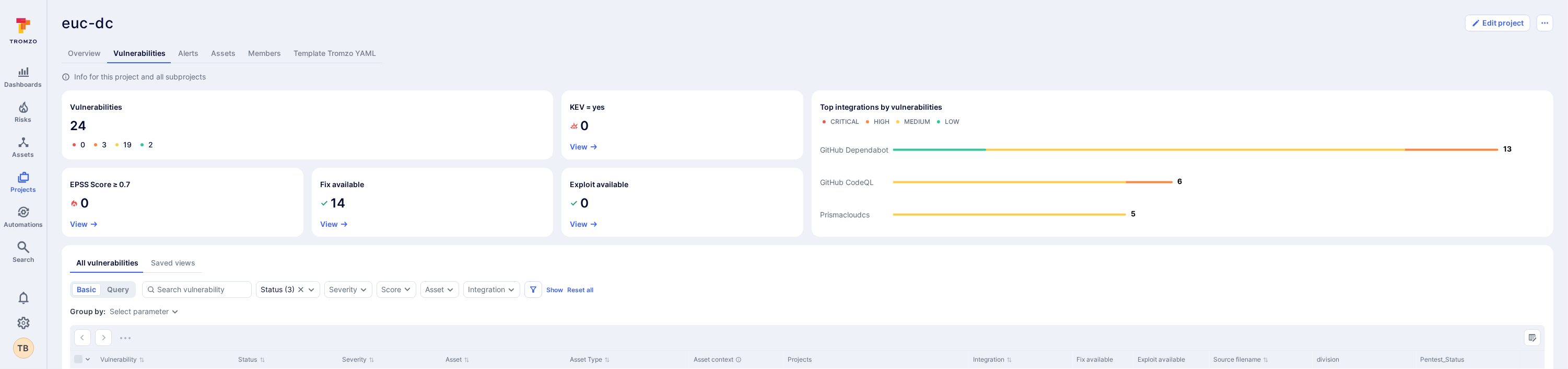 click on "3" at bounding box center (104, 144) 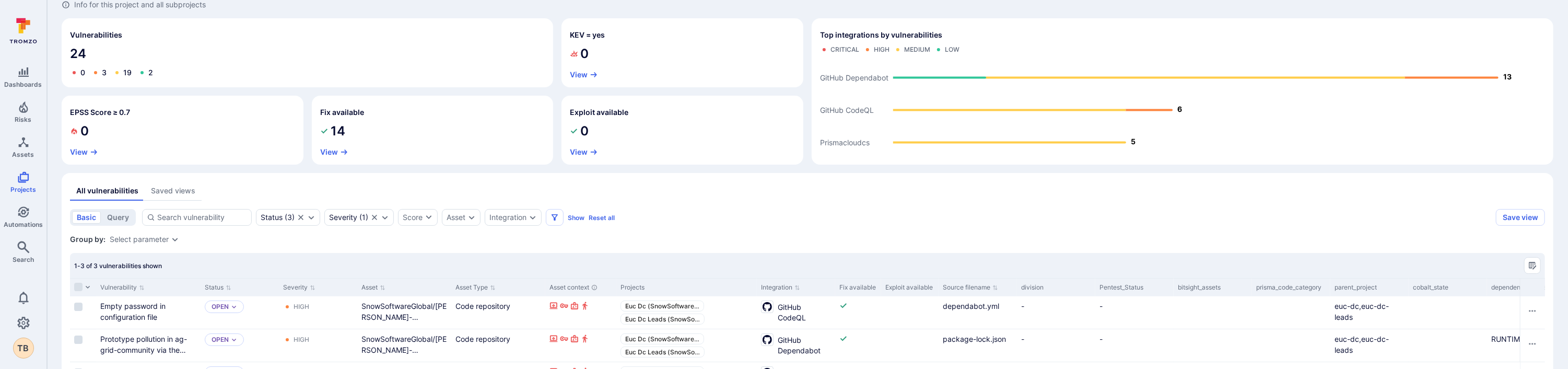 scroll, scrollTop: 0, scrollLeft: 0, axis: both 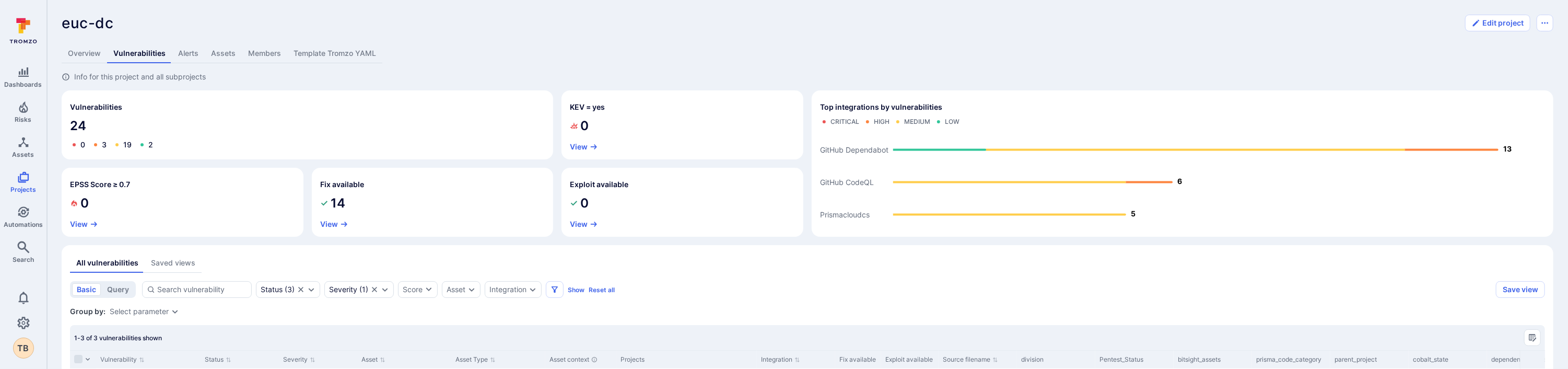 click on "Vulnerabilities" at bounding box center (139, 53) 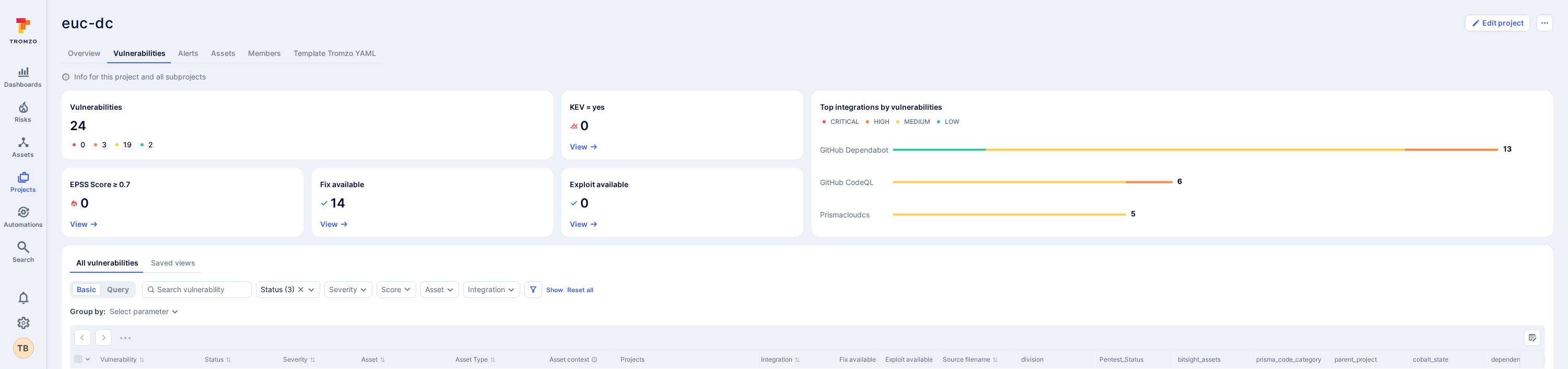 drag, startPoint x: 92, startPoint y: 49, endPoint x: 103, endPoint y: 54, distance: 12.083046 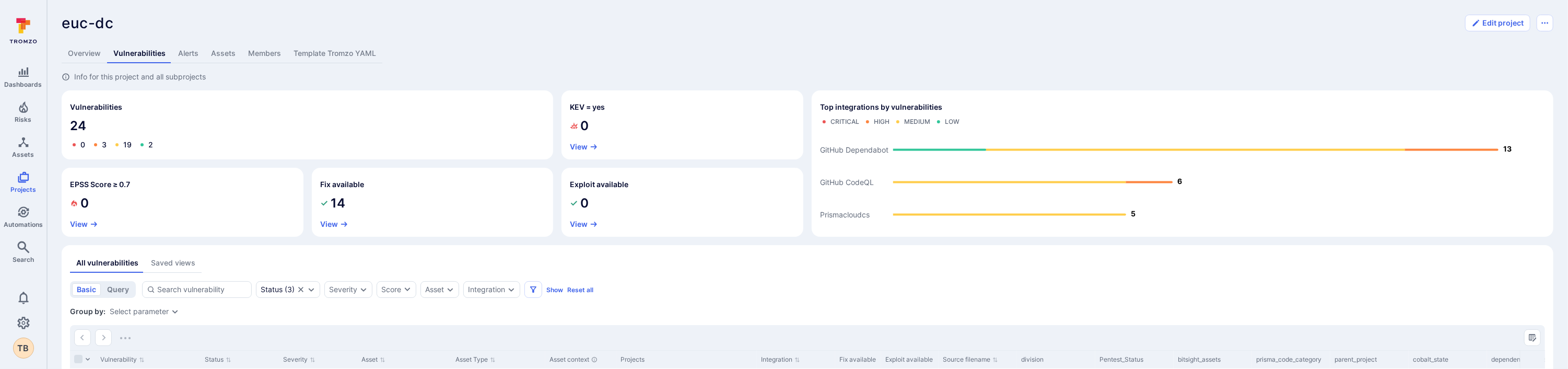 click on "Overview" at bounding box center [84, 53] 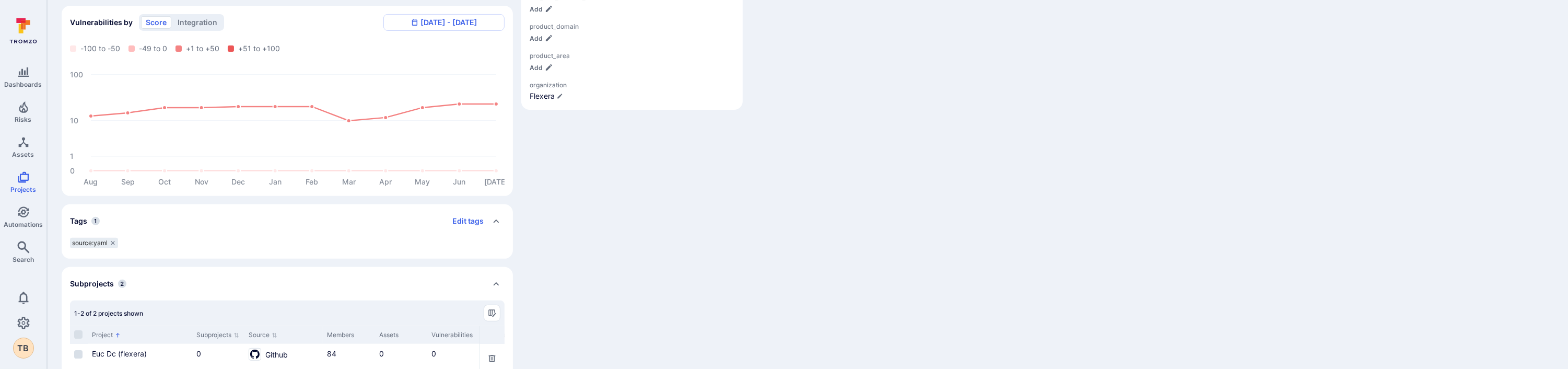 scroll, scrollTop: 393, scrollLeft: 0, axis: vertical 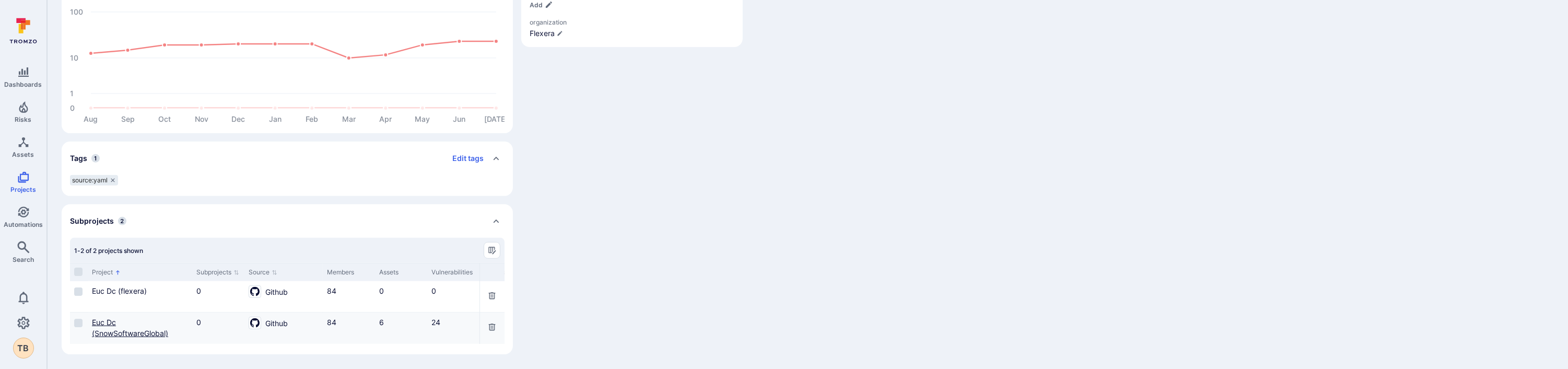click on "Euc Dc (SnowSoftwareGlobal)" at bounding box center (130, 328) 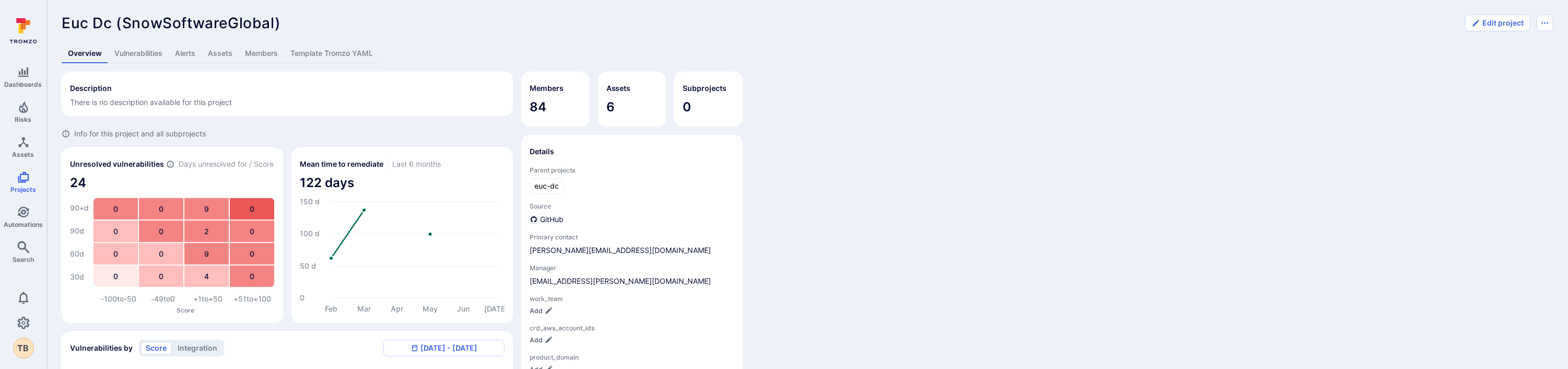scroll, scrollTop: 0, scrollLeft: 0, axis: both 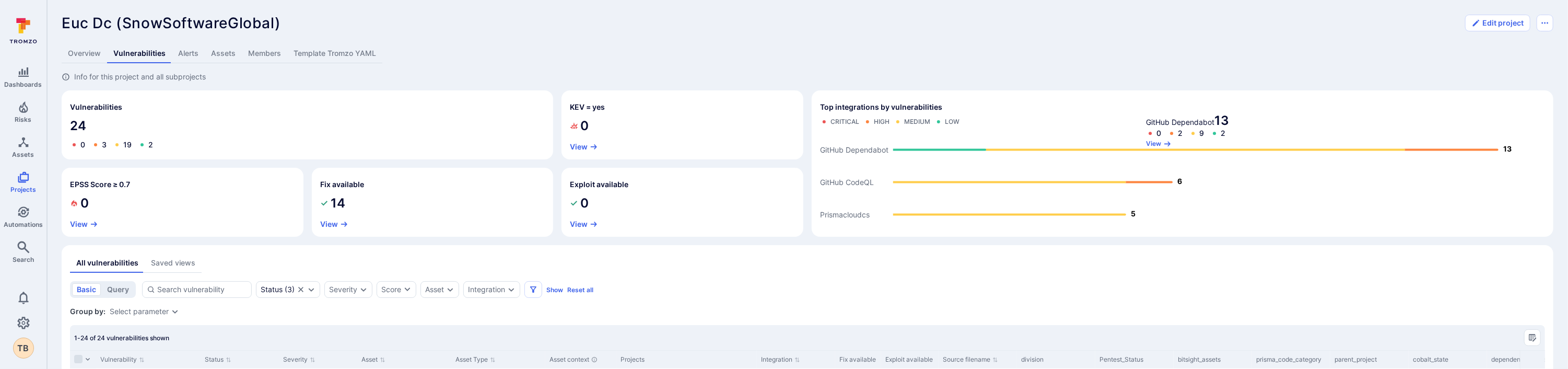 click 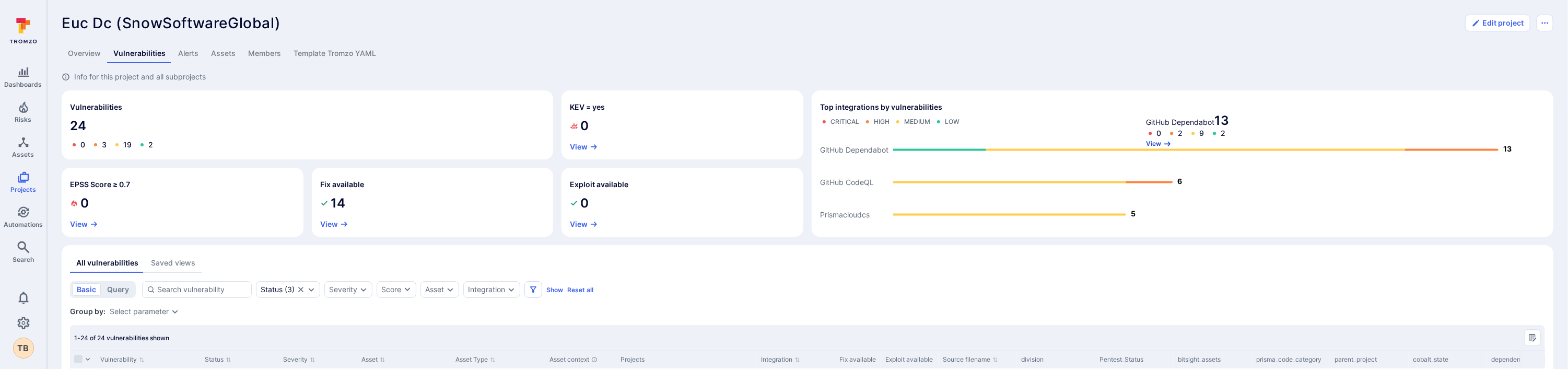 click on "GitHub Dependabot 13 0 2 9 2 View" at bounding box center [1187, 130] 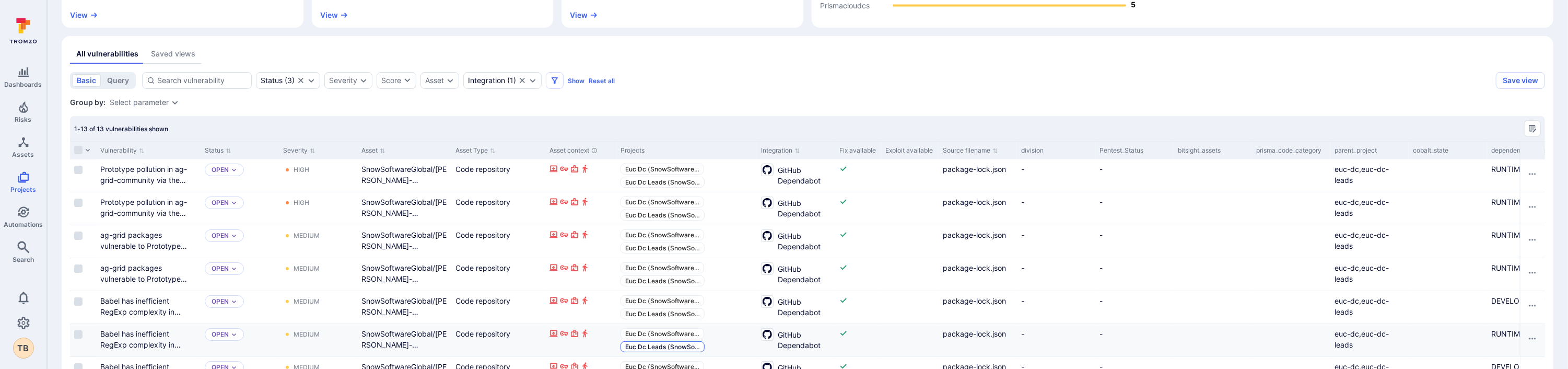 scroll, scrollTop: 451, scrollLeft: 0, axis: vertical 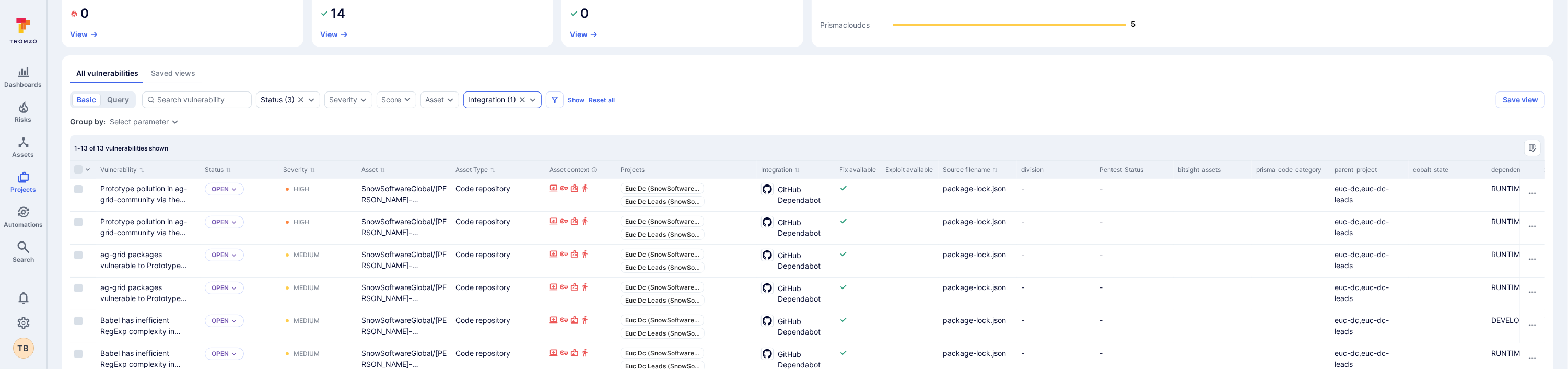 click 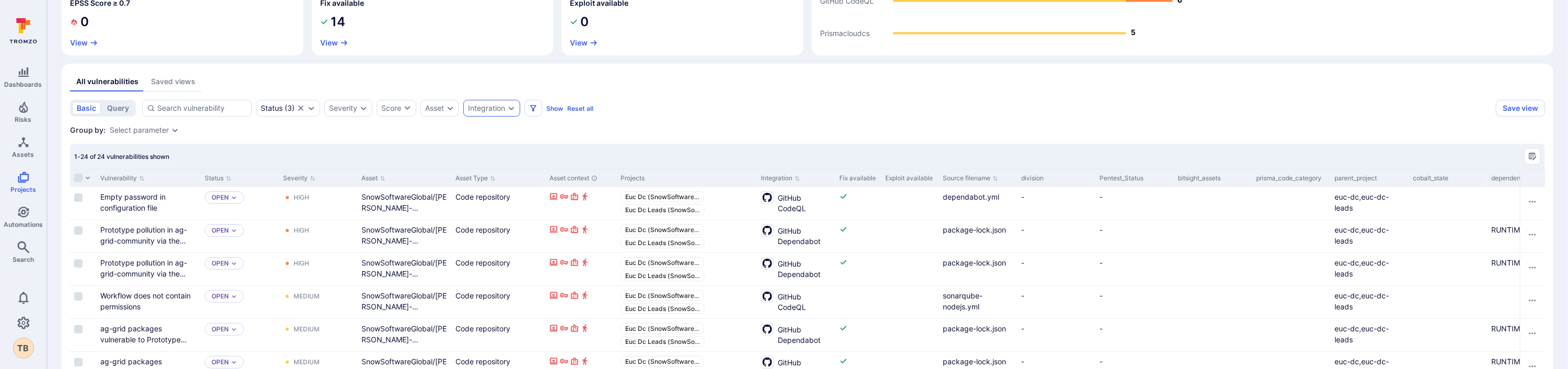 scroll, scrollTop: 190, scrollLeft: 0, axis: vertical 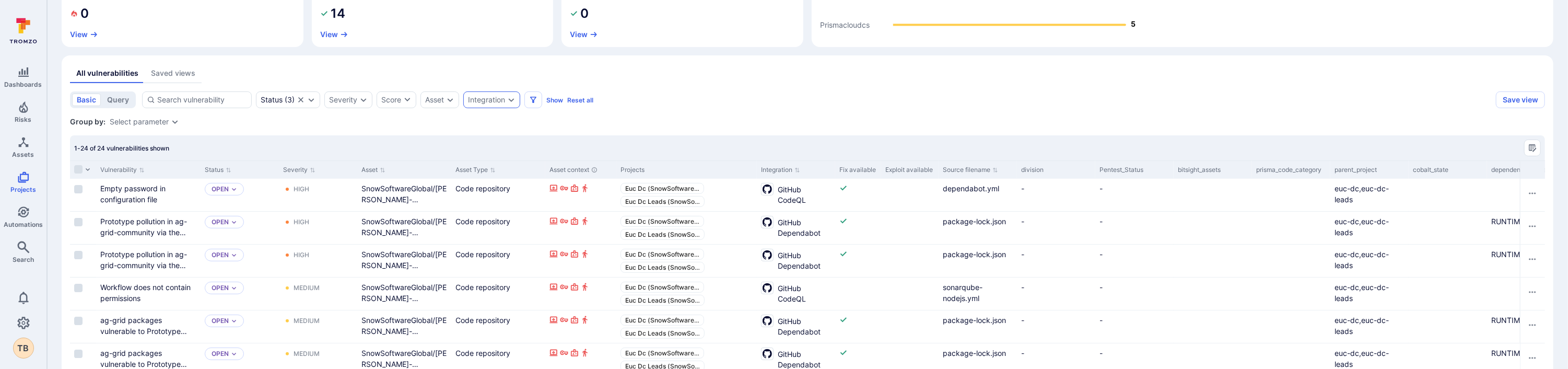 click on "basic query Status  ( 3 ) Severity Score Asset Integration Show Reset all Save view Status : in process open triaged Project : Euc Dc (SnowSoftwareGlobal) Group by: Select parameter 1-24 of 24 vulnerabilities shown Vulnerability Status Severity Asset Asset Type Asset context Projects Integration Fix available Exploit available Source filename division Pentest_Status bitsight_assets prisma_code_category parent_project cobalt_state dependencyScope Veracode_Flaw_ID bitsight_rolledup_observation_id pa_resource_api_name pa_cloud_service_name bitsight_importance bitsight_dest_port bitsight_grade bitsight_last_seen_date   Empty password in configuration file Open High SnowSoftwareGlobal/sam-useraccounts-ui Code repository Euc Dc (SnowSoftware … Euc Dc Leads (SnowSo … GitHub CodeQL dependabot.yml - - euc-dc,euc-dc-leads Prototype pollution in ag-grid-community via the _.mergeDeep function Open High SnowSoftwareGlobal/sam-useraccounts-ui Code repository Euc Dc (SnowSoftware … Euc Dc Leads (SnowSo … - - RUNTIME" at bounding box center [808, 530] 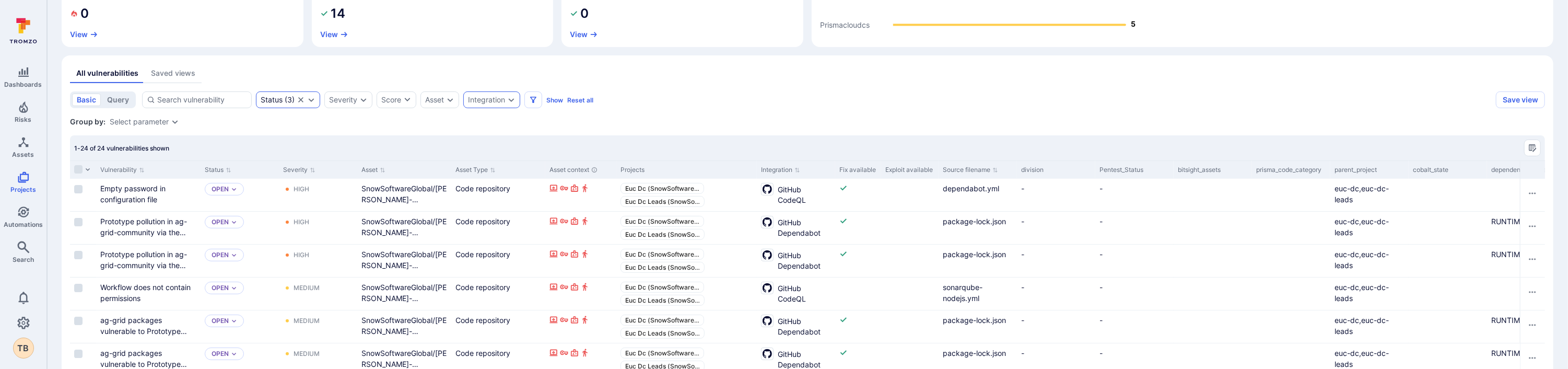 click on "Status  ( 3 )" at bounding box center [288, 100] 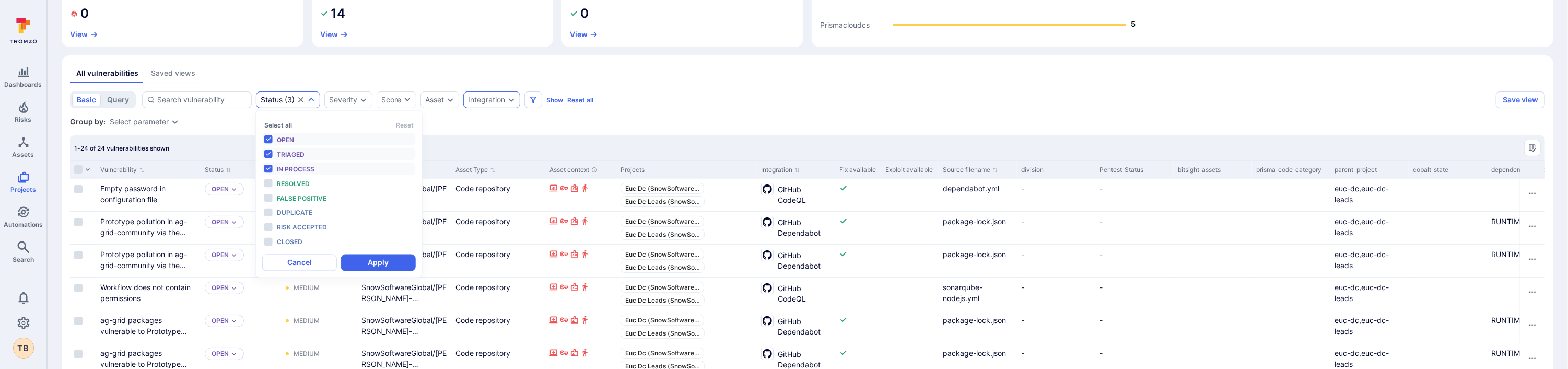 scroll, scrollTop: 8, scrollLeft: 0, axis: vertical 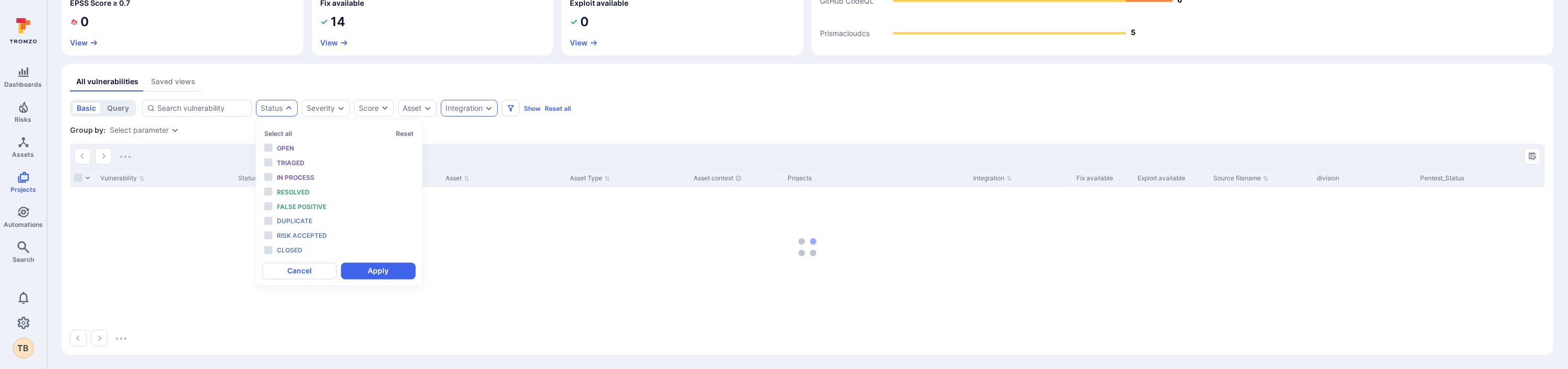 click on "All vulnerabilities Saved views basic query Status Severity Score Asset Integration Show Reset all Save view Project : Euc Dc (SnowSoftwareGlobal) Group by: Select parameter Vulnerability Status Severity Asset Asset Type Asset context Projects Integration Fix available Exploit available Source filename division Pentest_Status   Created by 1-7 of 7 views shown View title Filters Group parameters Created by Date created Last updated by Last updated date   Team_Papapapa_Vulnerabilities 2 N/A US Upendra Singh Jun 20, 2025 US Upendra Singh Jun 20, 2025 risc-networks 5 AH Andy Hsu Jul 2, 2025 AH Andy Hsu Jul 2, 2025 pentests 3 AH Andy Hsu Jul 1, 2025 AH Andy Hsu Jul 2, 2025 Papapapa - Snow Repository 2 N/A US Upendra Singh May 15, 2025 US Upendra Singh May 15, 2025 Estate Vulnerabilities 2 N/A M magnus.eklund@snowsoftware.com Jun 26, 2025 M magnus.eklund@snowsoftware.com Jun 26, 2025 Critical and High Vulnerabilities 4 N/A CM Charlie McGowan-Smyth Jun 3, 2025 CM Charlie McGowan-Smyth Jun 3, 2025 2 N/A AS AS" at bounding box center (808, 209) 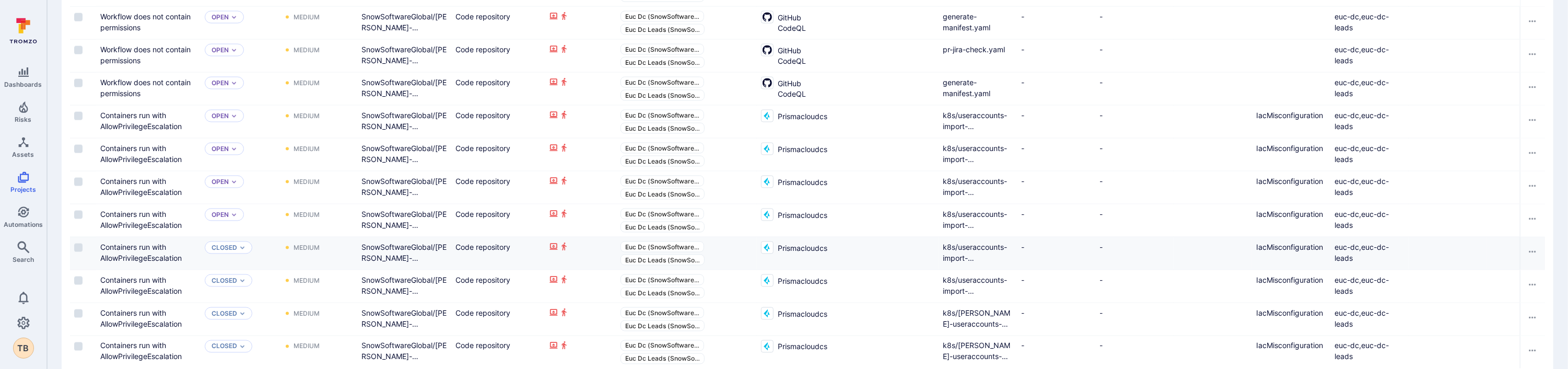 scroll, scrollTop: 1665, scrollLeft: 0, axis: vertical 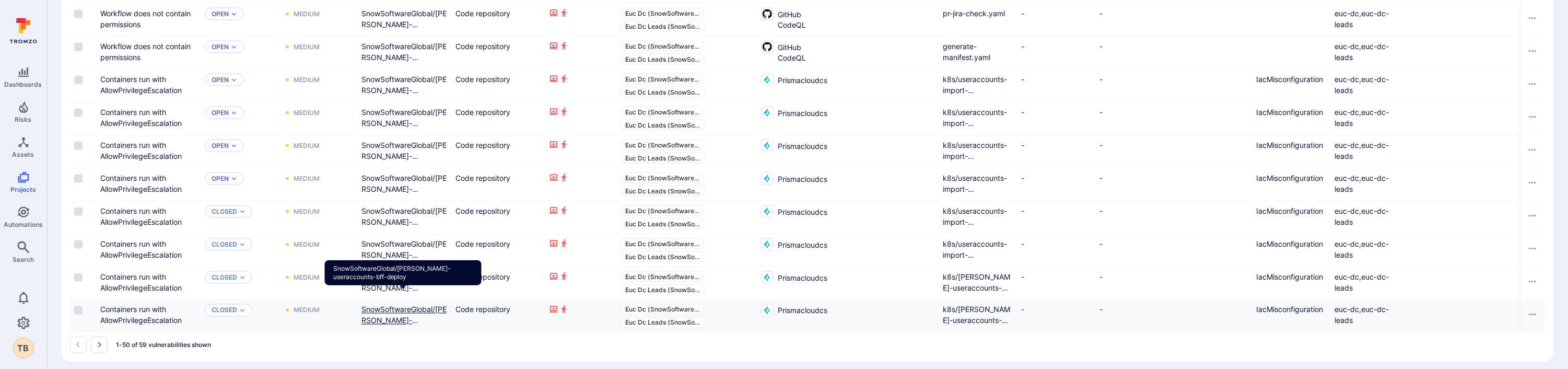 click on "SnowSoftwareGlobal/sam-useraccounts-bff-deploy" at bounding box center [404, 320] 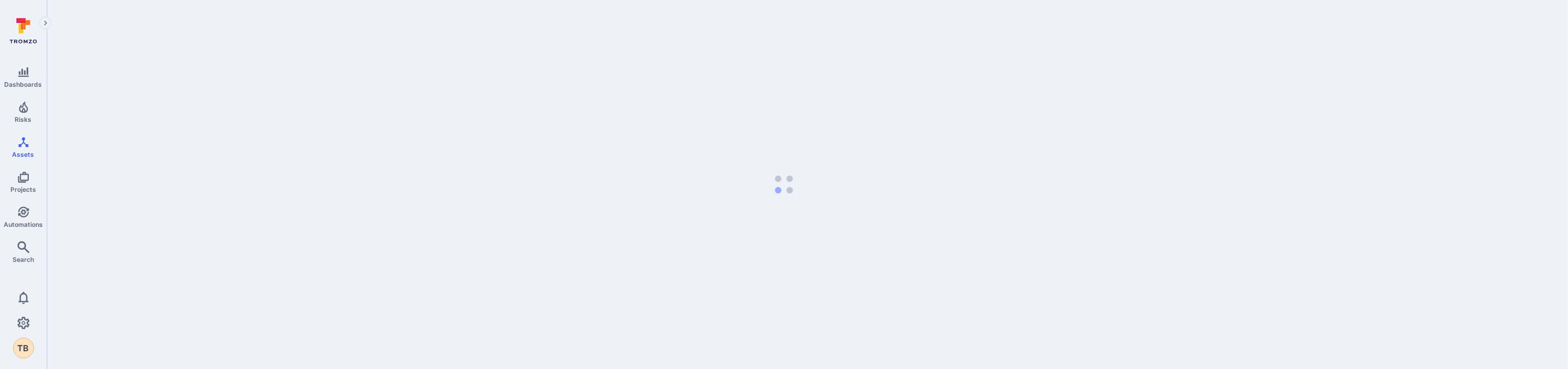 scroll, scrollTop: 0, scrollLeft: 0, axis: both 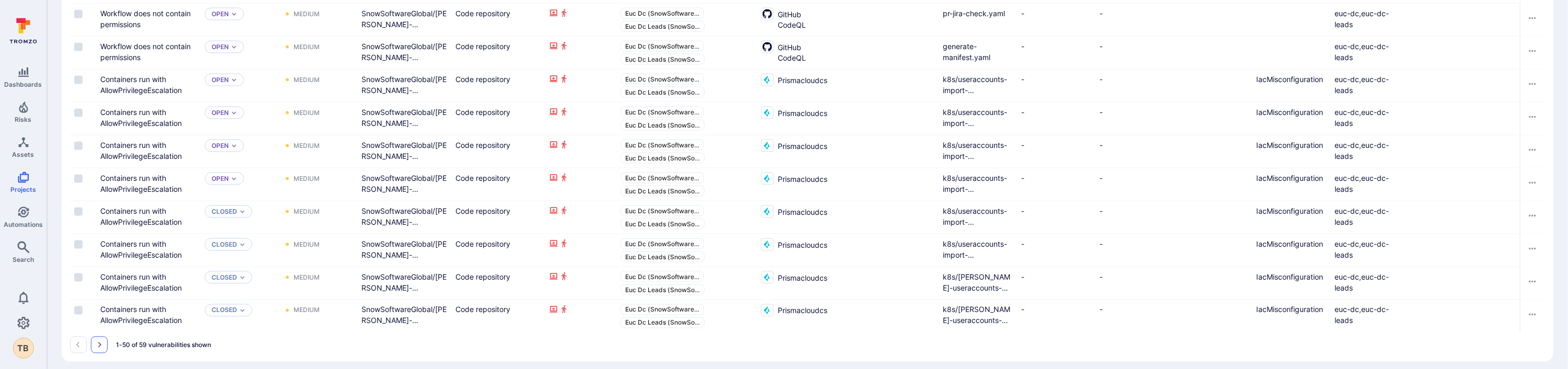 click 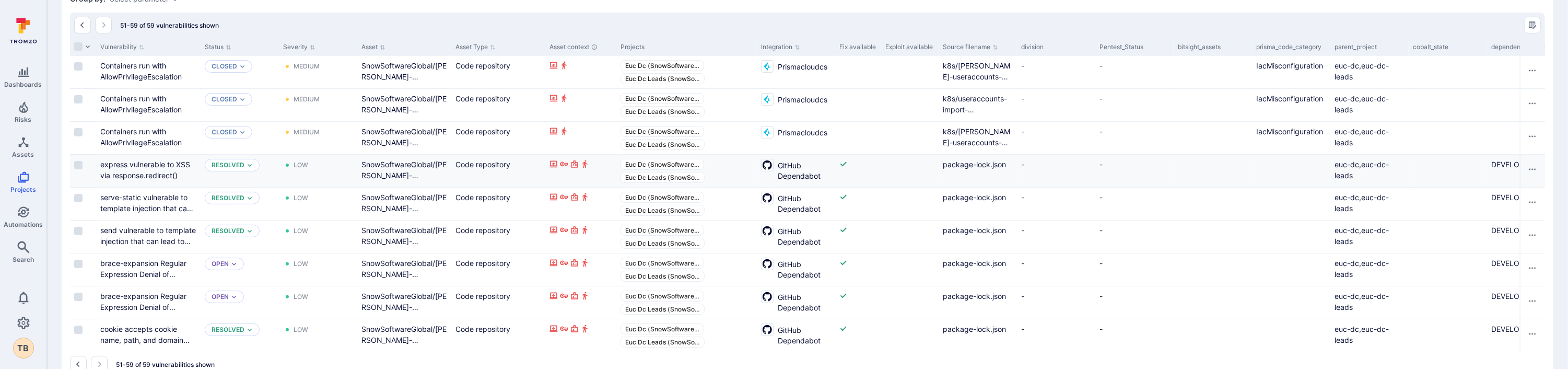 scroll, scrollTop: 289, scrollLeft: 0, axis: vertical 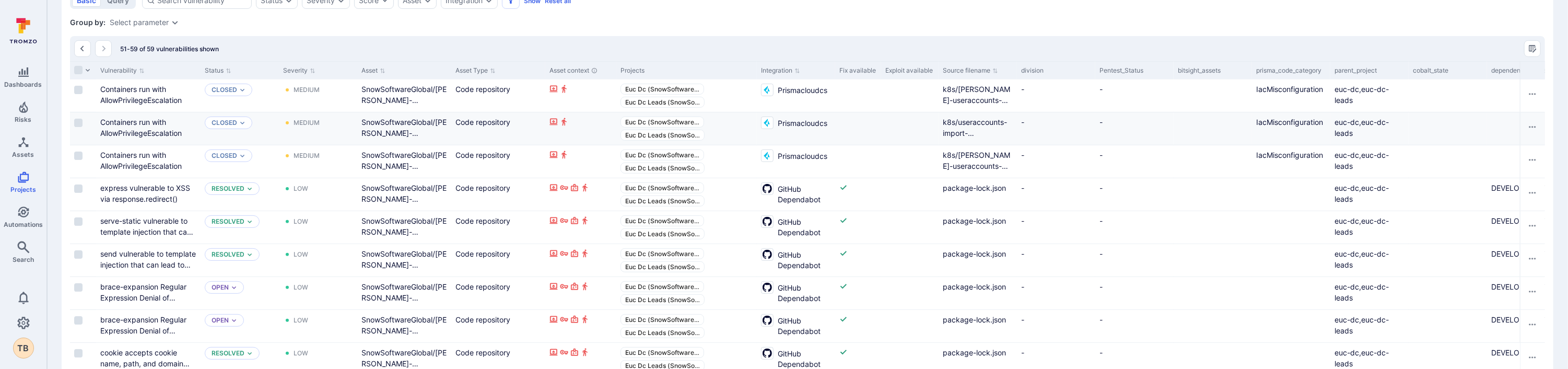 click on "SnowSoftwareGlobal/sam-useraccounts-import-asyncapi-deploy" at bounding box center [404, 128] 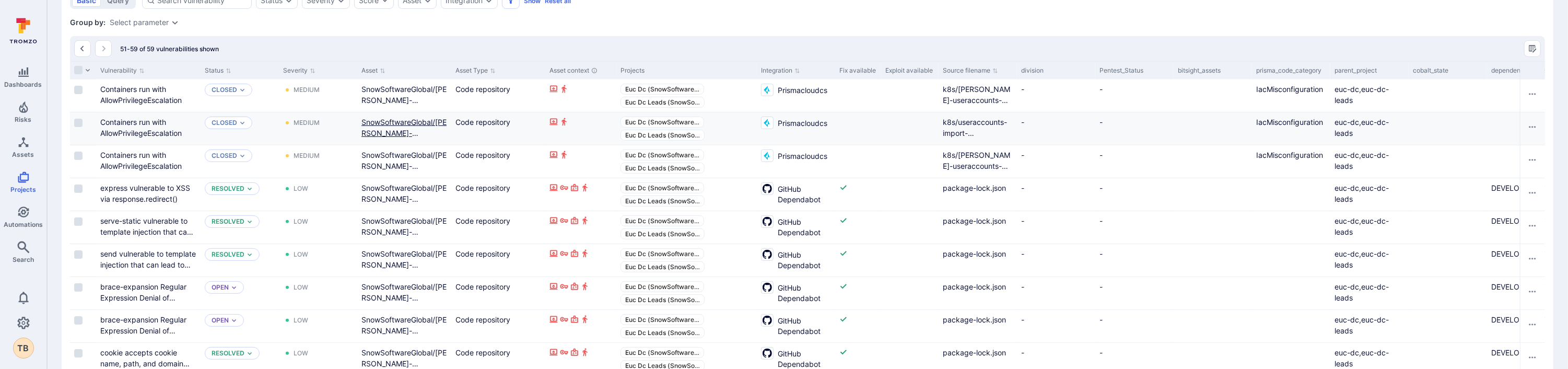 click on "SnowSoftwareGlobal/sam-useraccounts-import-asyncapi-deploy" at bounding box center [404, 139] 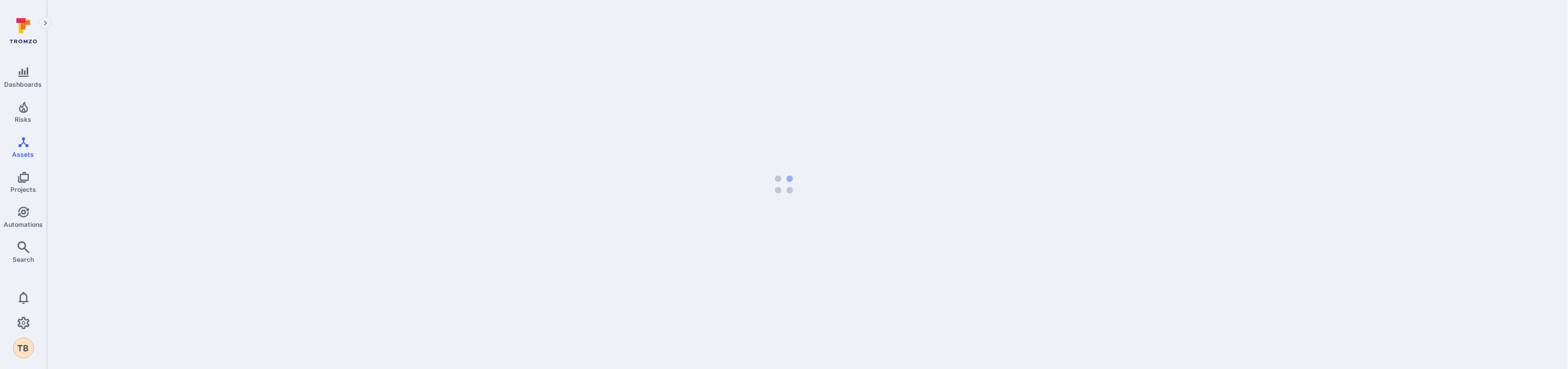 scroll, scrollTop: 0, scrollLeft: 0, axis: both 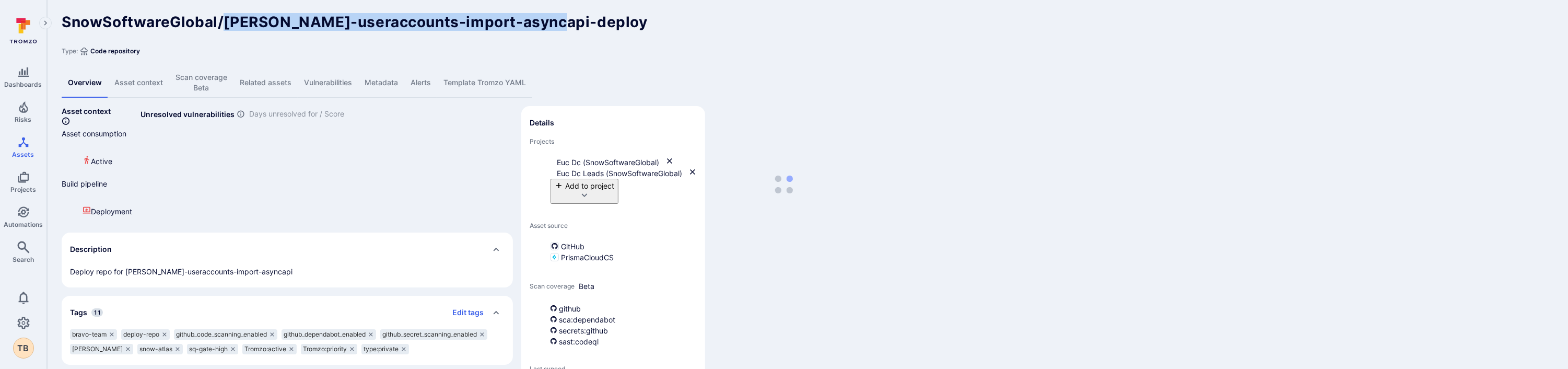 drag, startPoint x: 220, startPoint y: 24, endPoint x: 548, endPoint y: 18, distance: 328.0549 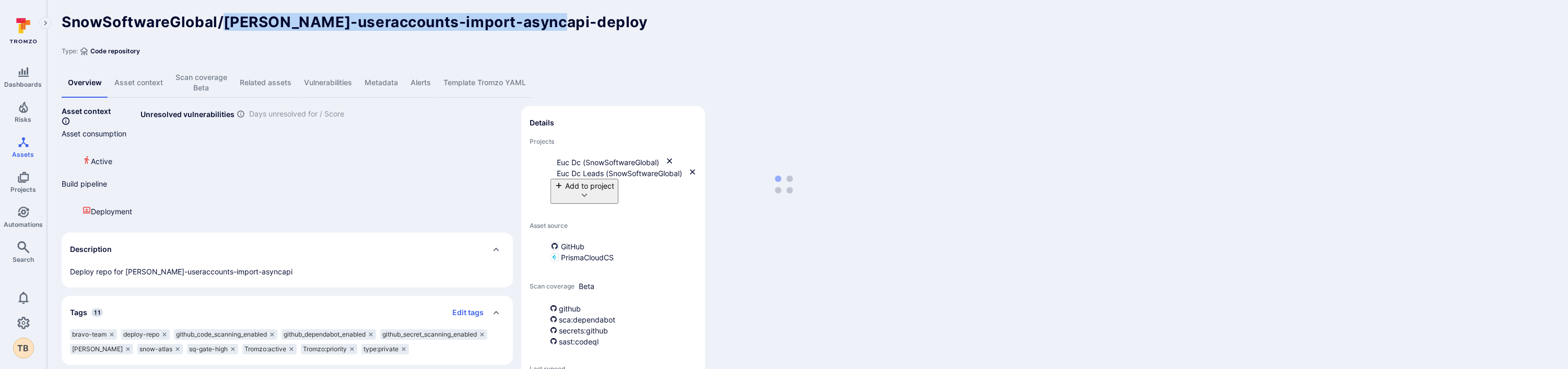 click on "SnowSoftwareGlobal/sam-useraccounts-import-asyncapi-deploy ...   Show  more Type: Code repository Overview Asset context Scan coverage   Beta Related assets Vulnerabilities Metadata Alerts Template Tromzo YAML Asset context Asset consumption Active Build pipeline Deployment Unresolved vulnerabilities Days unresolved for / Score Description Deploy repo for sam-useraccounts-import-asyncapi Tags 11 Edit tags bravo-team deploy-repo github_code_scanning_enabled github_dependabot_enabled github_secret_scanning_enabled sam snow-atlas sq-gate-high Tromzo:active Tromzo:priority type:private Custom fields Mapped from integrations prisma_cloud_account_id N/A prisma_cloud_type N/A prisma_container_cloud_account_id N/A prisma_deployed_host_acc N/A prisma_image_repo N/A qualys_id null Details Projects Euc Dc (SnowSoftwareGlobal) Euc Dc Leads (SnowSoftwareGlobal) Add to project Asset source GitHub PrismaCloudCS Scan coverage Beta github sca:dependabot secrets:github sast:codeql Last synced GitHub Secret Scanning · · · ·" at bounding box center (808, 275) 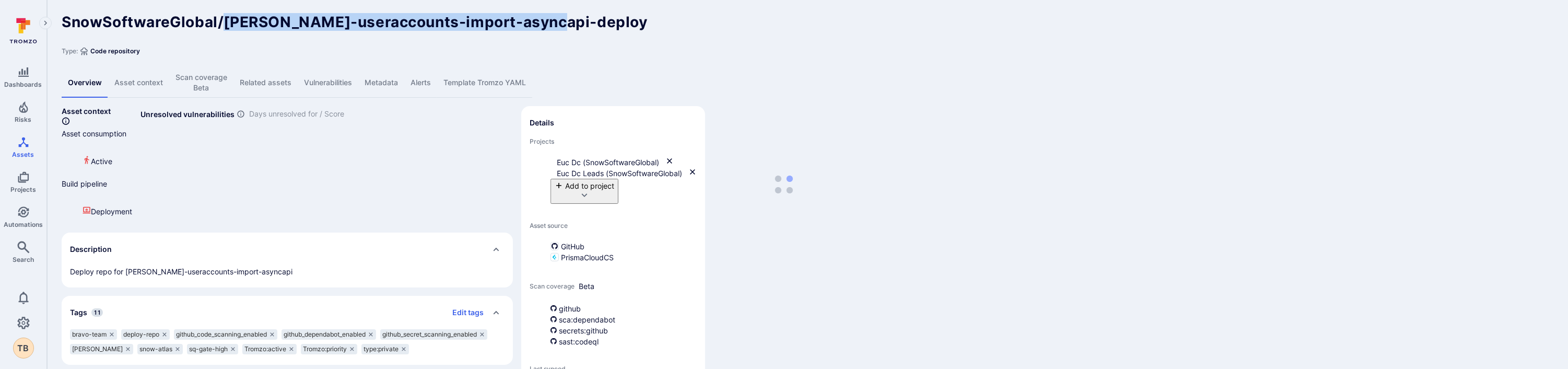 copy on "sam-useraccounts-import-asyncapi-deploy" 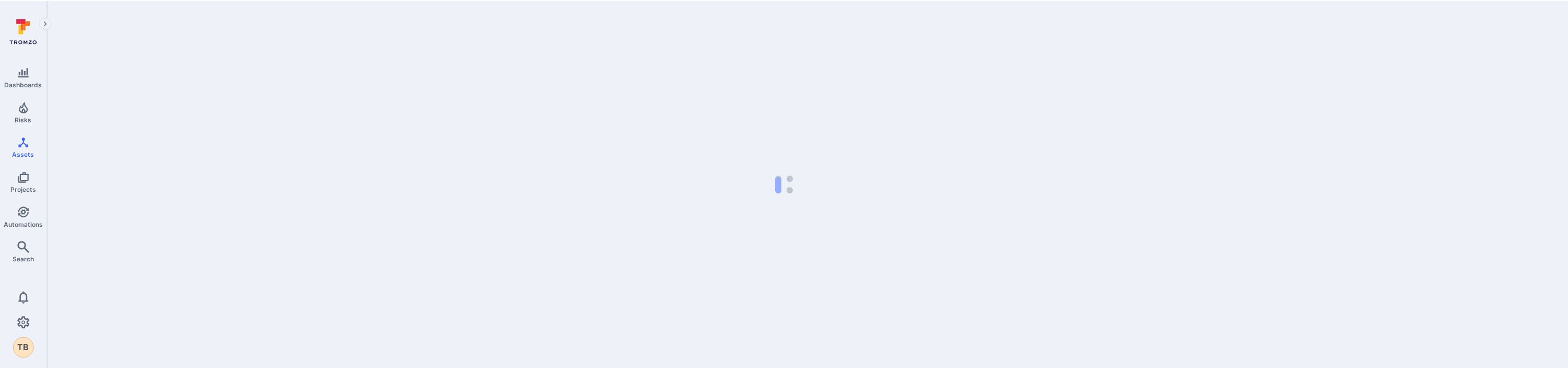 scroll, scrollTop: 0, scrollLeft: 0, axis: both 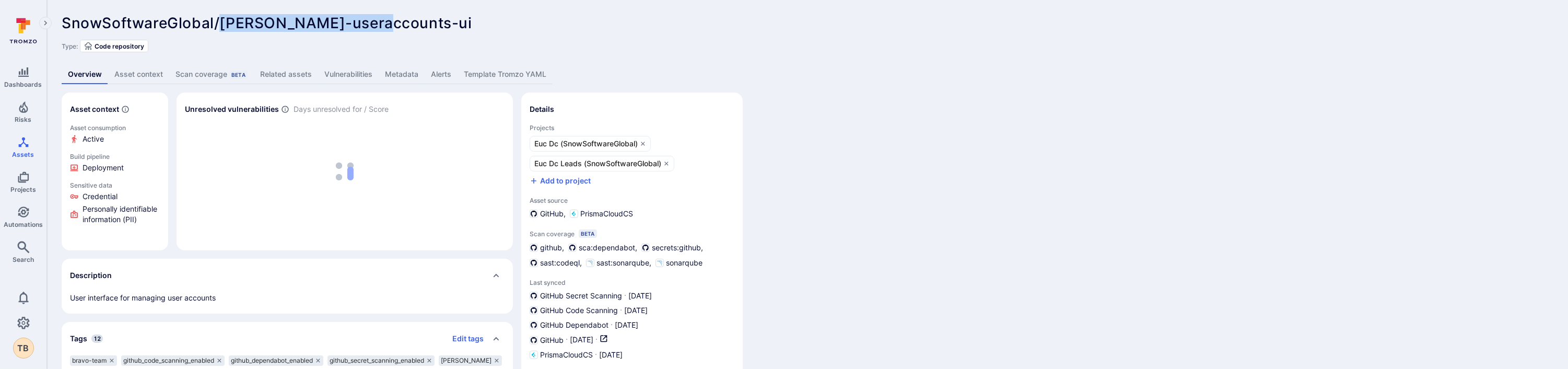drag, startPoint x: 387, startPoint y: 25, endPoint x: 219, endPoint y: 22, distance: 168.02678 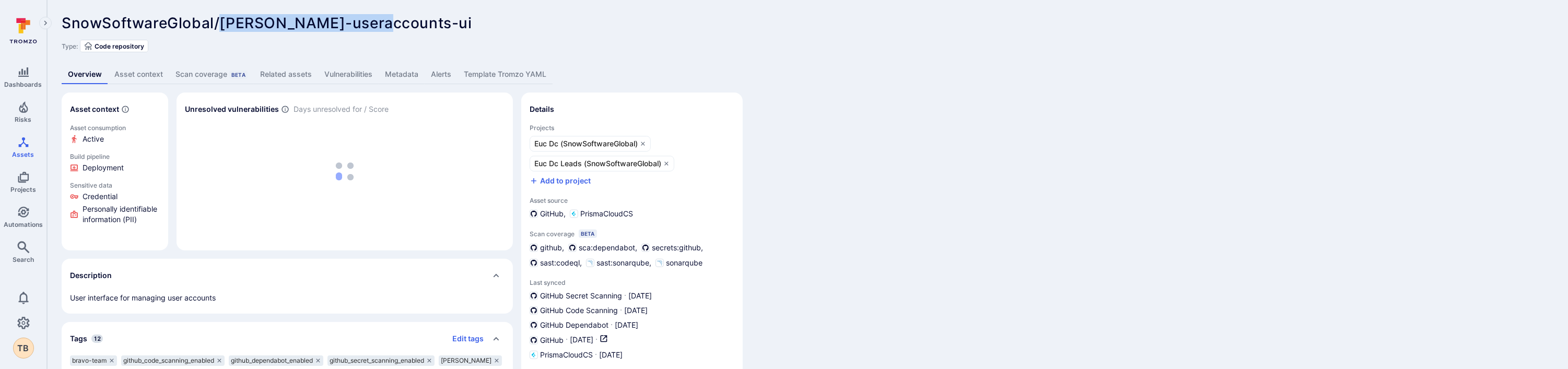 click on "SnowSoftwareGlobal/[PERSON_NAME]-useraccounts-ui ...   Show  more" at bounding box center (733, 23) 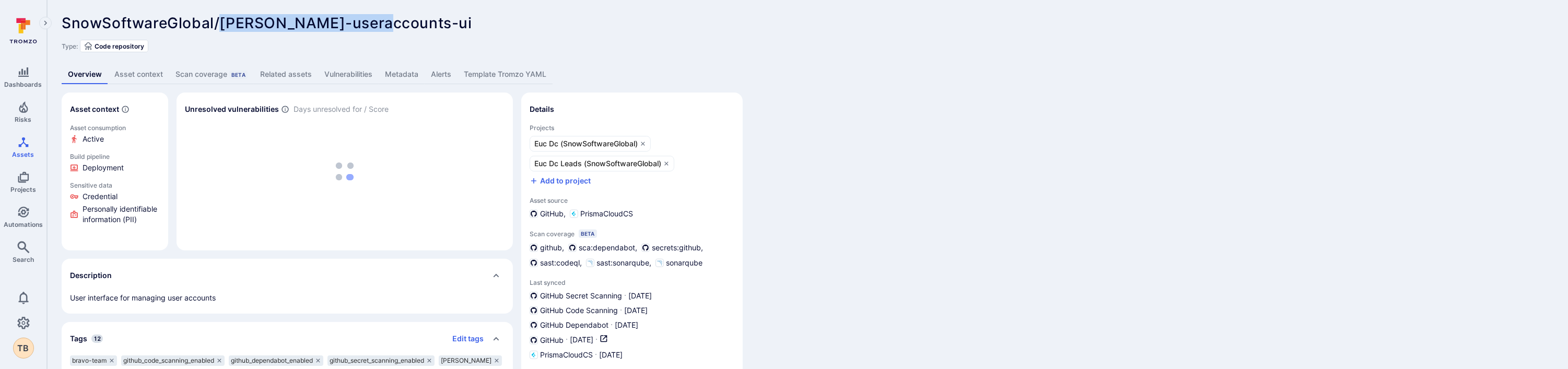 copy on "[PERSON_NAME]-useraccounts-ui" 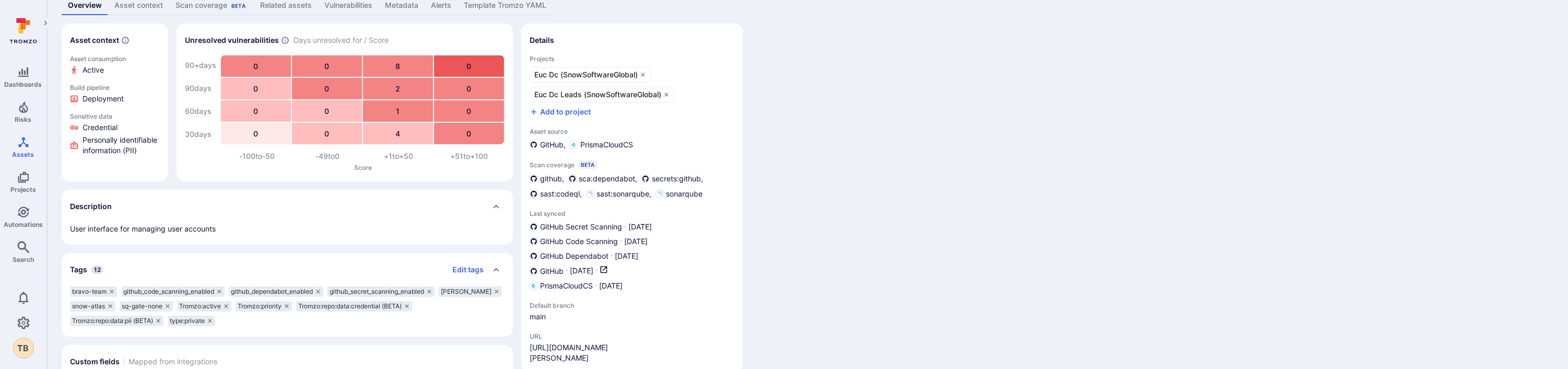 scroll, scrollTop: 0, scrollLeft: 0, axis: both 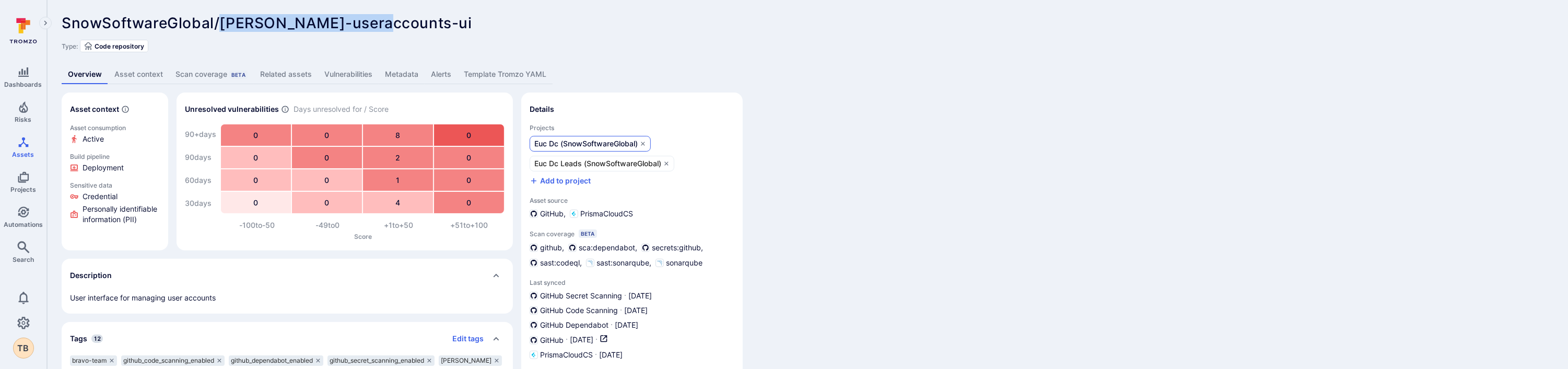 click on "Euc Dc (SnowSoftwareGlobal)" at bounding box center [586, 144] 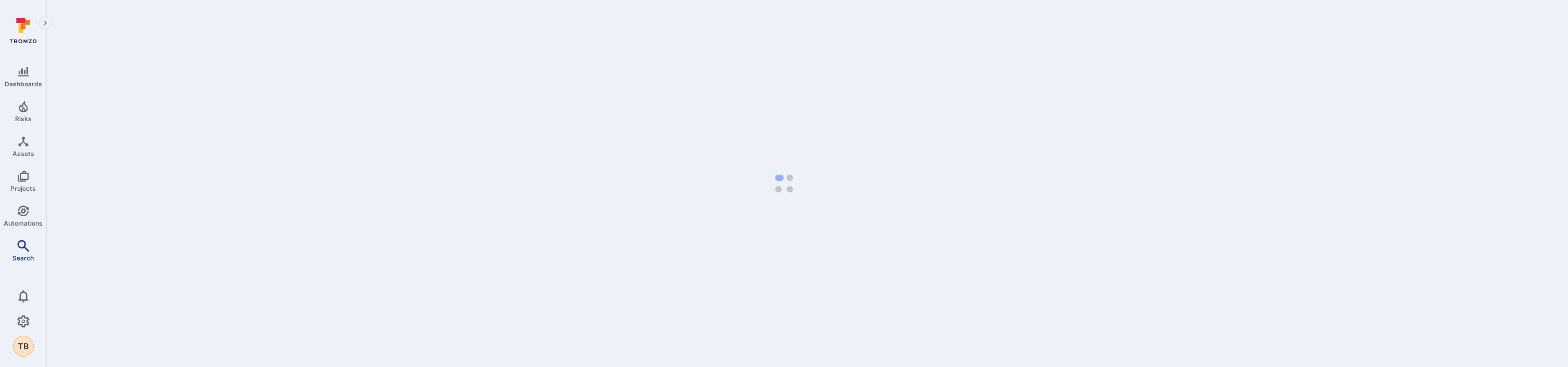 click on "Search" at bounding box center [23, 251] 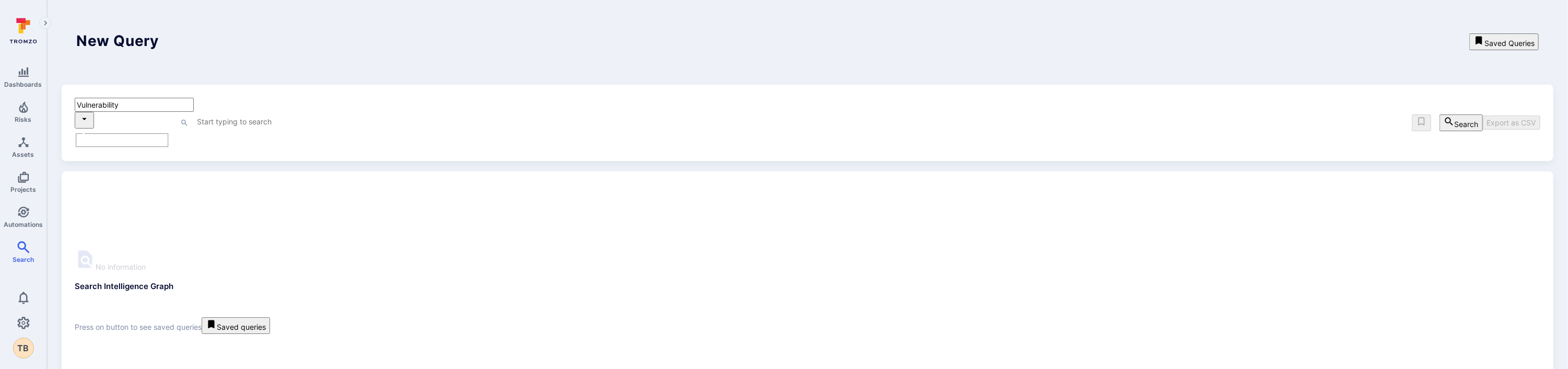 click on "Vulnerability" at bounding box center [134, 105] 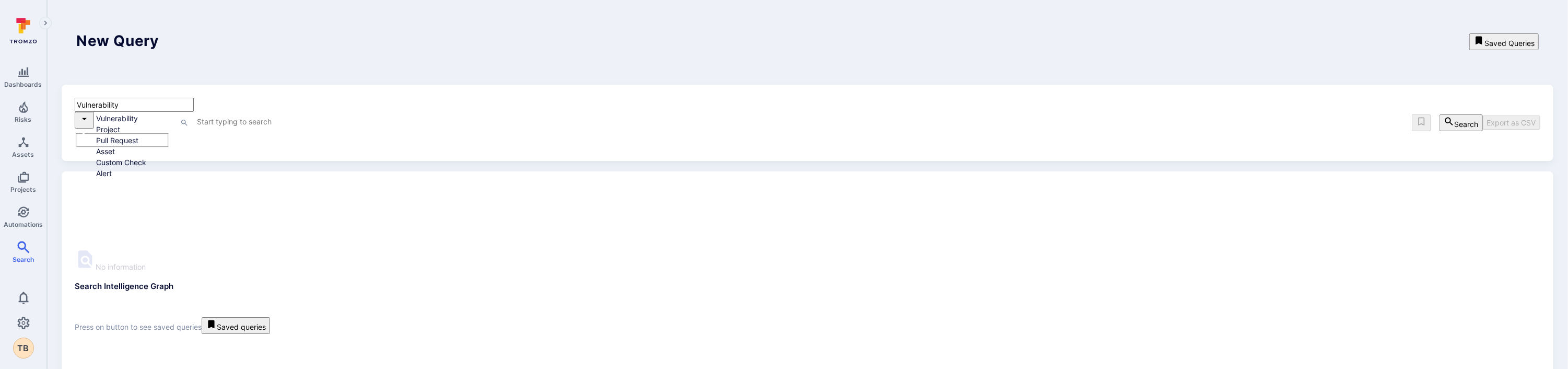 click on "Project" at bounding box center (133, 129) 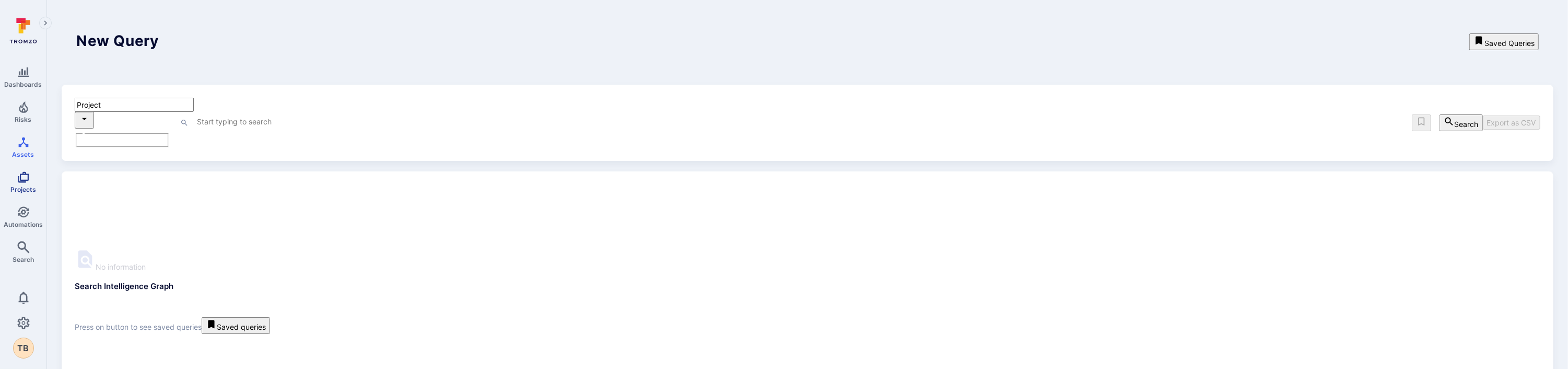 click on "Projects" at bounding box center (23, 182) 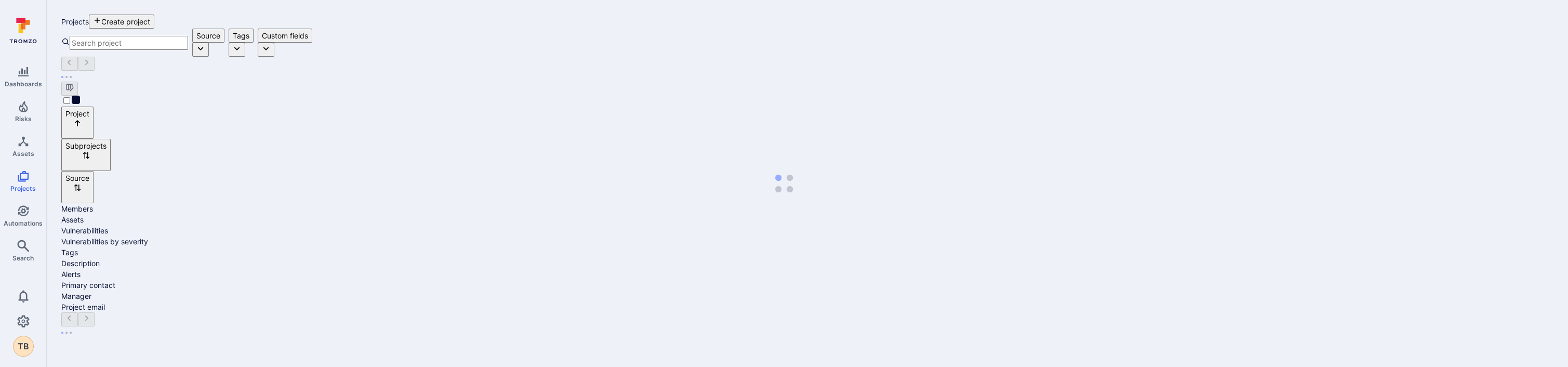 click at bounding box center (129, 43) 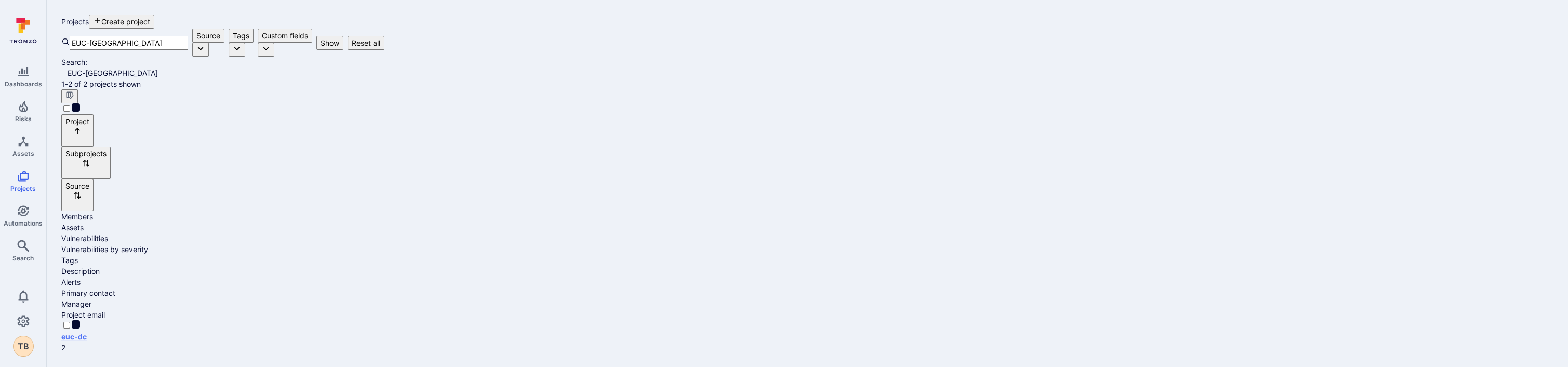 type on "EUC-[GEOGRAPHIC_DATA]" 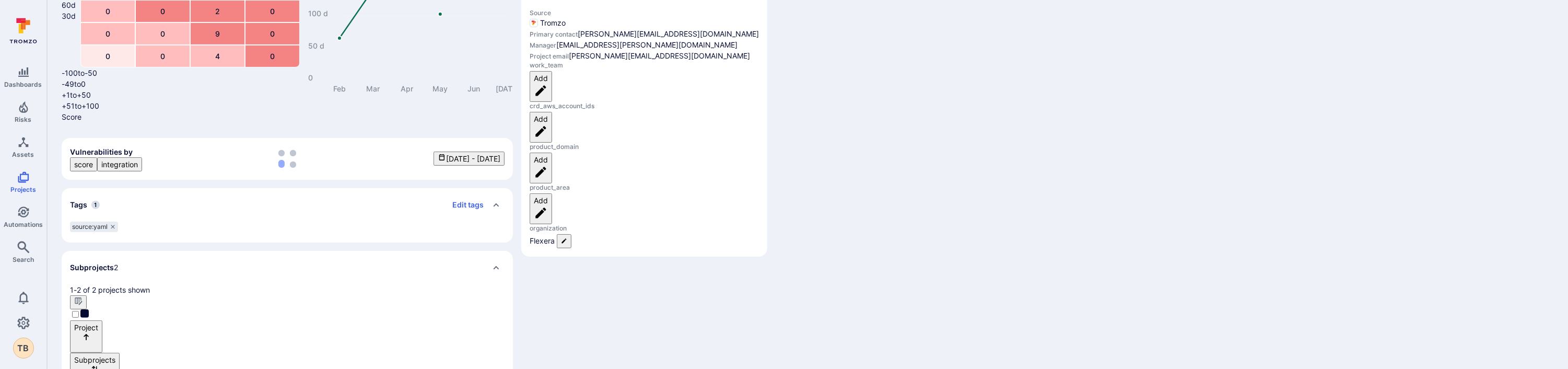 scroll, scrollTop: 0, scrollLeft: 0, axis: both 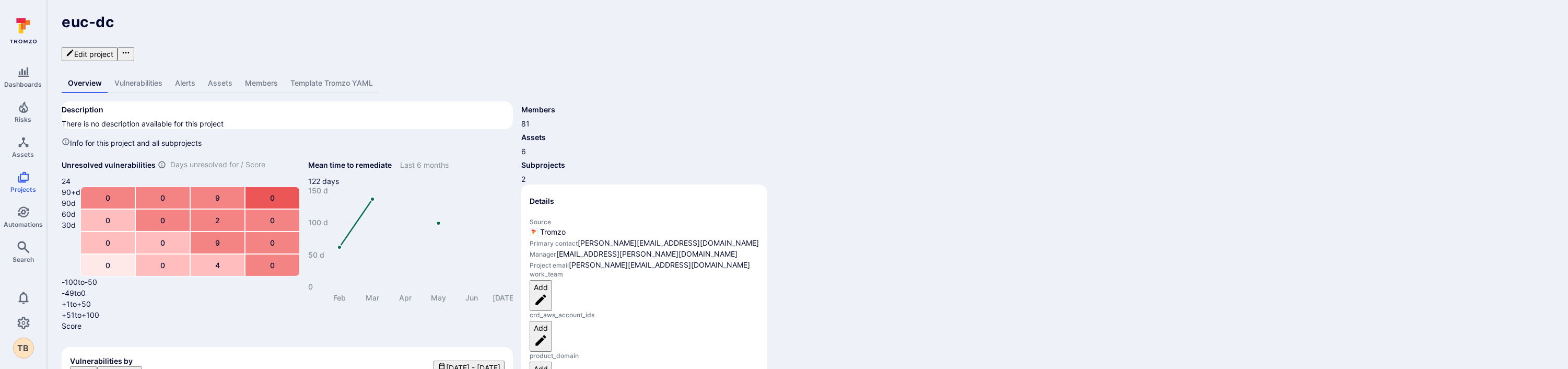 click on "Assets" at bounding box center [220, 83] 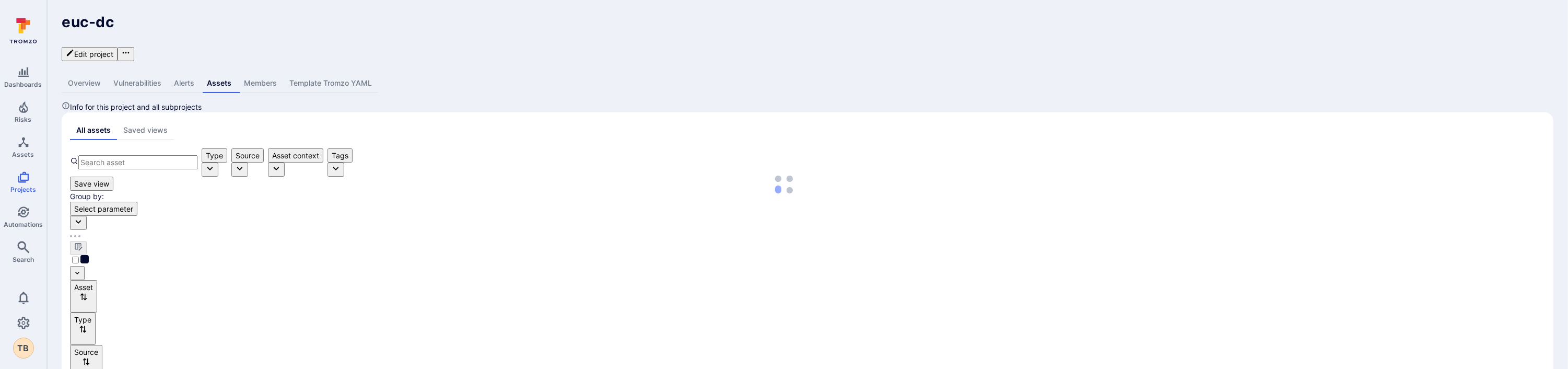 click on "Edit project" at bounding box center (89, 54) 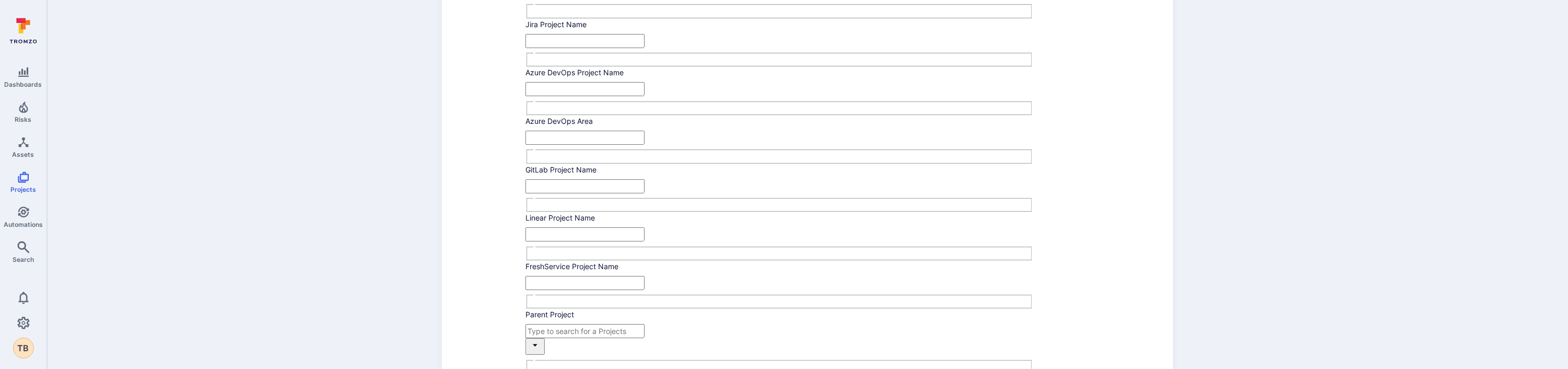 scroll, scrollTop: 470, scrollLeft: 0, axis: vertical 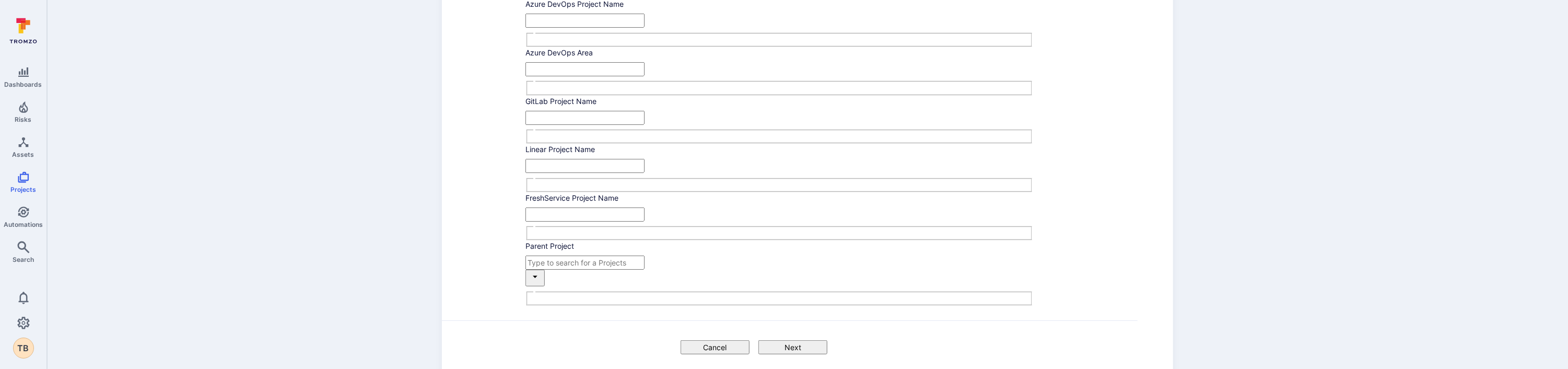 click on "Next" at bounding box center (793, 347) 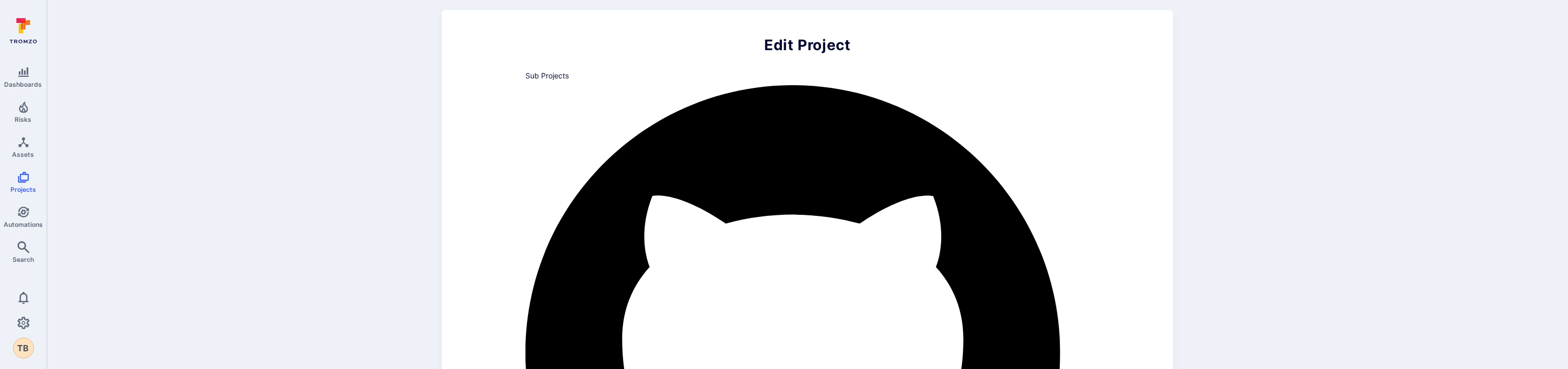 scroll, scrollTop: 0, scrollLeft: 0, axis: both 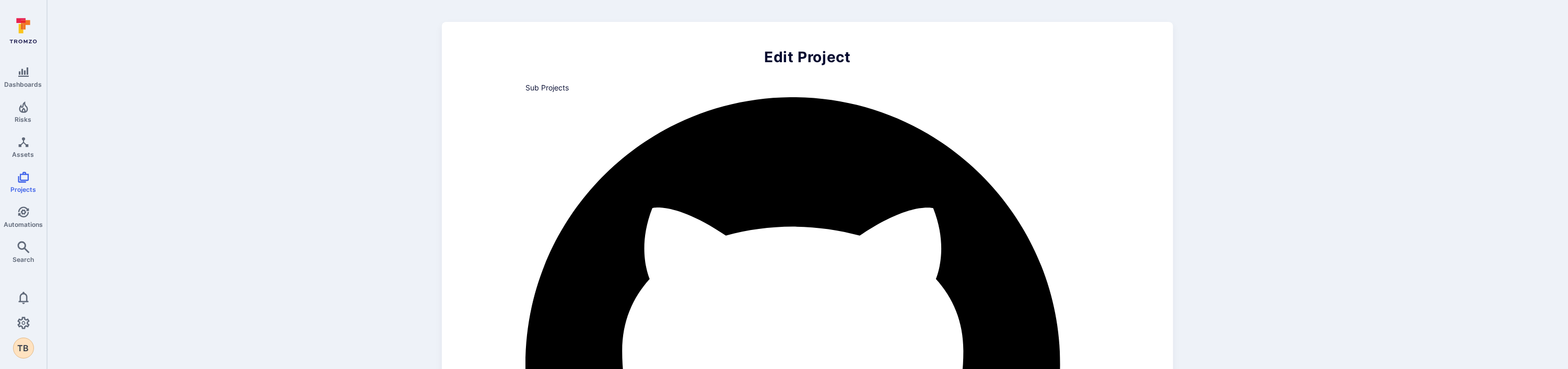 click on "Back" at bounding box center [715, 1492] 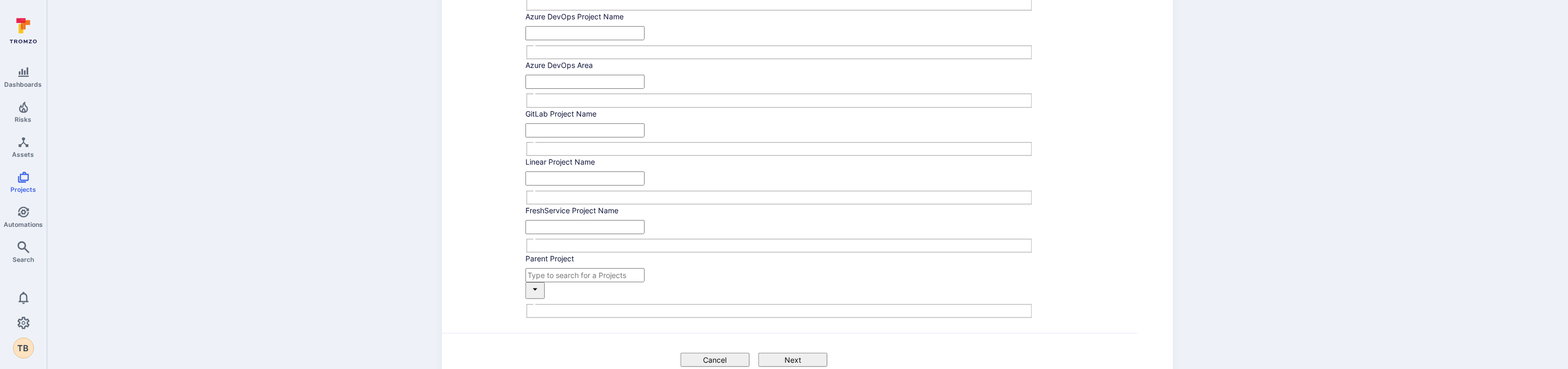 scroll, scrollTop: 474, scrollLeft: 0, axis: vertical 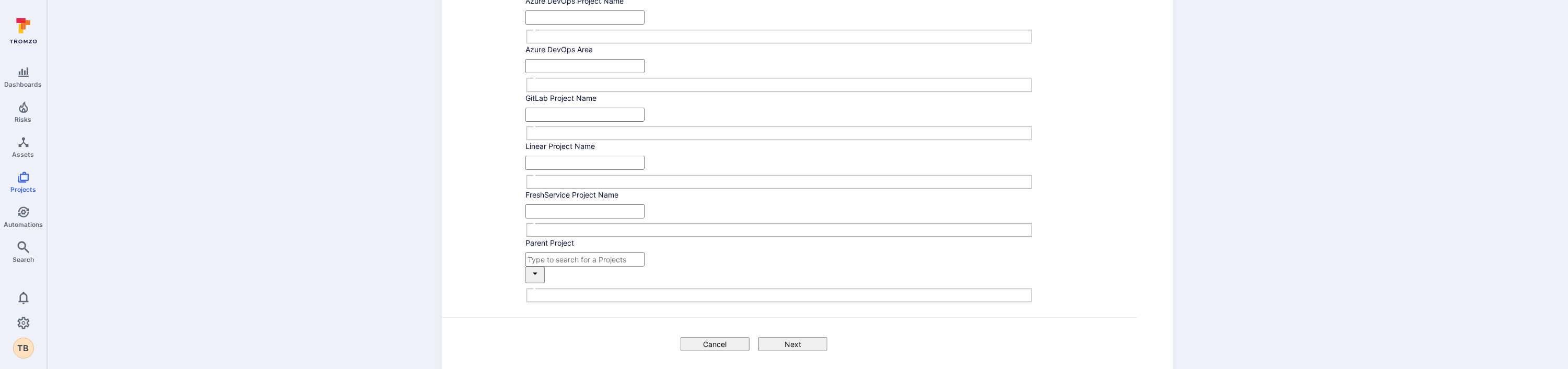 click on "Cancel" at bounding box center [715, 344] 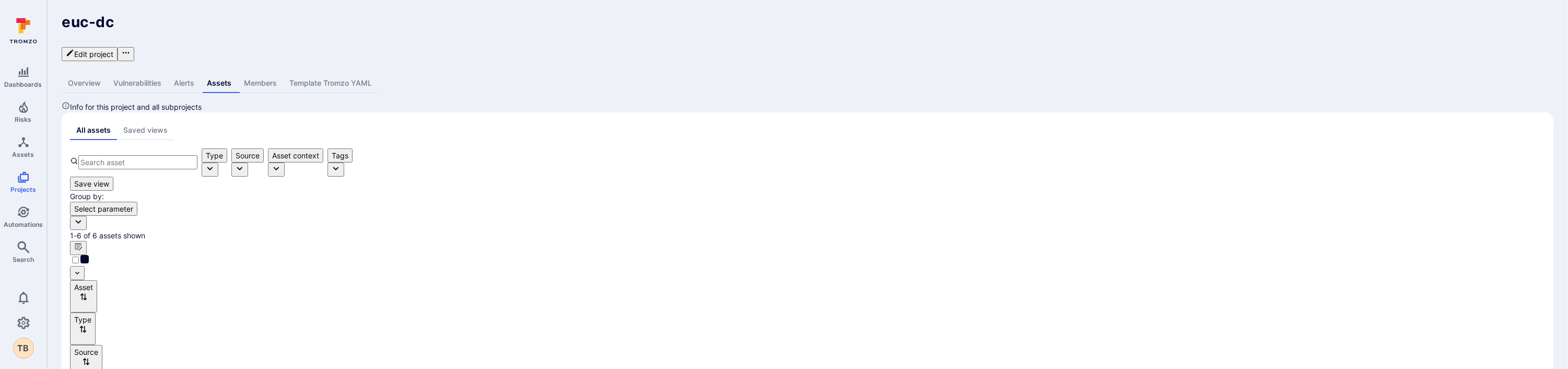 click at bounding box center (138, 162) 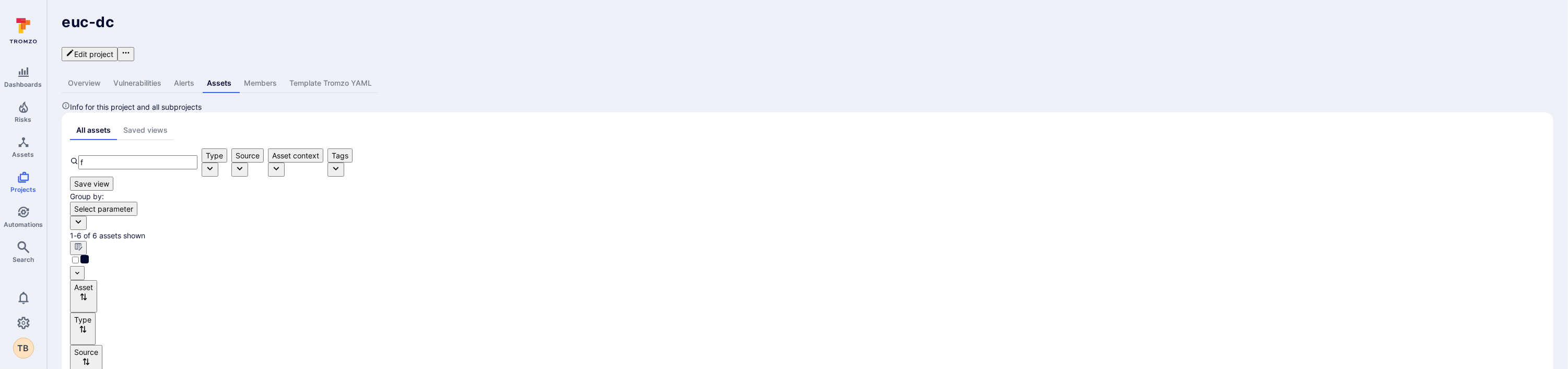 type 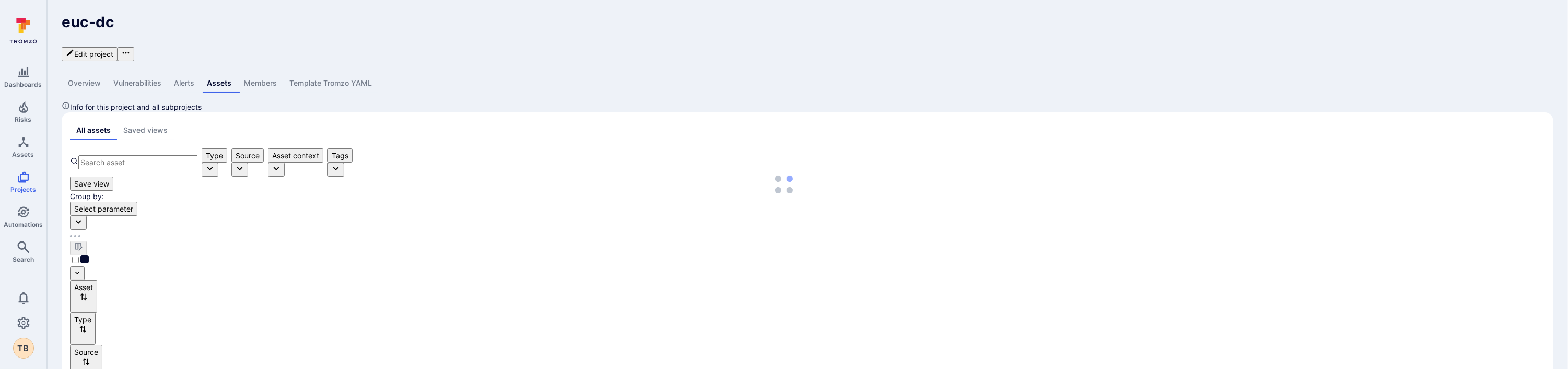 drag, startPoint x: 101, startPoint y: 49, endPoint x: 115, endPoint y: 59, distance: 17.2047 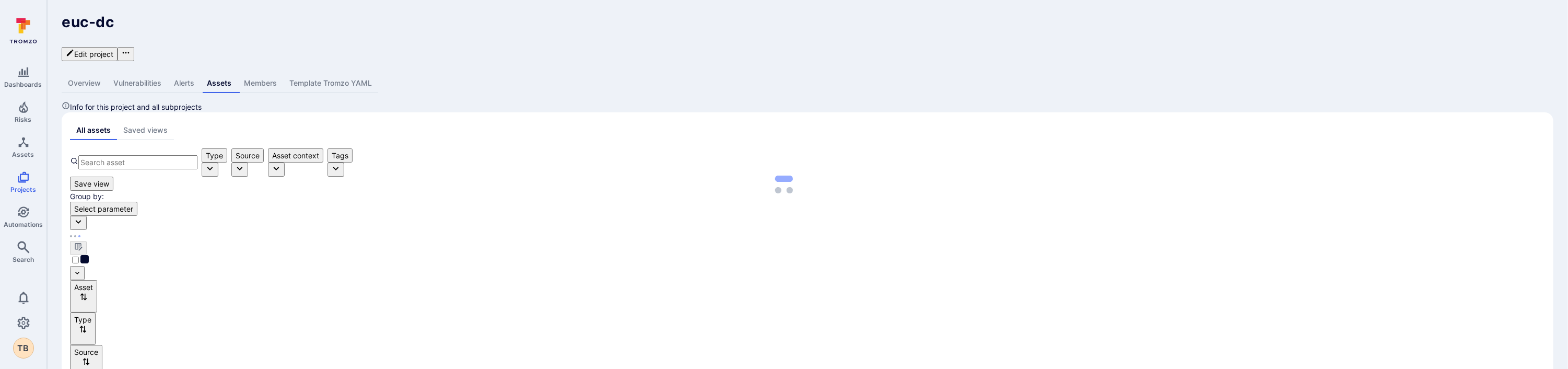 click on "Overview" at bounding box center (84, 83) 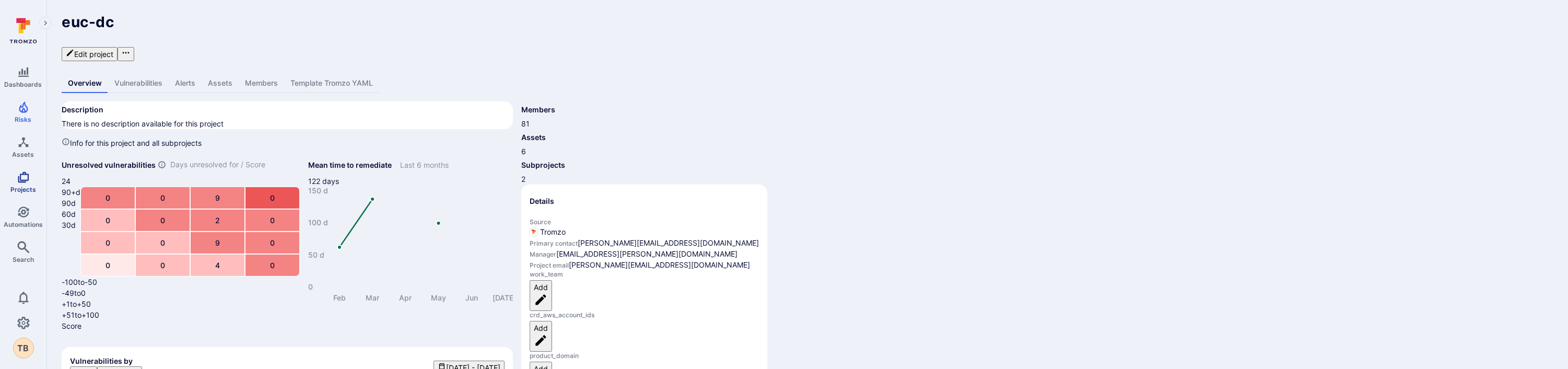 click on "Projects" at bounding box center [23, 189] 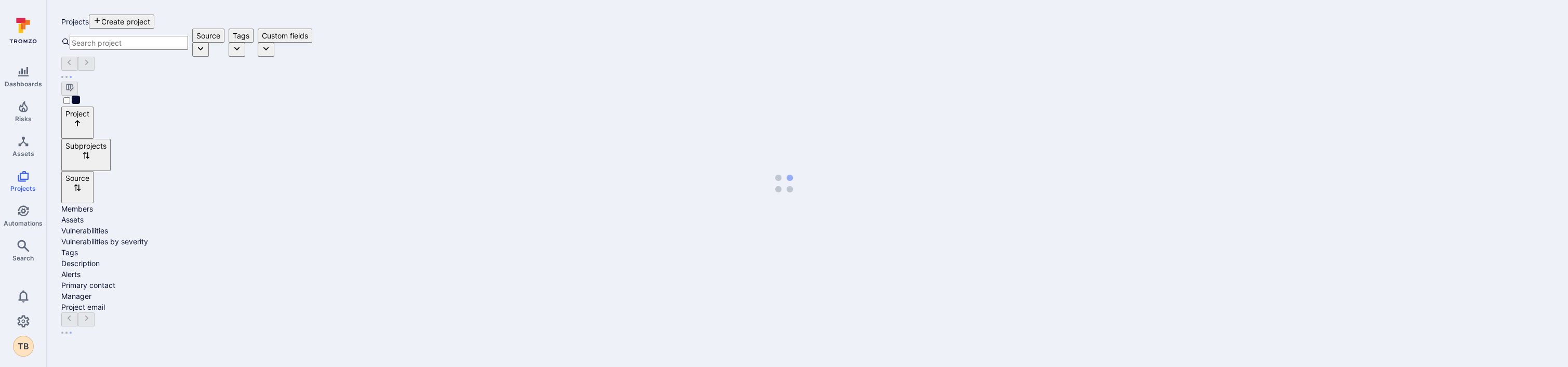 click at bounding box center (129, 43) 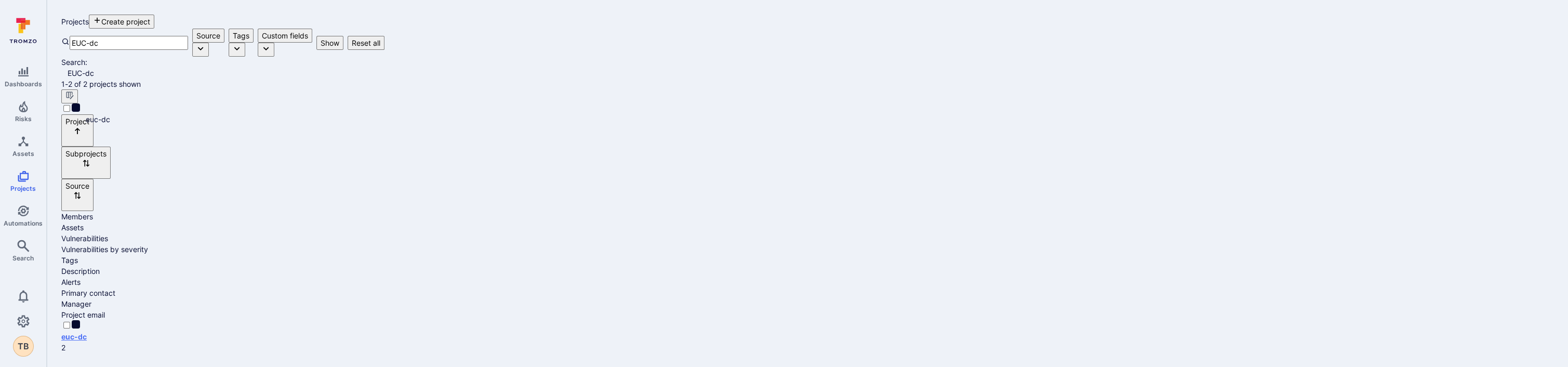 type on "EUC-dc" 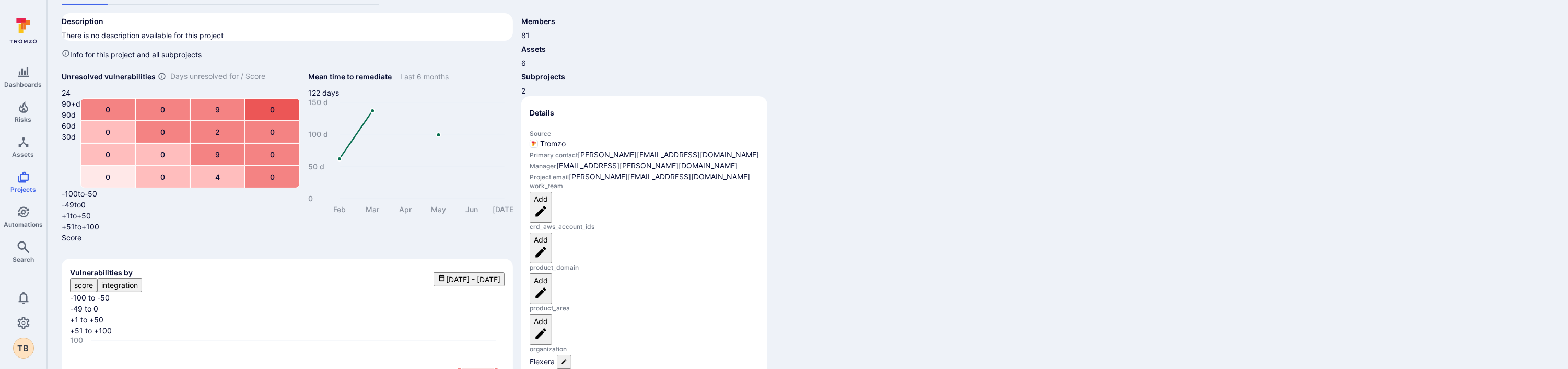 scroll, scrollTop: 0, scrollLeft: 0, axis: both 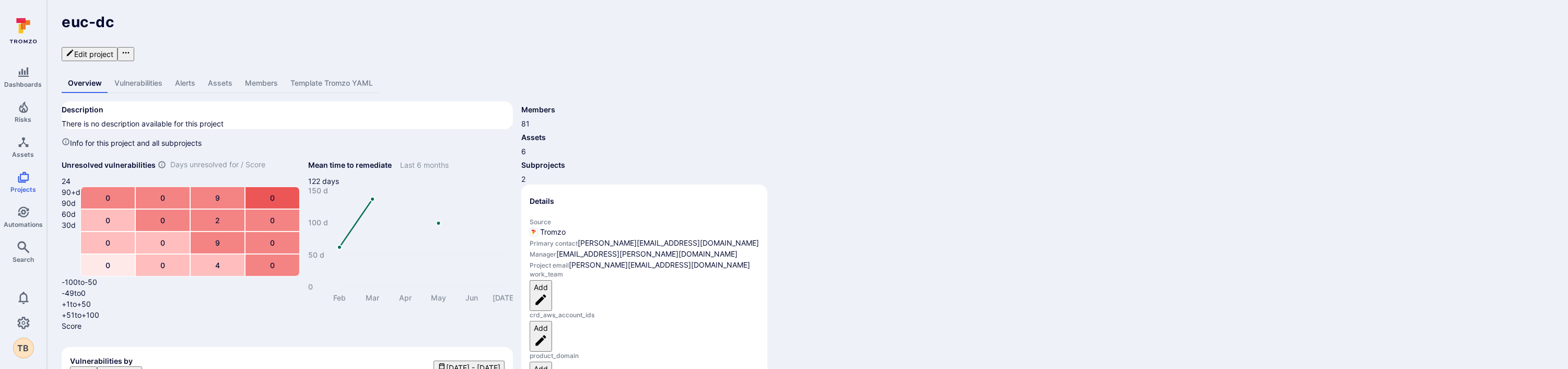 click on "Assets" at bounding box center [220, 83] 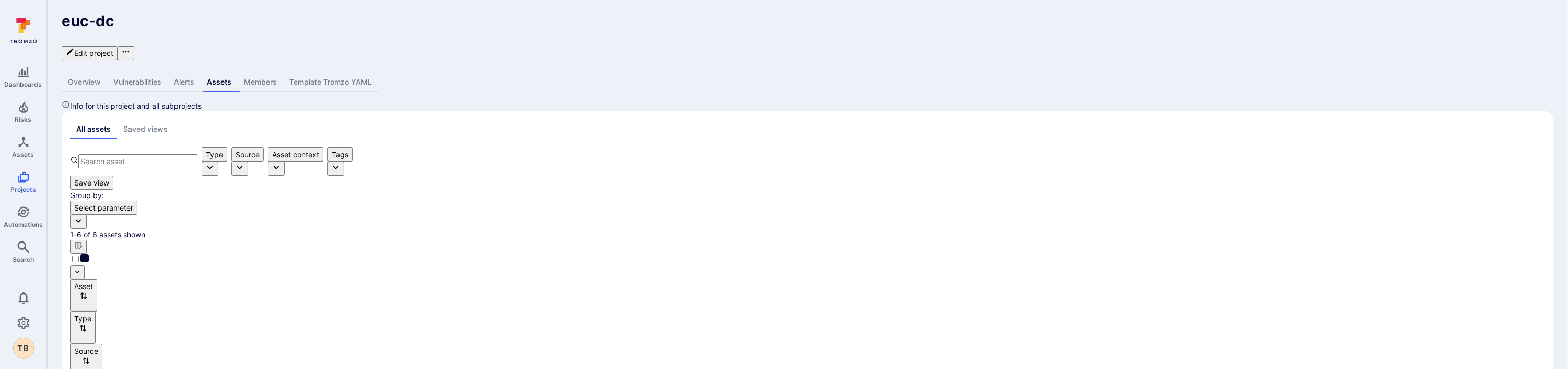 scroll, scrollTop: 0, scrollLeft: 0, axis: both 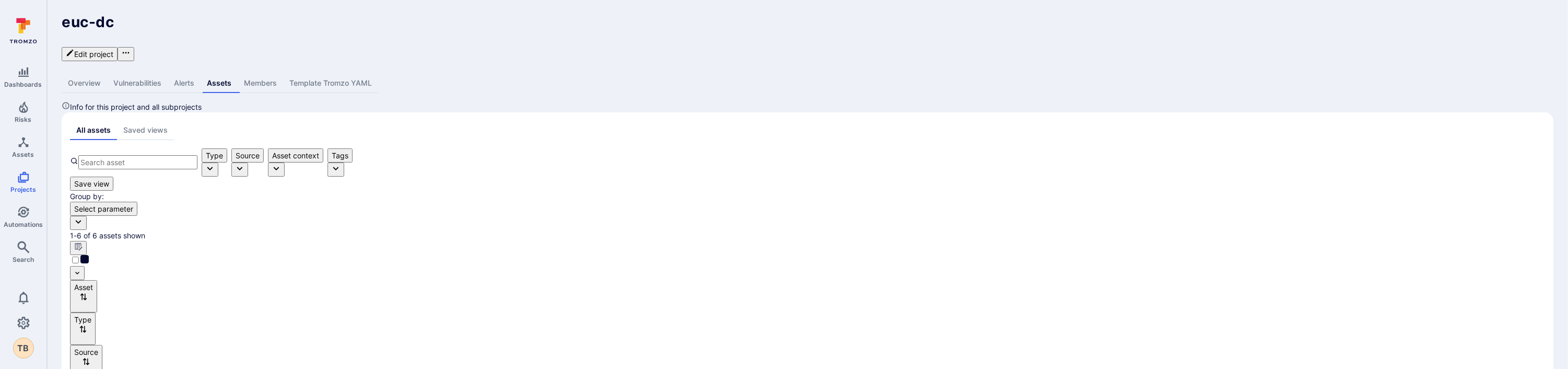 copy on "SnowSoftwareGlobal/[PERSON_NAME]-useraccounts-ui" 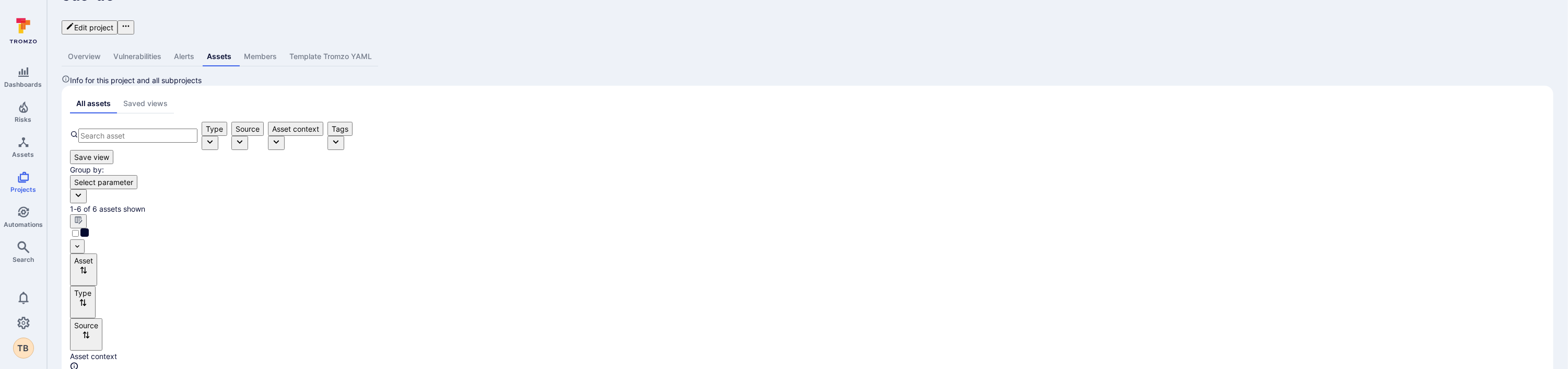 scroll, scrollTop: 0, scrollLeft: 0, axis: both 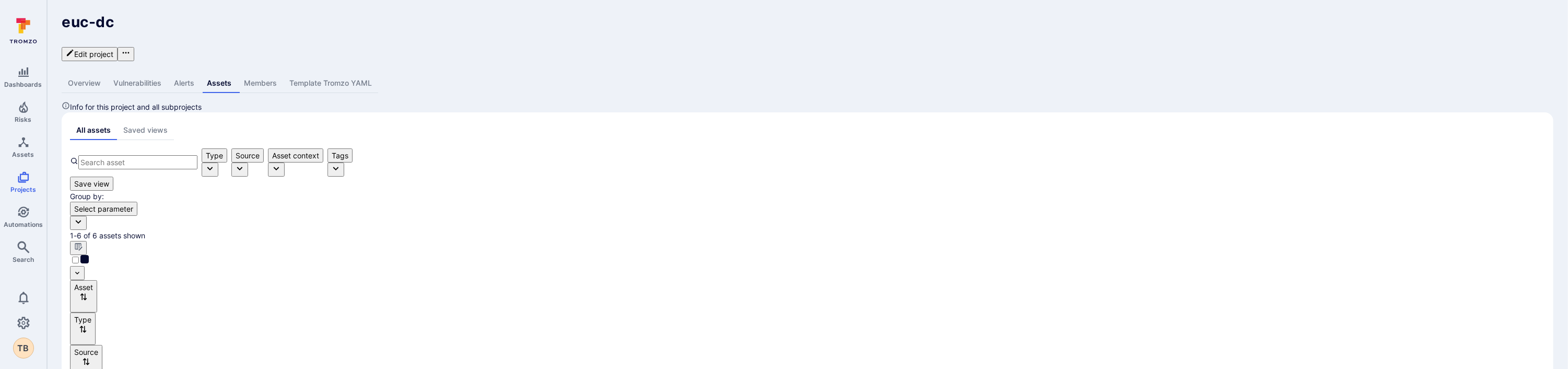 click on "Members" at bounding box center [260, 83] 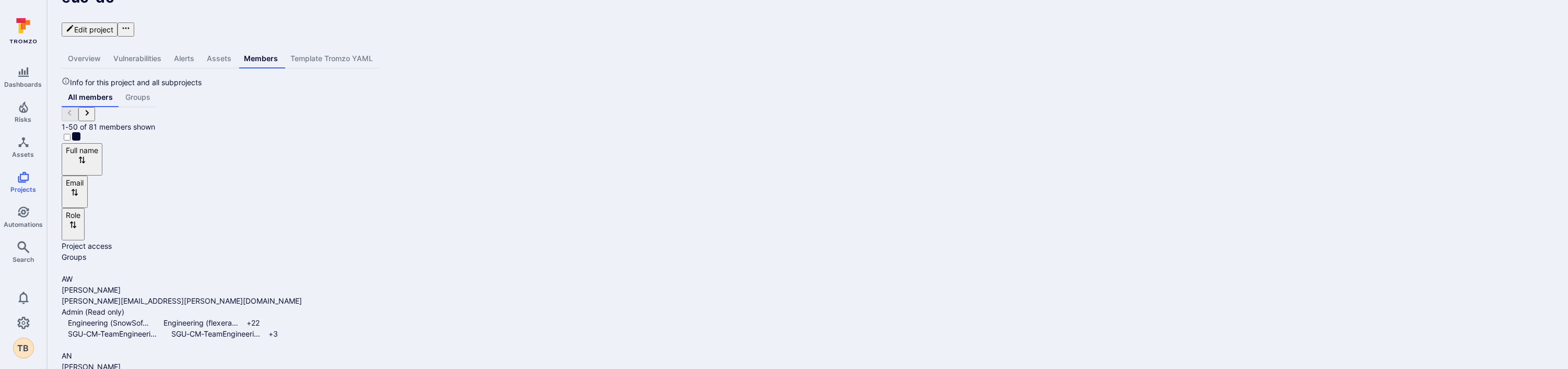 scroll, scrollTop: 0, scrollLeft: 0, axis: both 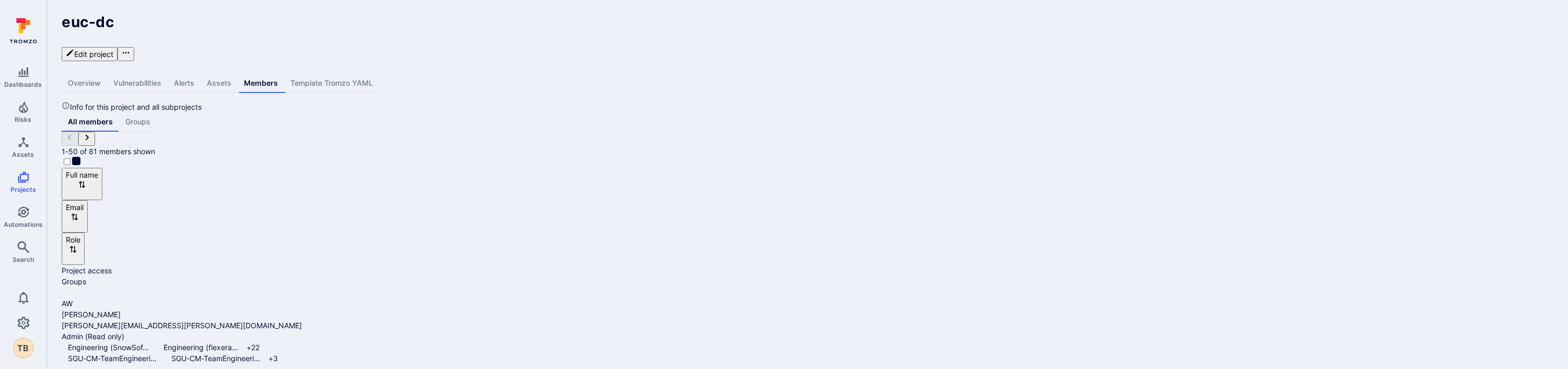 drag, startPoint x: 222, startPoint y: 51, endPoint x: 226, endPoint y: 64, distance: 13.60147 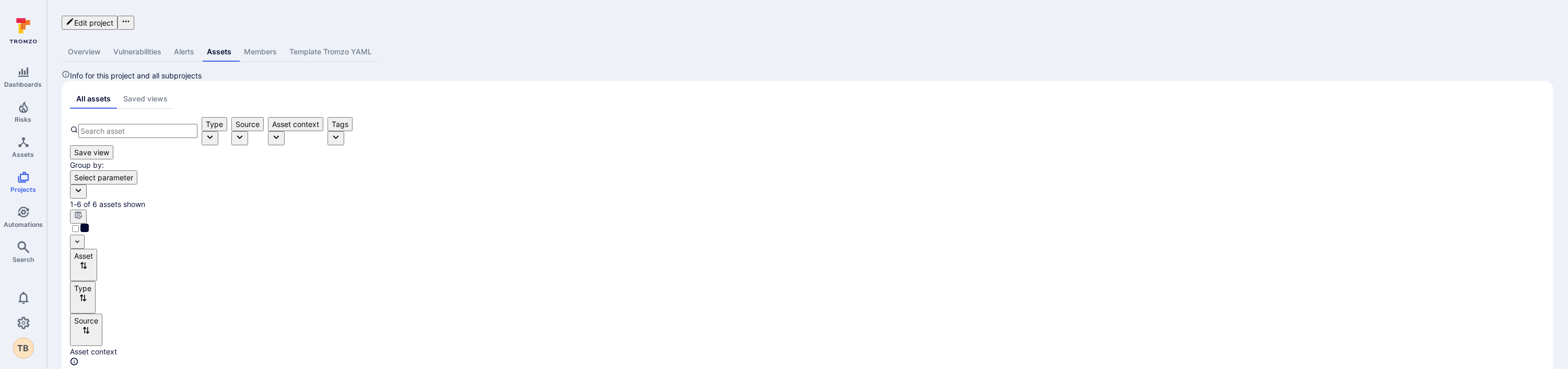 scroll, scrollTop: 0, scrollLeft: 0, axis: both 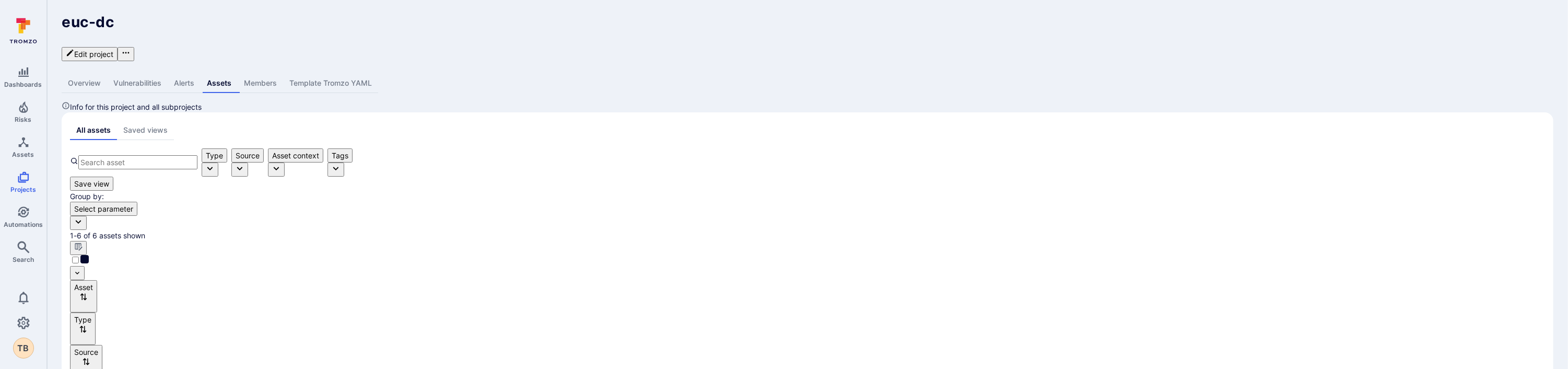 click on "All assets Saved views" at bounding box center [808, 130] 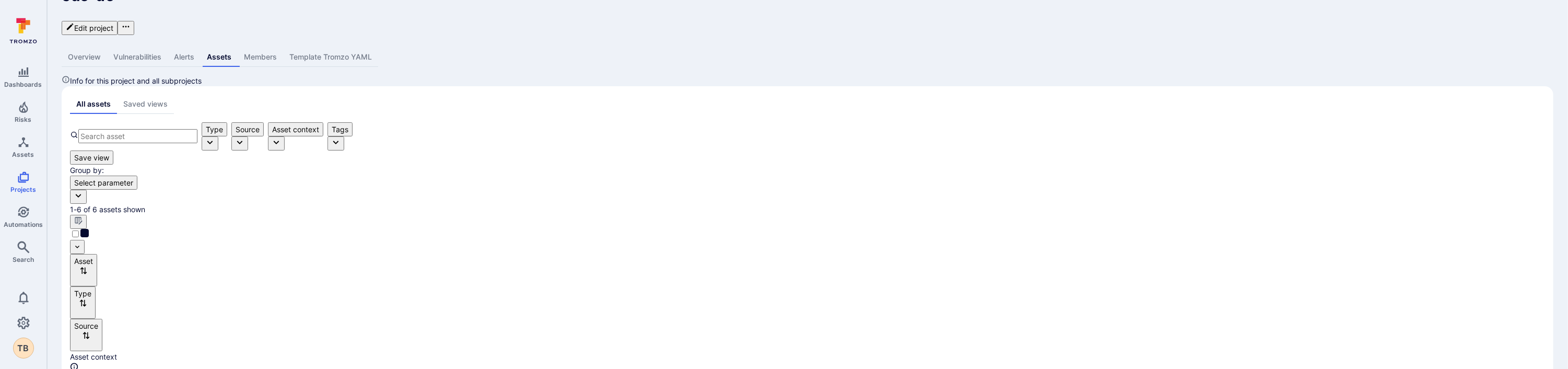 scroll, scrollTop: 65, scrollLeft: 0, axis: vertical 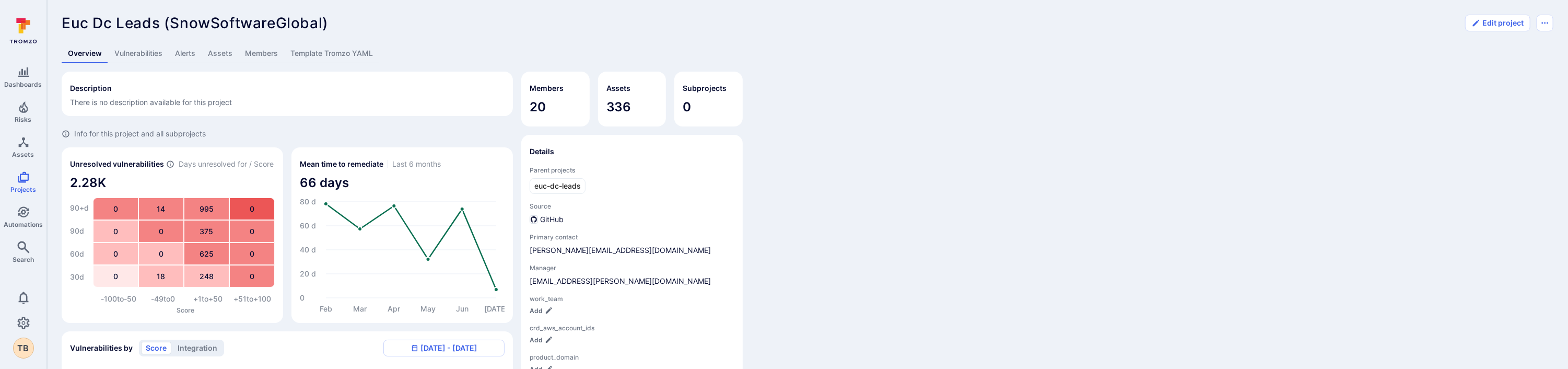 click on "Assets" at bounding box center (220, 53) 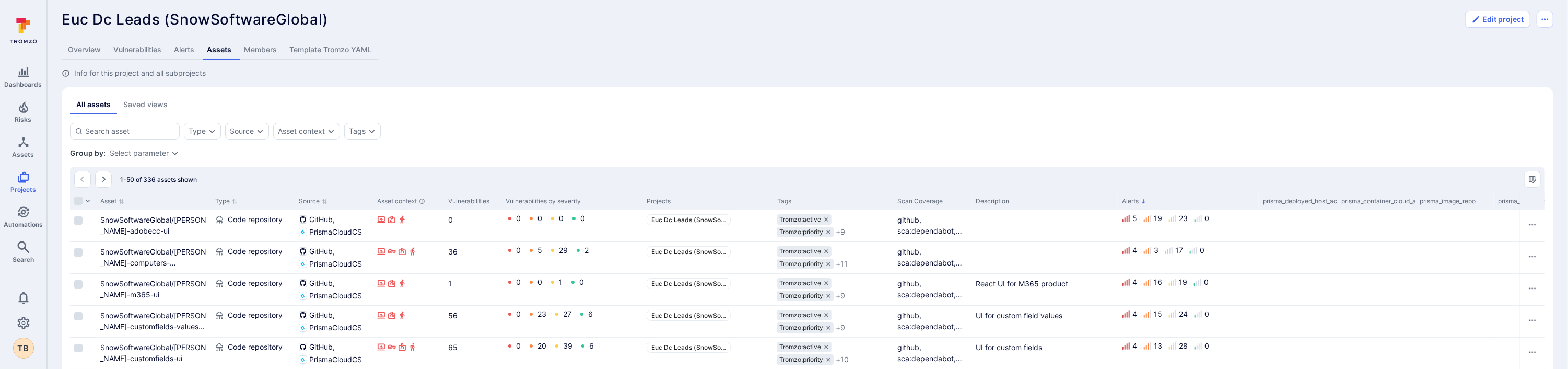 scroll, scrollTop: 0, scrollLeft: 0, axis: both 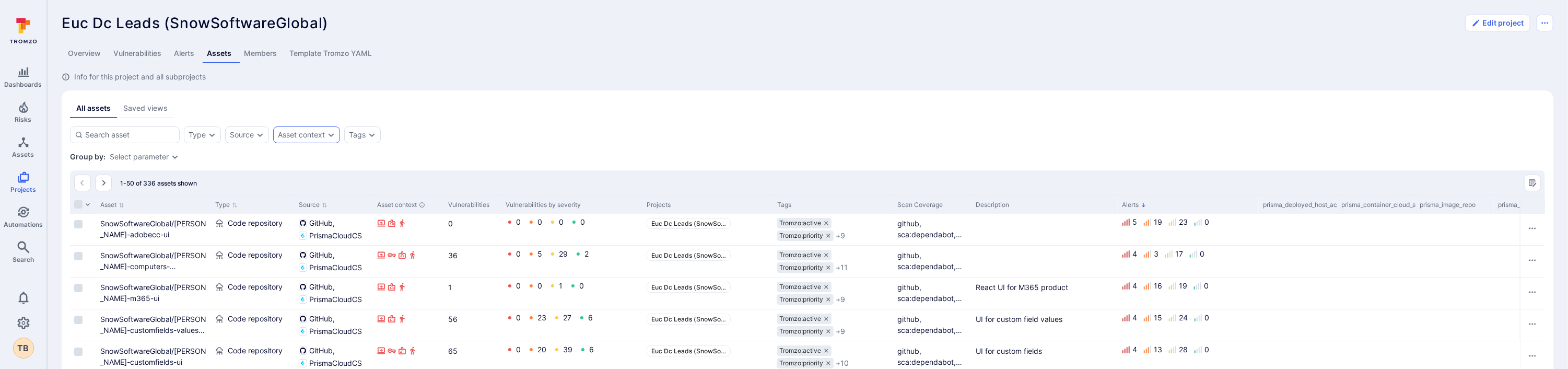 click on "Asset context" at bounding box center (307, 135) 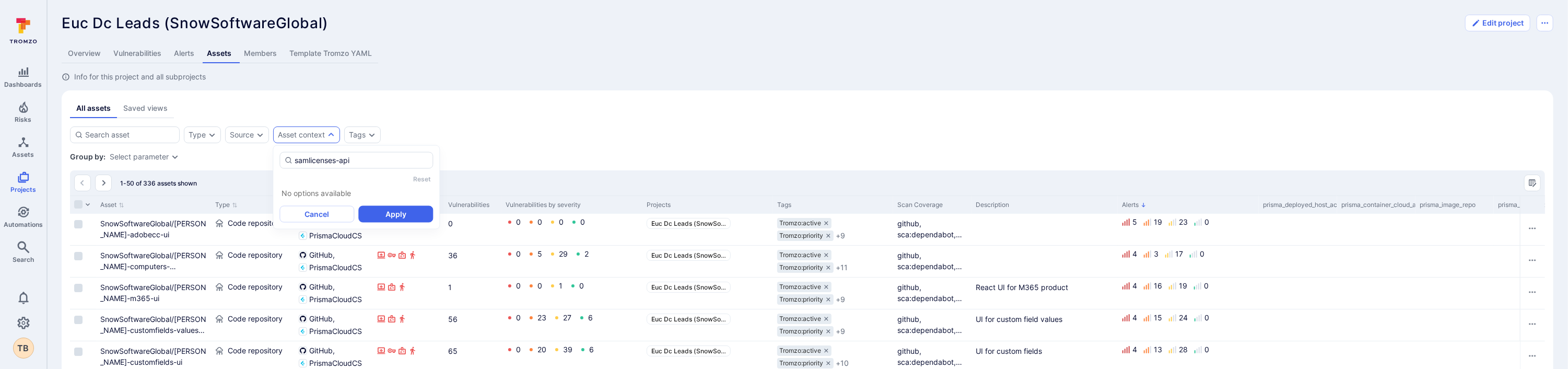 type on "[PERSON_NAME]-licenses-api" 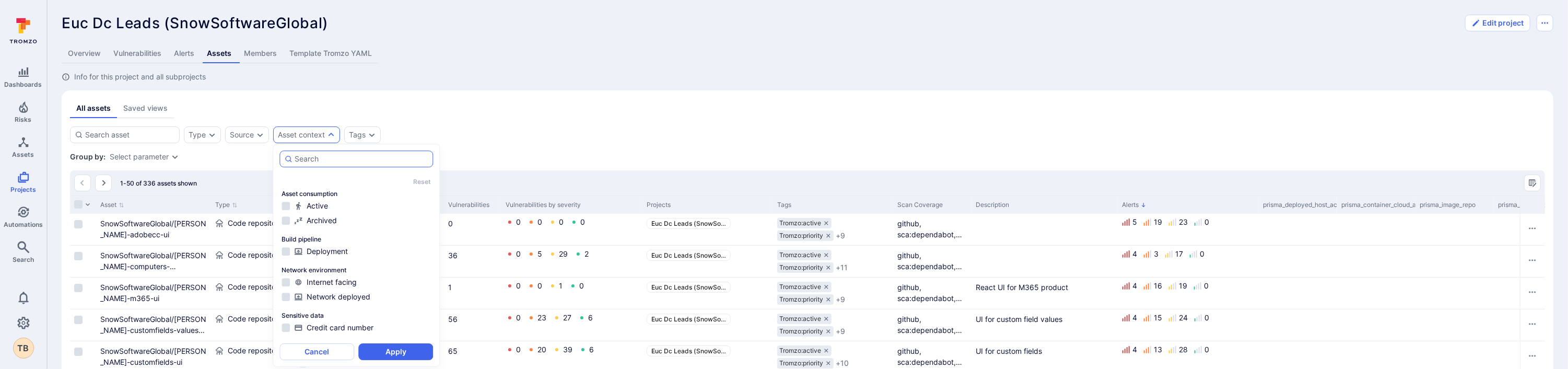 type on "[PERSON_NAME]-licenses-api" 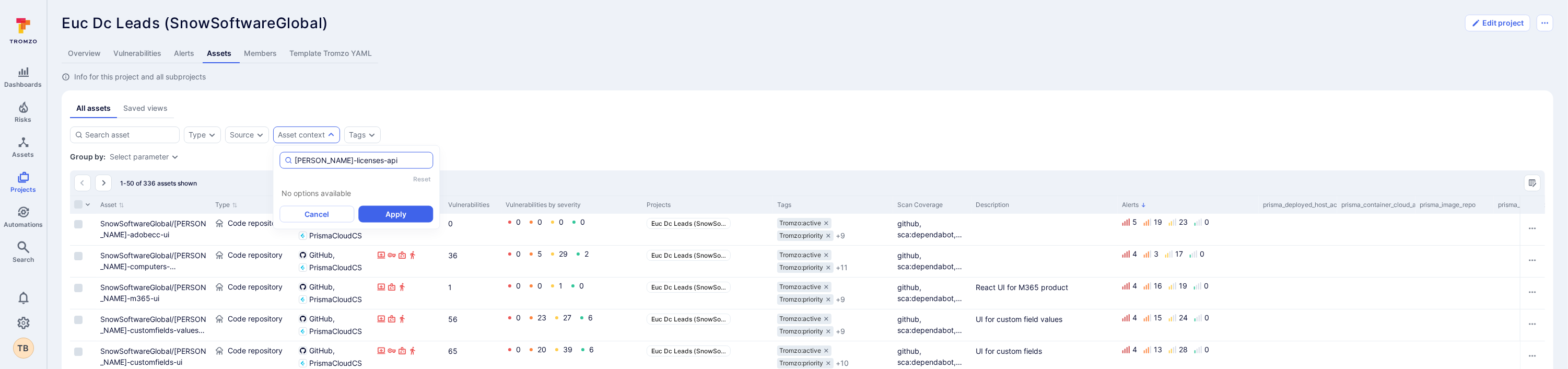 type 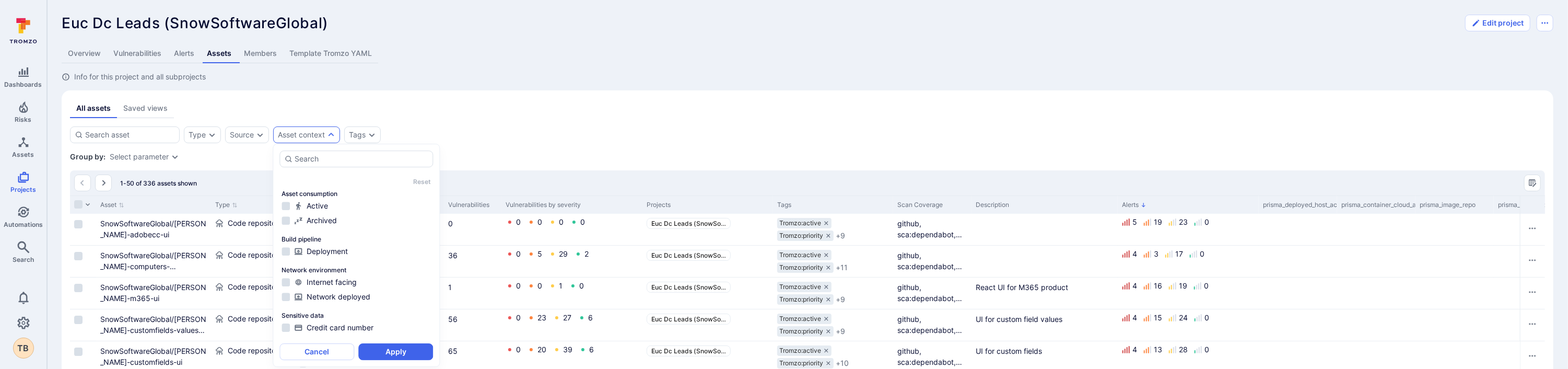 click on "All assets Saved views" at bounding box center (808, 108) 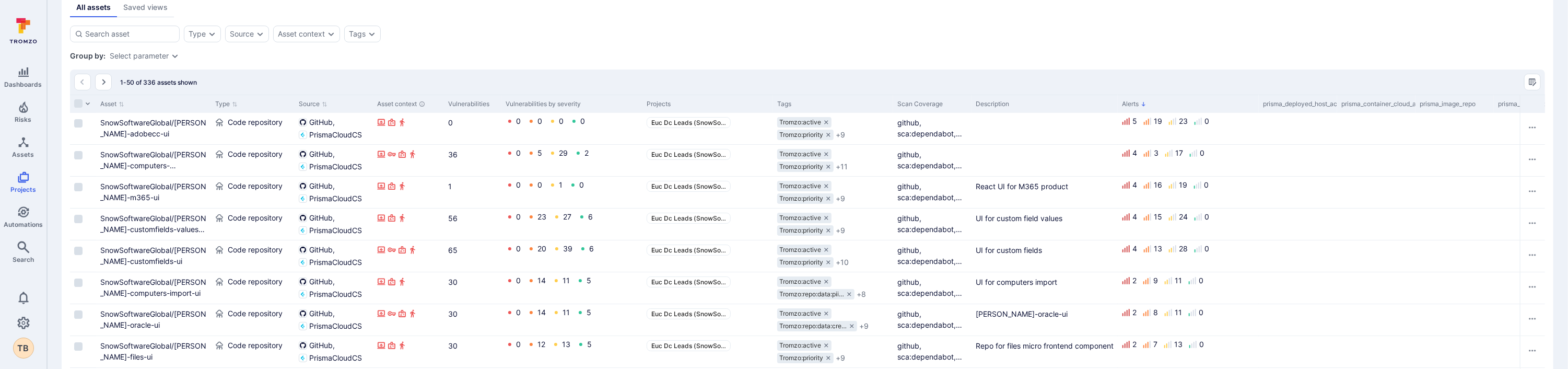 scroll, scrollTop: 105, scrollLeft: 0, axis: vertical 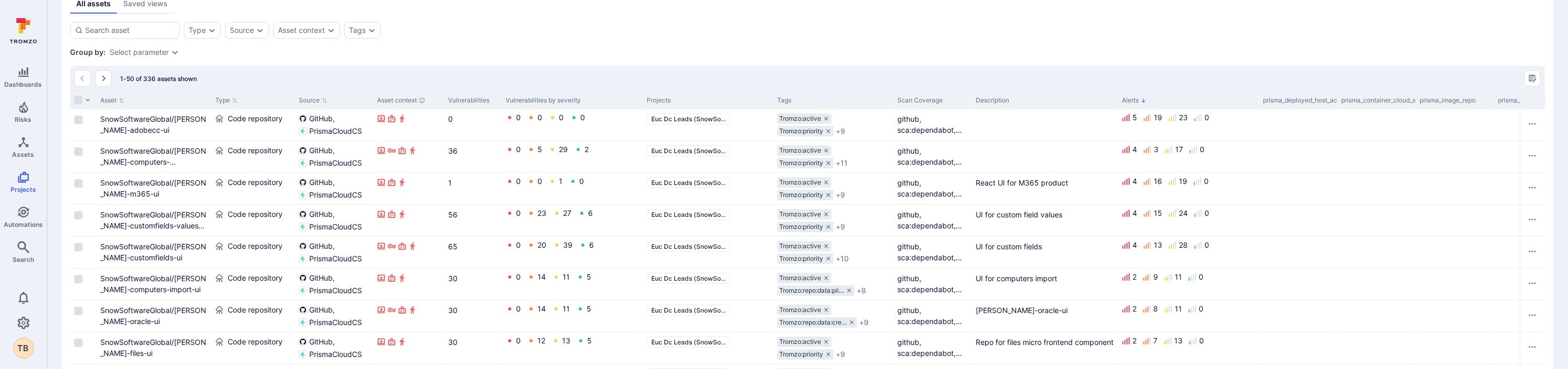 click on "Asset" at bounding box center (154, 100) 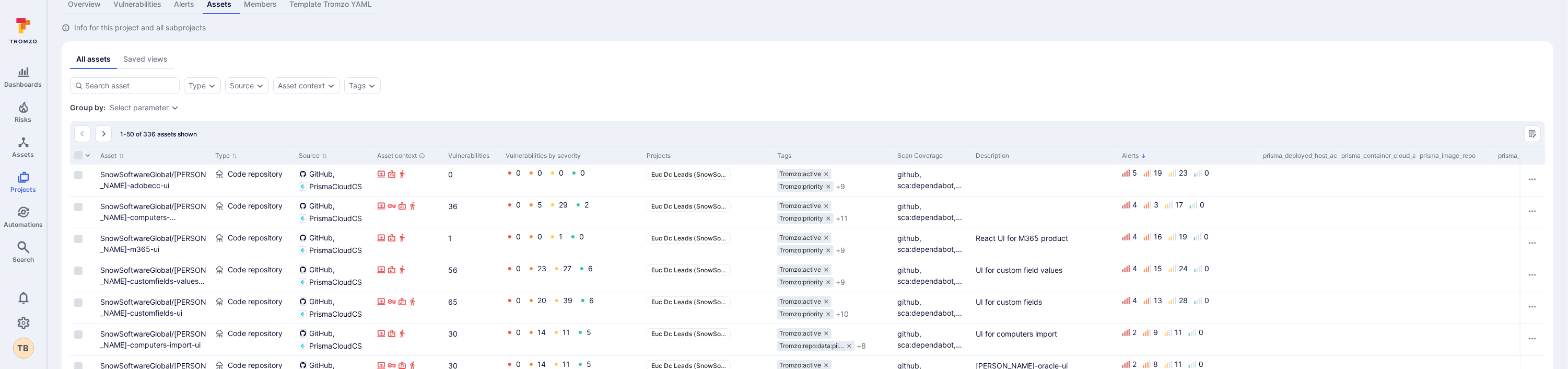 scroll, scrollTop: 0, scrollLeft: 0, axis: both 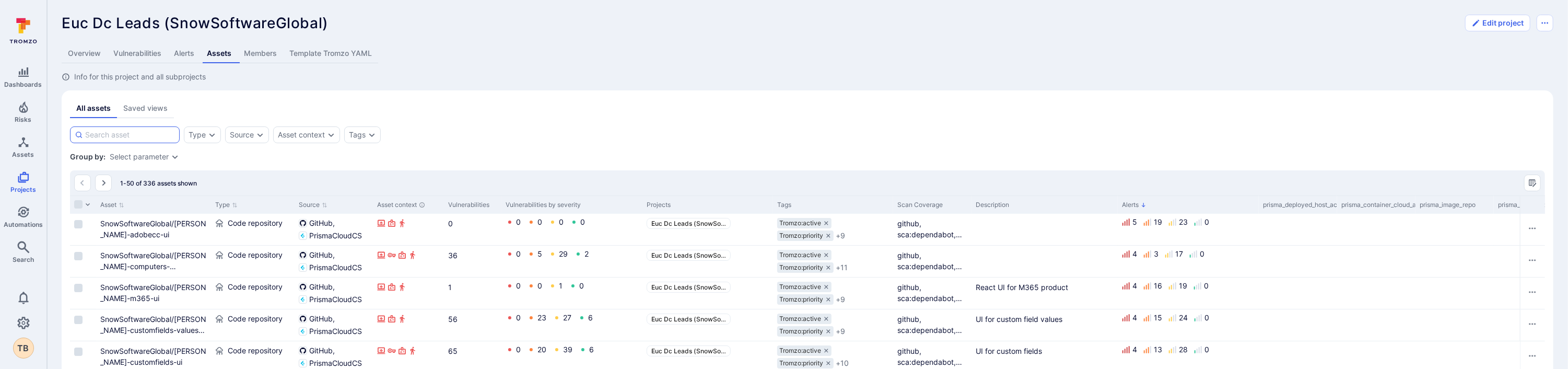 click at bounding box center (130, 135) 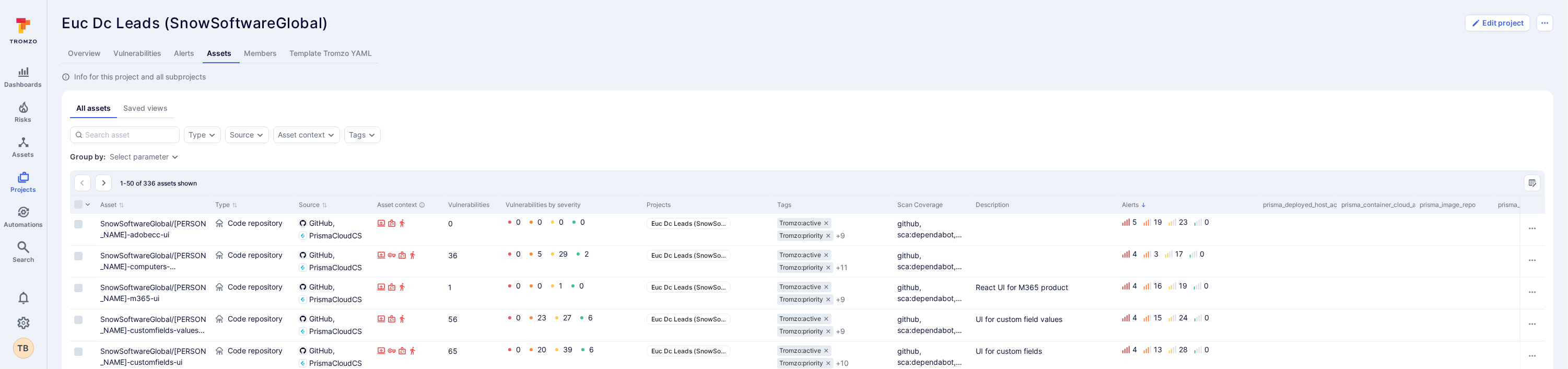 paste on "[PERSON_NAME]-licenses-api" 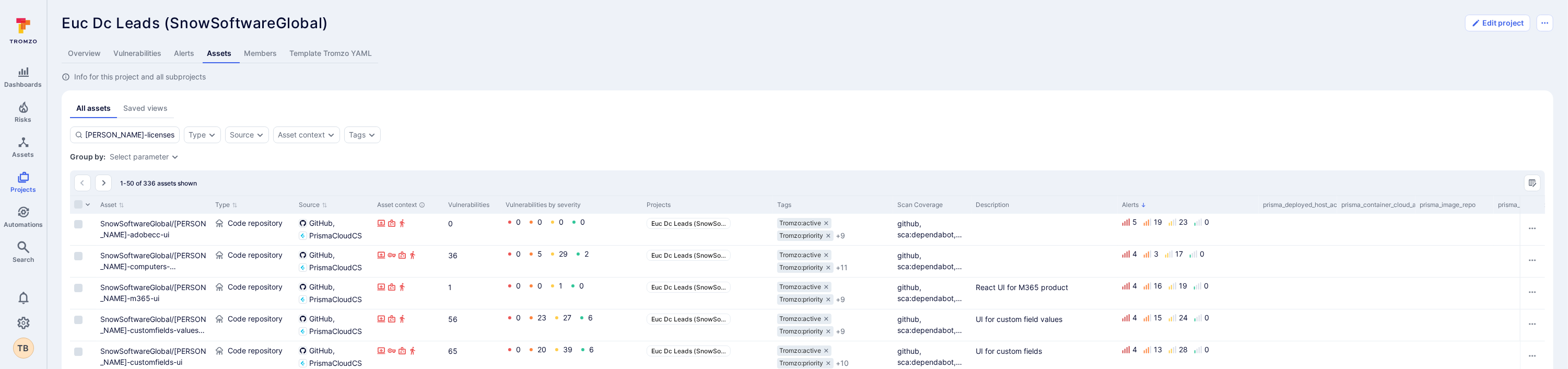 type on "[PERSON_NAME]-licenses-api" 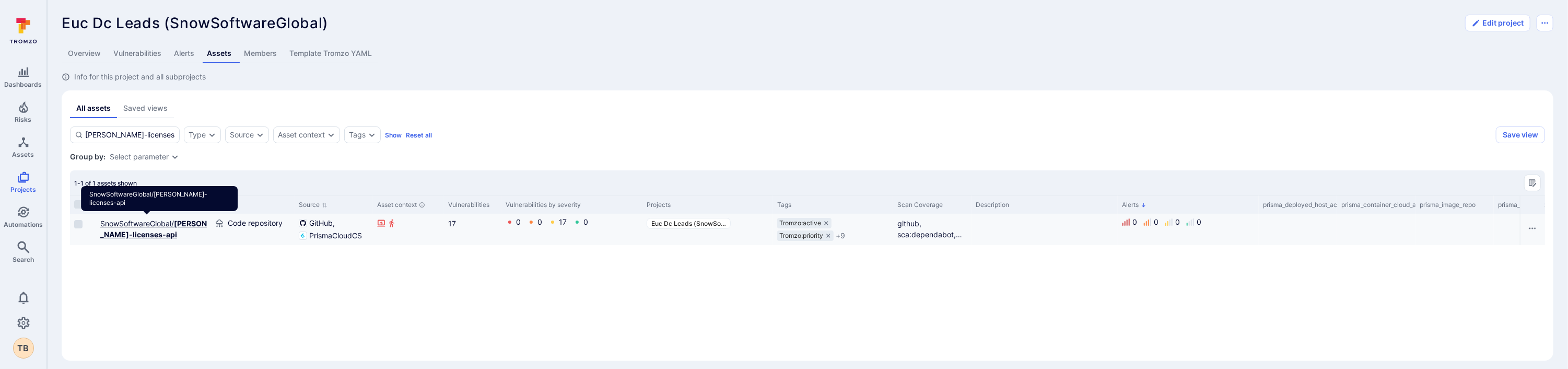click on "[PERSON_NAME]-licenses-api" at bounding box center [154, 229] 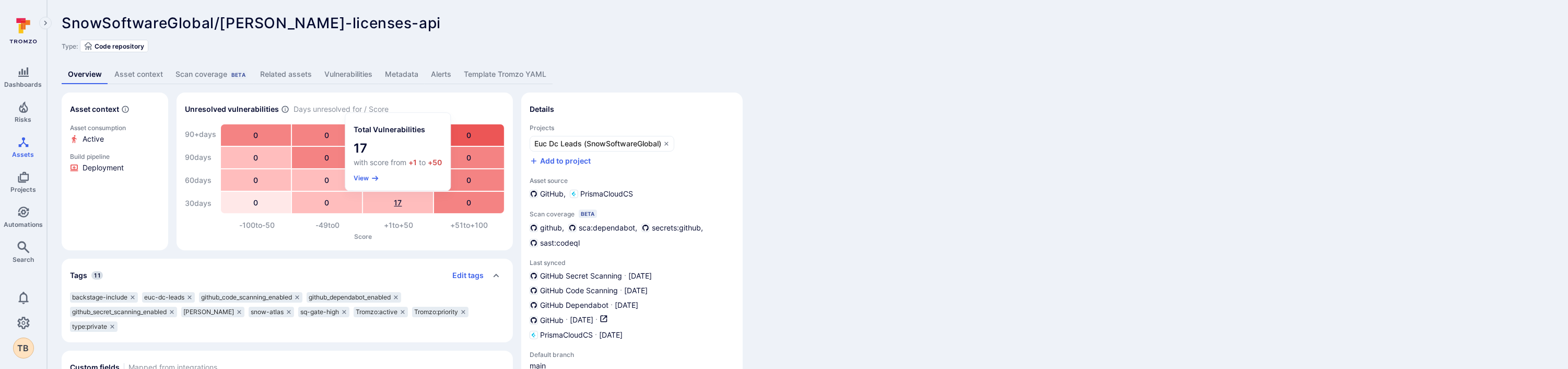 click on "17" at bounding box center (398, 202) 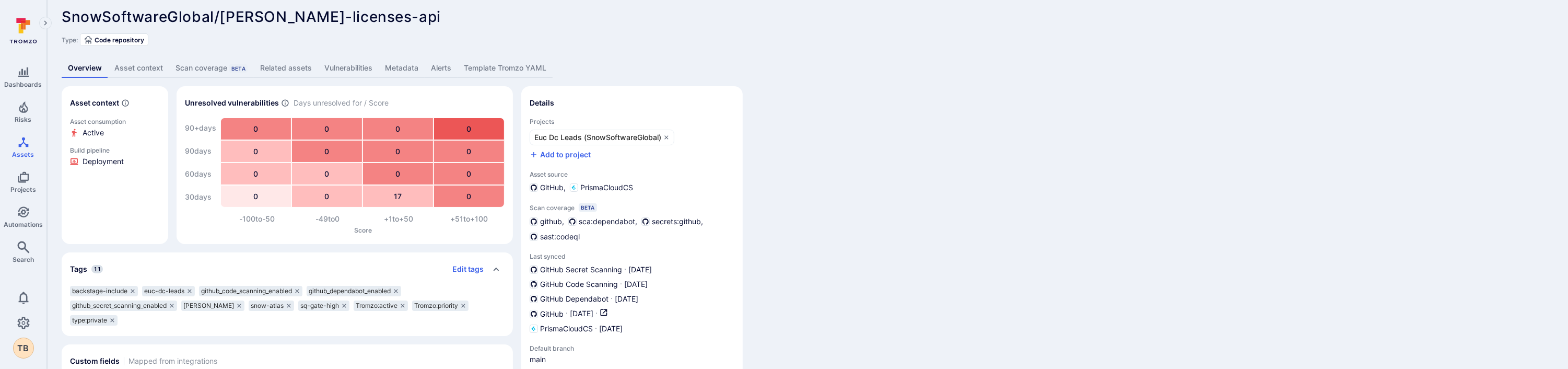 scroll, scrollTop: 0, scrollLeft: 0, axis: both 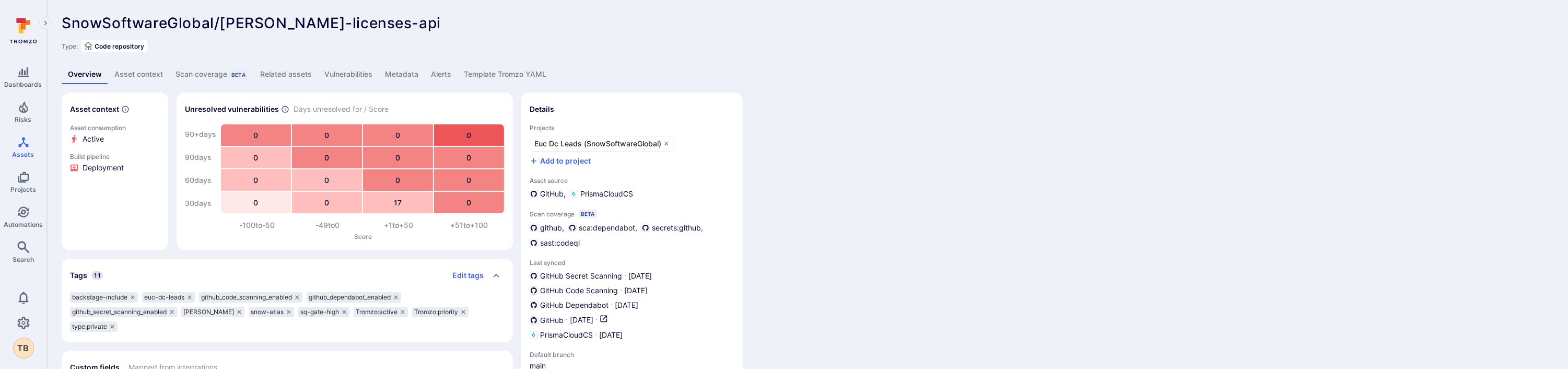 click on "Vulnerabilities" at bounding box center (348, 74) 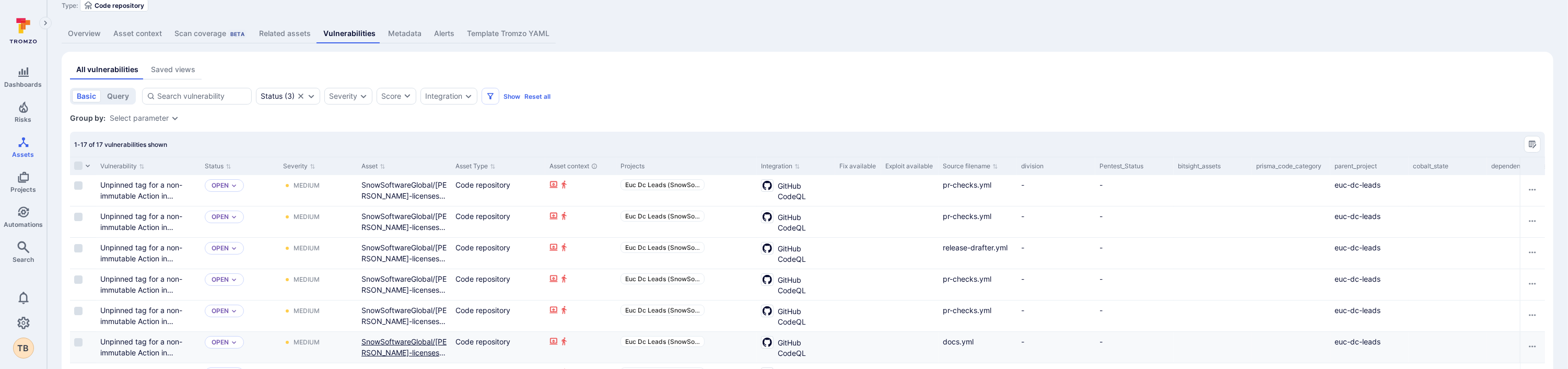 scroll, scrollTop: 0, scrollLeft: 0, axis: both 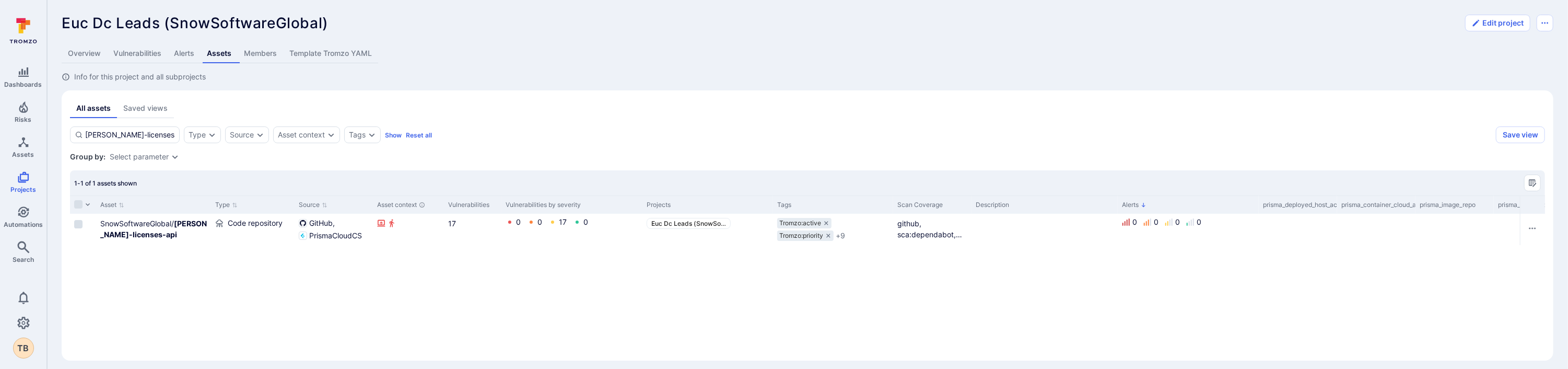 click on "Vulnerabilities" at bounding box center [137, 53] 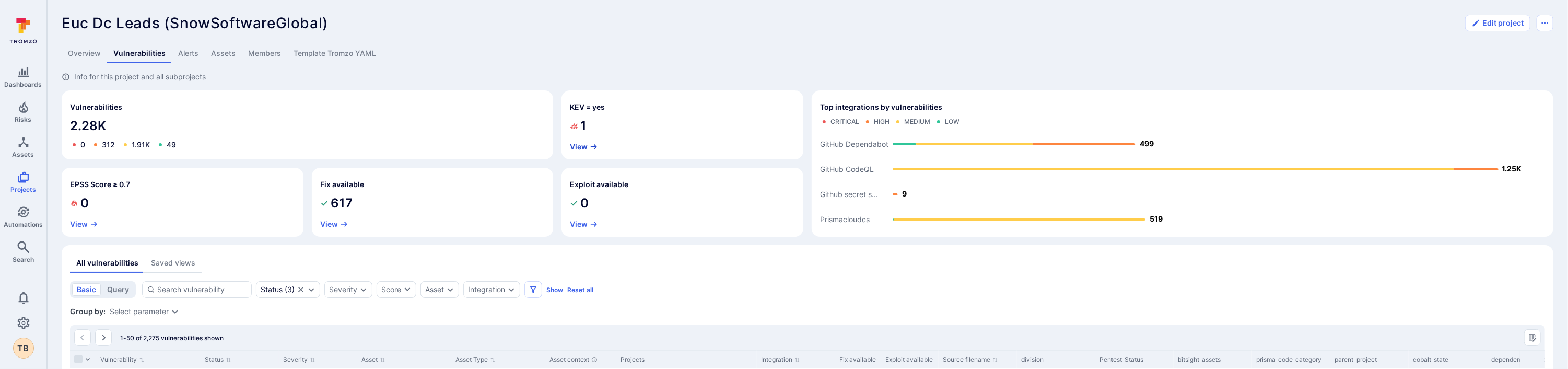 click on "View" at bounding box center [584, 147] 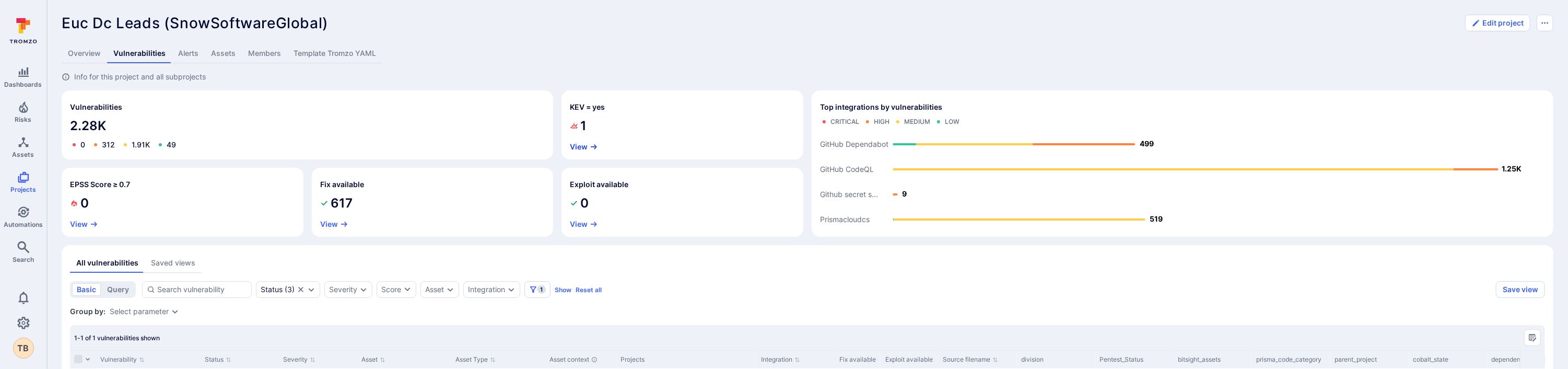 click on "View" at bounding box center (584, 147) 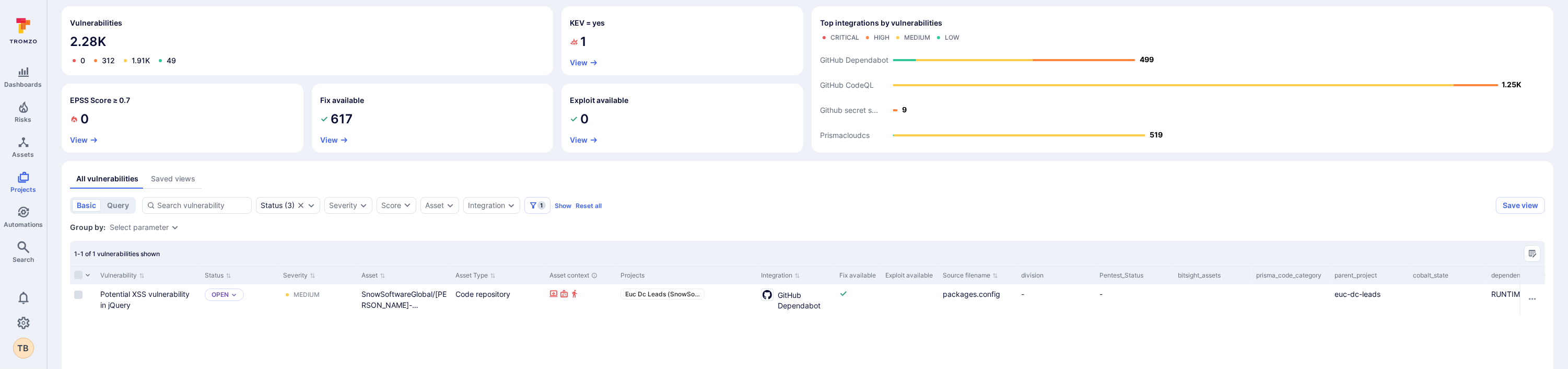 scroll, scrollTop: 160, scrollLeft: 0, axis: vertical 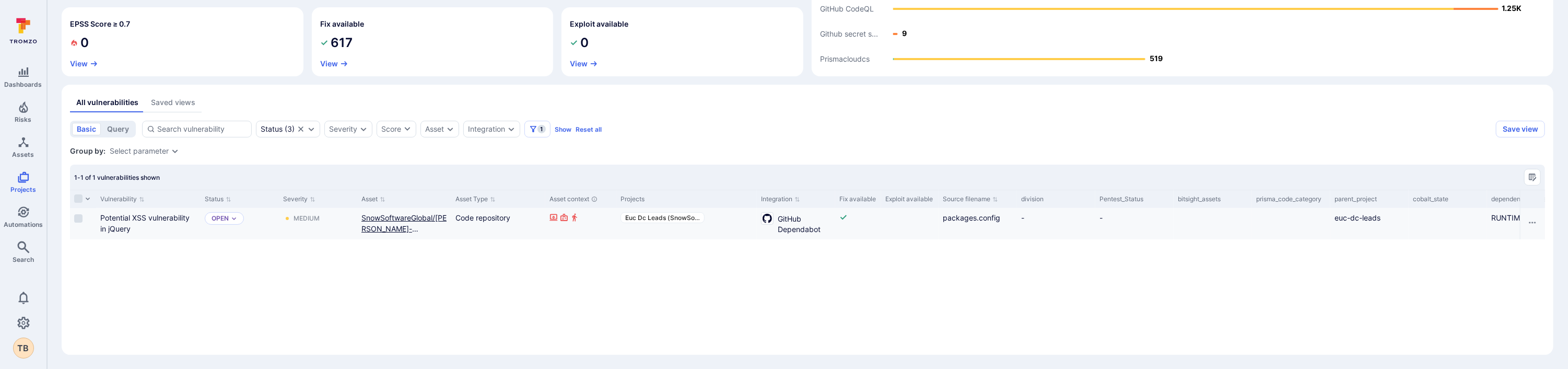click on "SnowSoftwareGlobal/[PERSON_NAME]-licensemanager-x" at bounding box center [404, 228] 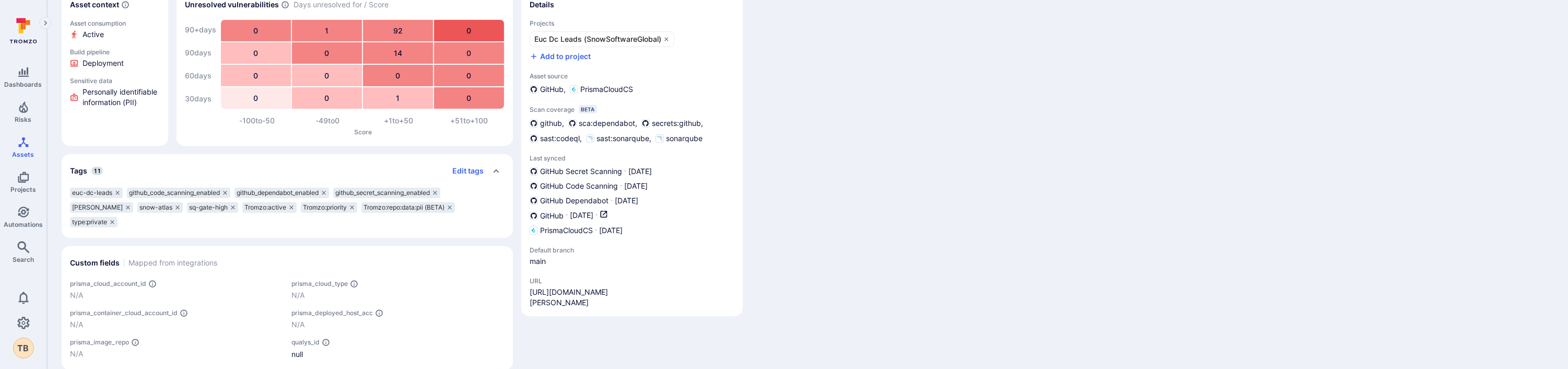 scroll, scrollTop: 105, scrollLeft: 0, axis: vertical 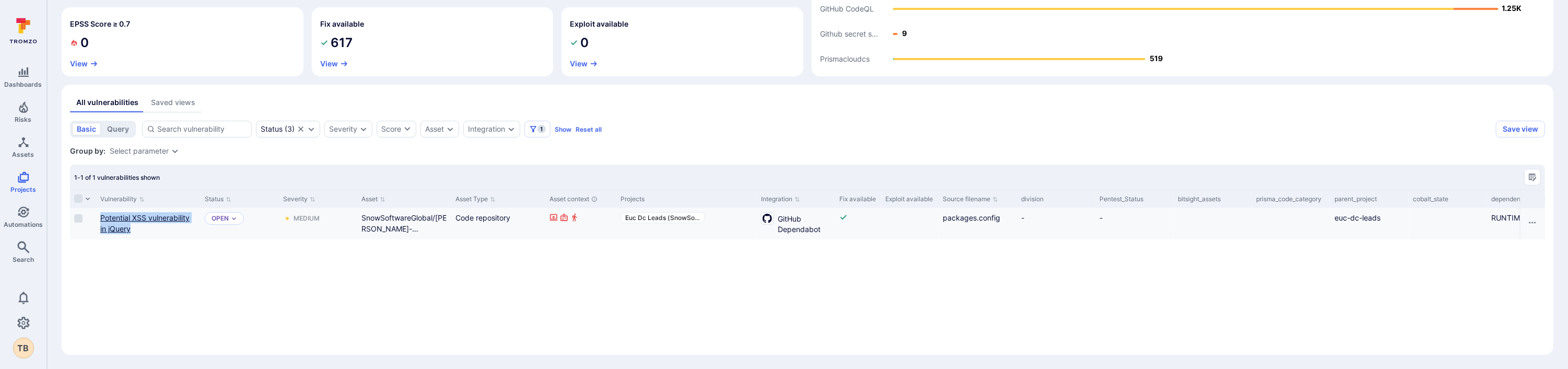 copy on "Potential XSS vulnerability in jQuery" 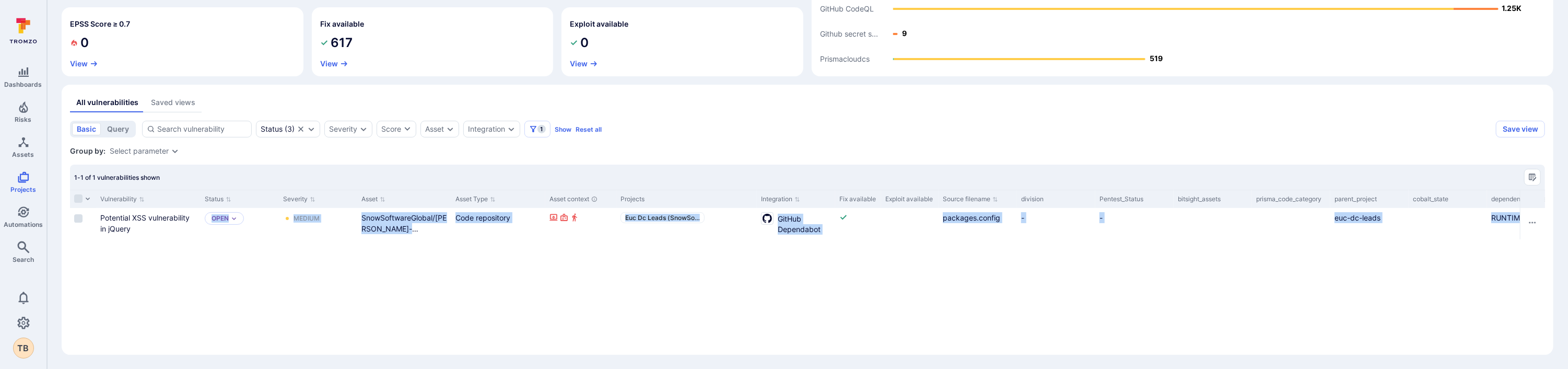 drag, startPoint x: 173, startPoint y: 229, endPoint x: 332, endPoint y: 256, distance: 161.2762 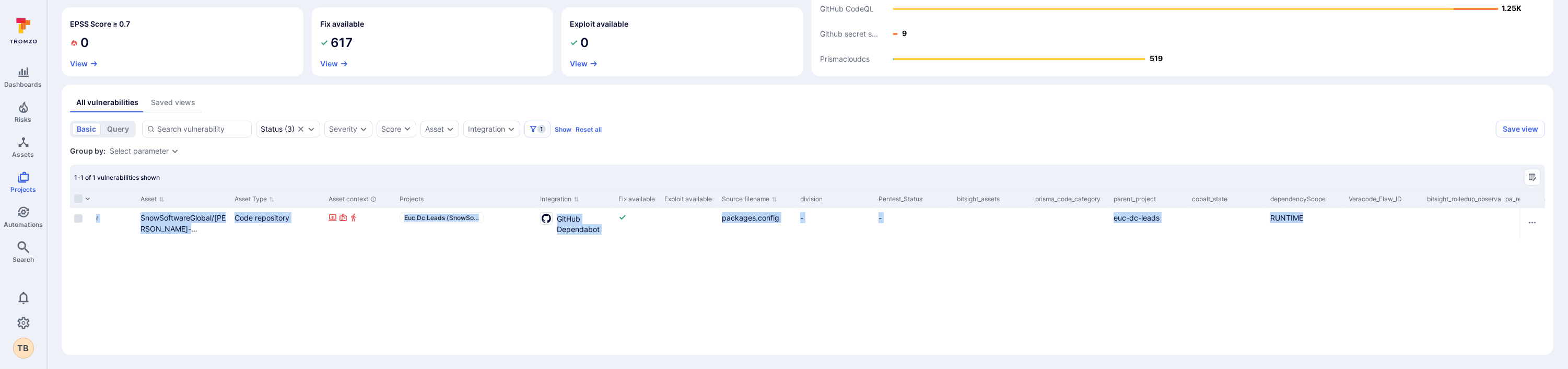 scroll, scrollTop: 0, scrollLeft: 0, axis: both 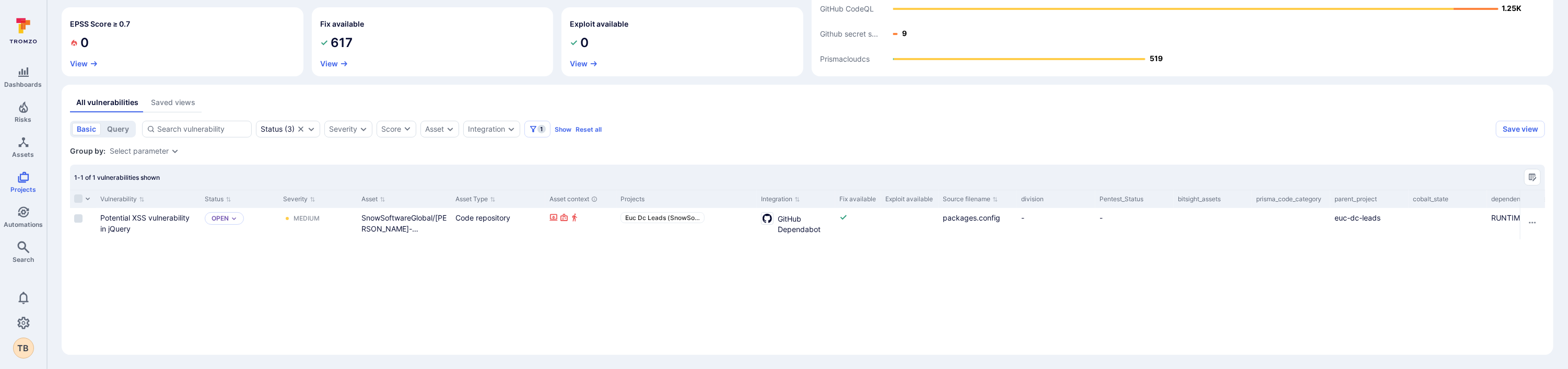 click on "Vulnerability Status Severity Asset Asset Type Asset context Projects Integration Fix available Exploit available Source filename division Pentest_Status bitsight_assets prisma_code_category parent_project cobalt_state dependencyScope Veracode_Flaw_ID bitsight_rolledup_observation_id pa_resource_api_name pa_cloud_service_name bitsight_importance bitsight_dest_port bitsight_grade bitsight_last_seen_date   Potential XSS vulnerability in jQuery Open Medium SnowSoftwareGlobal/sam-licensemanager-x Code repository Euc Dc Leads (SnowSo … GitHub Dependabot packages.config - - euc-dc-leads RUNTIME" at bounding box center (808, 268) 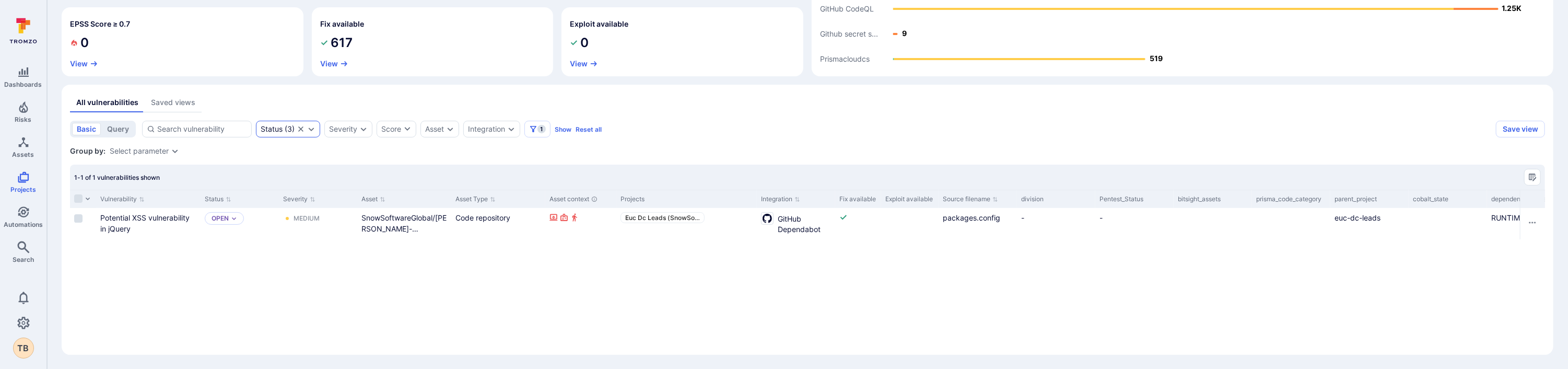 click on "Status  ( 3 )" at bounding box center (277, 129) 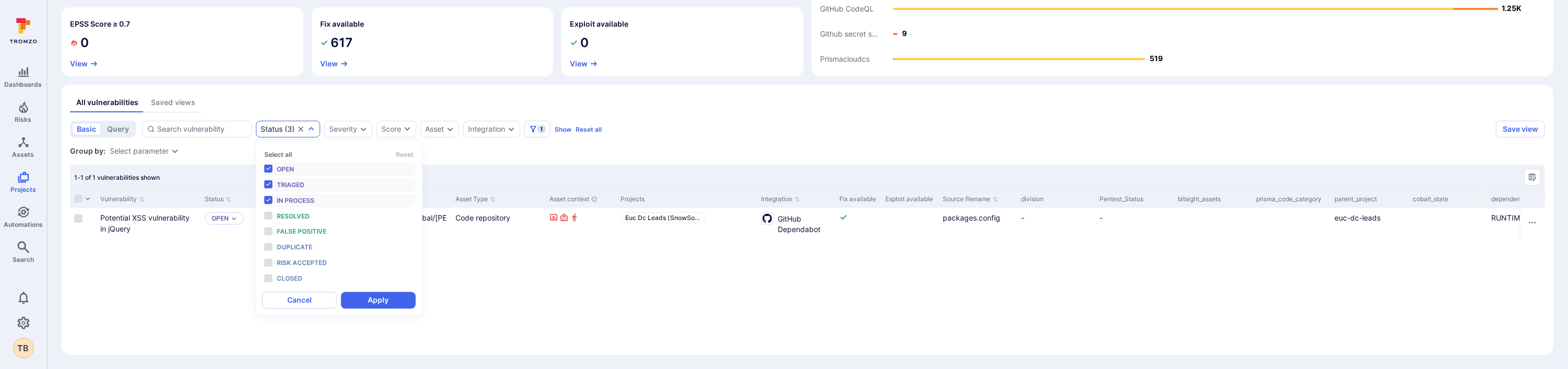 scroll, scrollTop: 8, scrollLeft: 0, axis: vertical 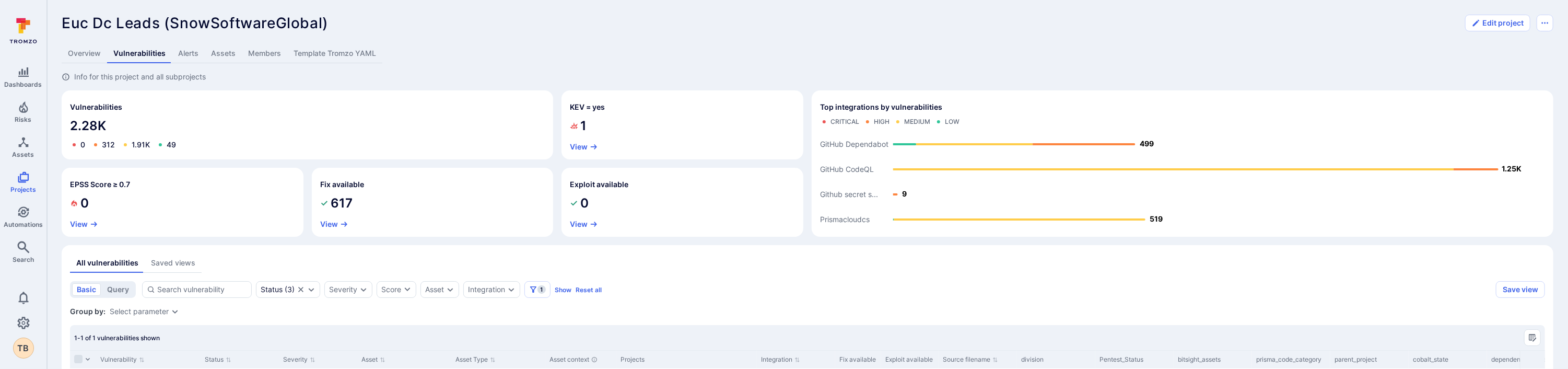 click on "Alerts" at bounding box center (188, 53) 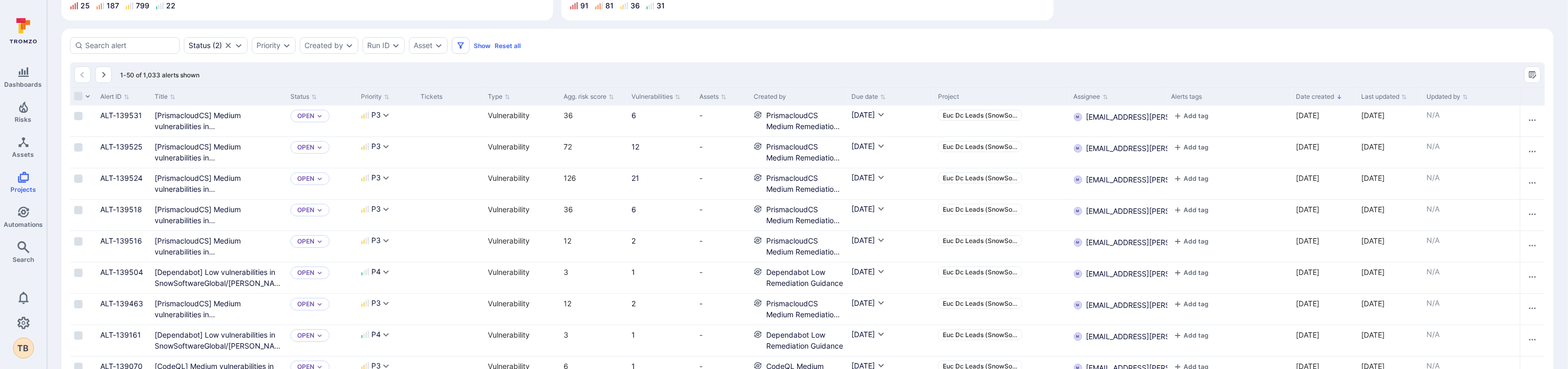 scroll, scrollTop: 0, scrollLeft: 0, axis: both 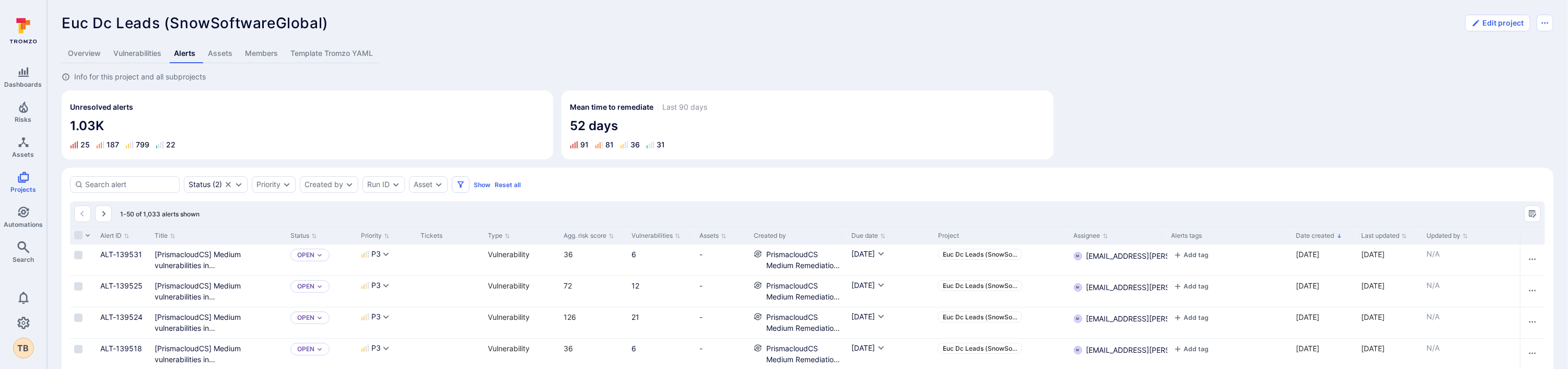 click 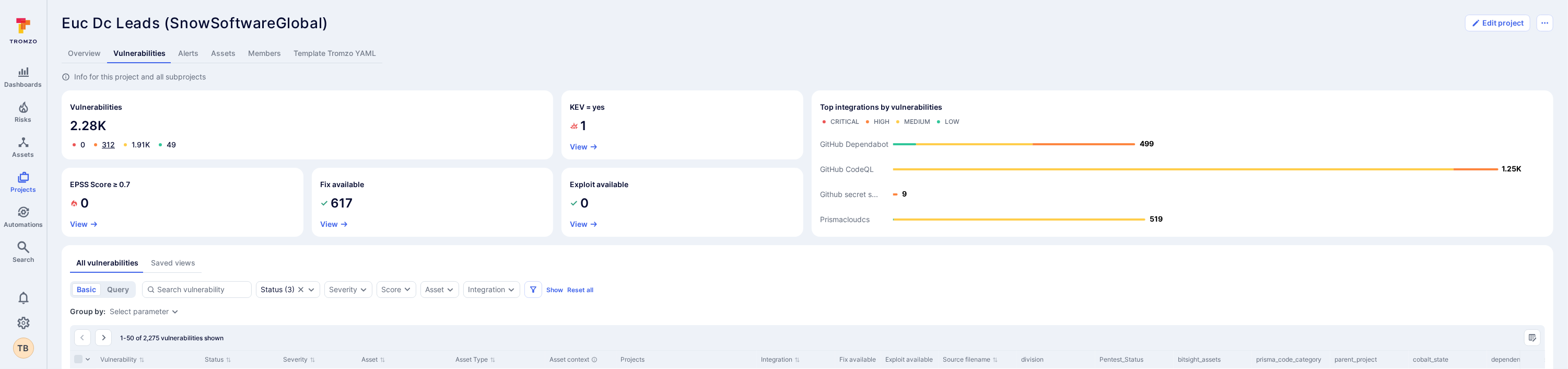 click on "312" at bounding box center [108, 144] 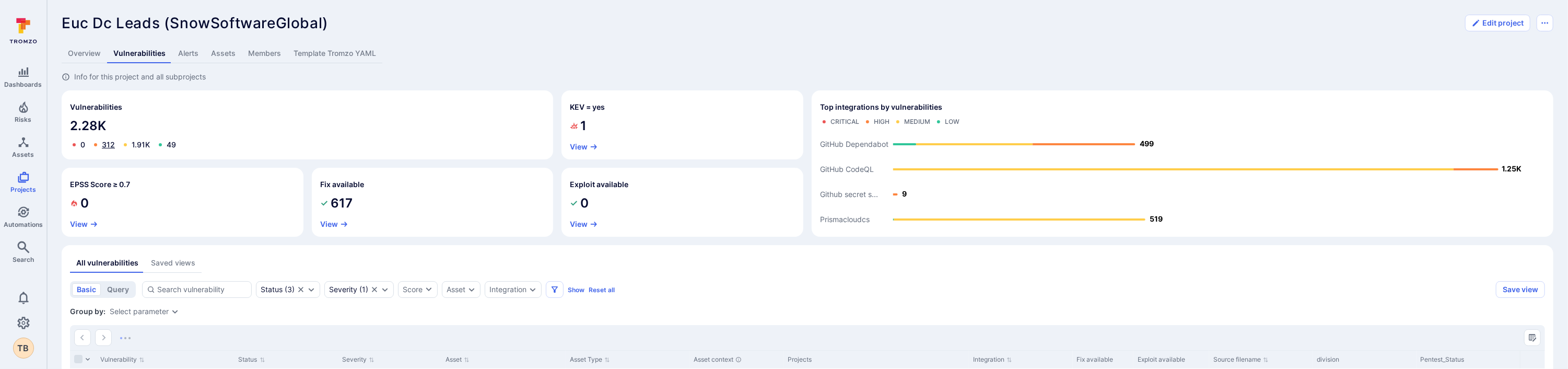 click on "312" at bounding box center [108, 144] 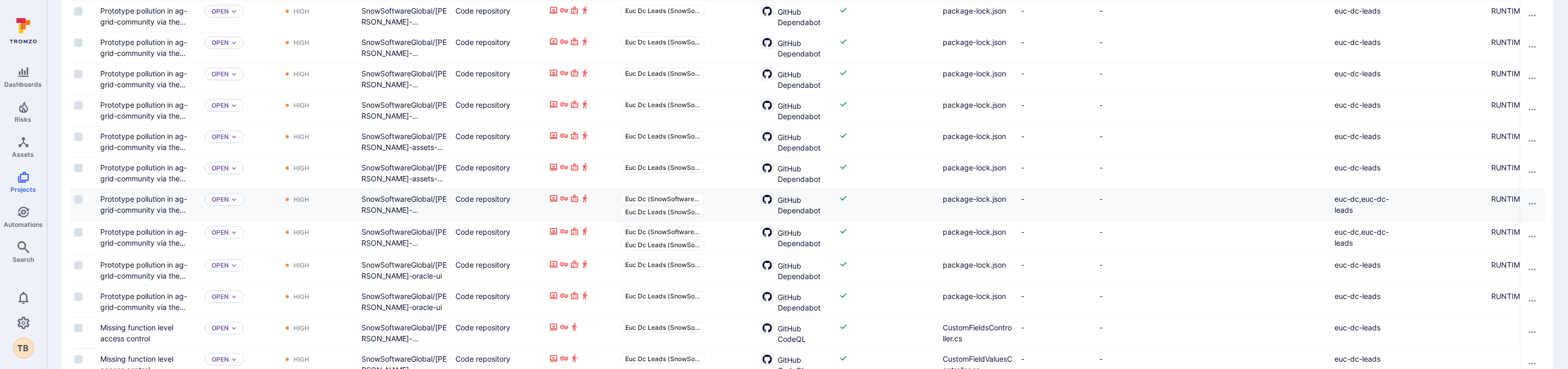 scroll, scrollTop: 1516, scrollLeft: 0, axis: vertical 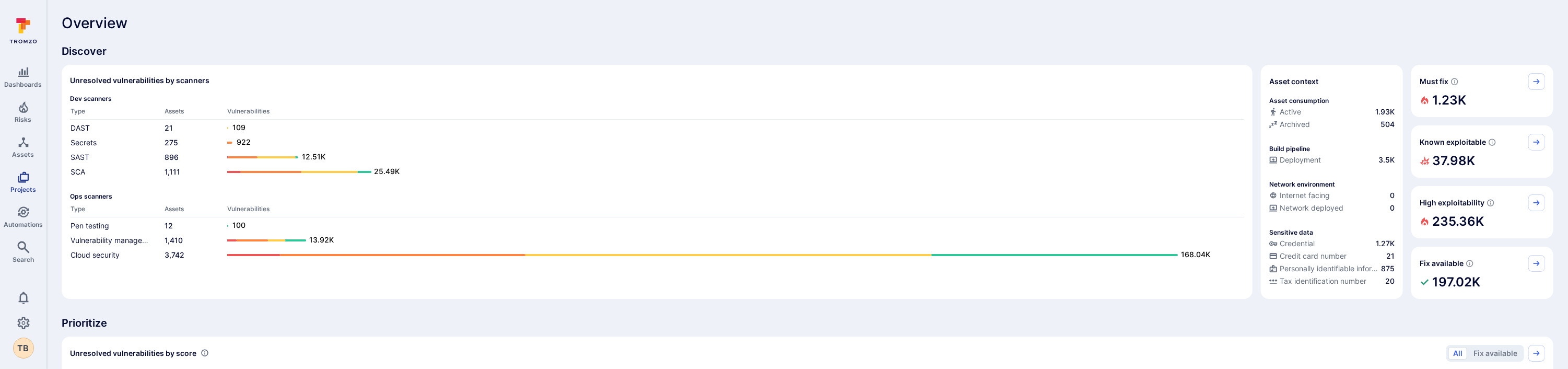 click 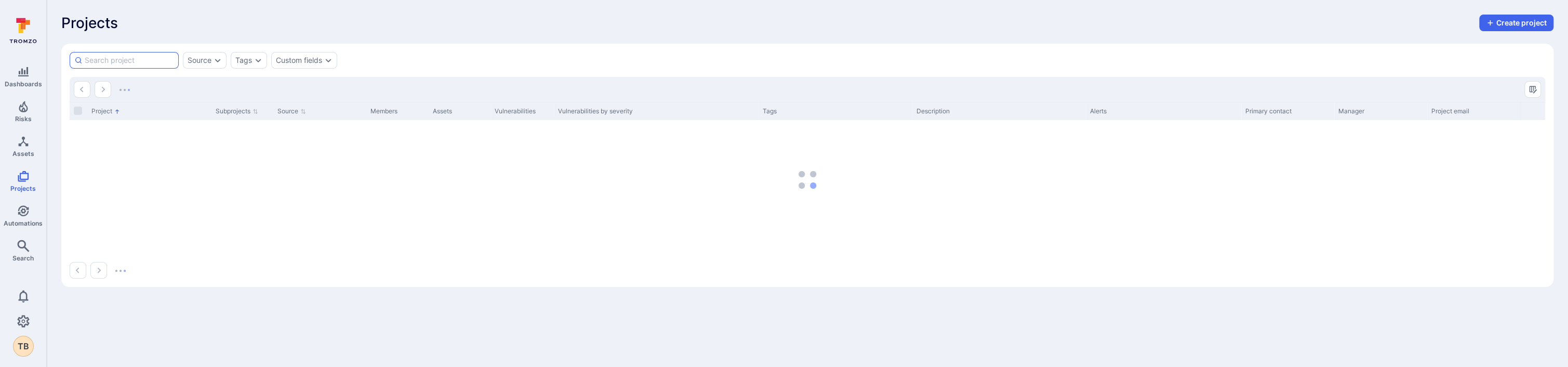 click at bounding box center [129, 60] 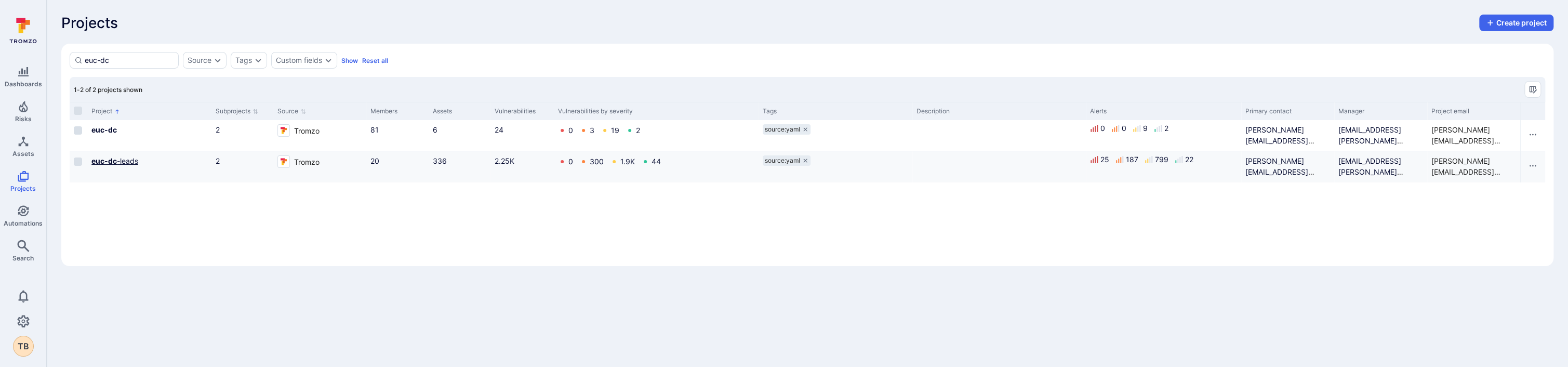 type on "euc-dc" 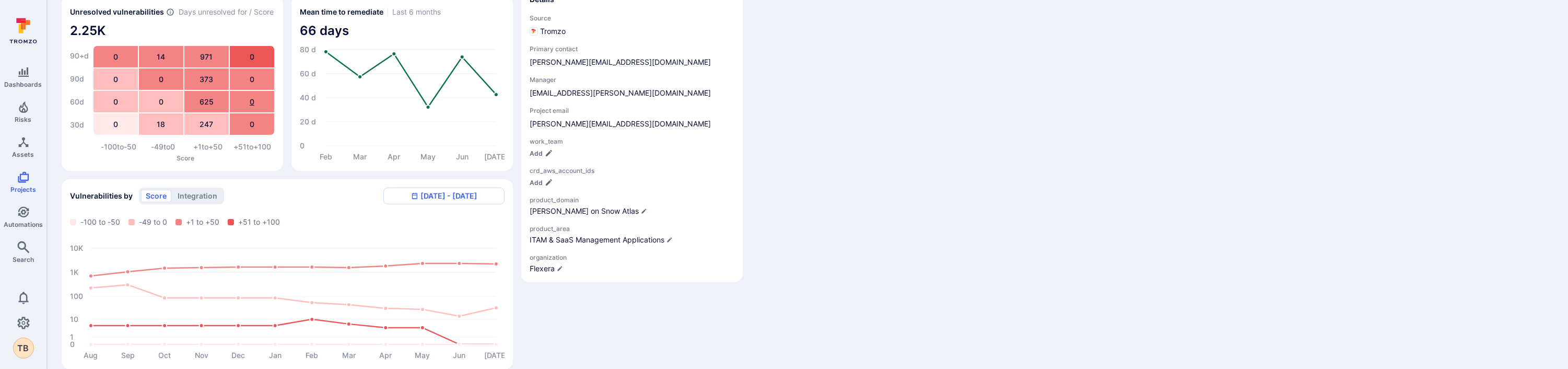 scroll, scrollTop: 261, scrollLeft: 0, axis: vertical 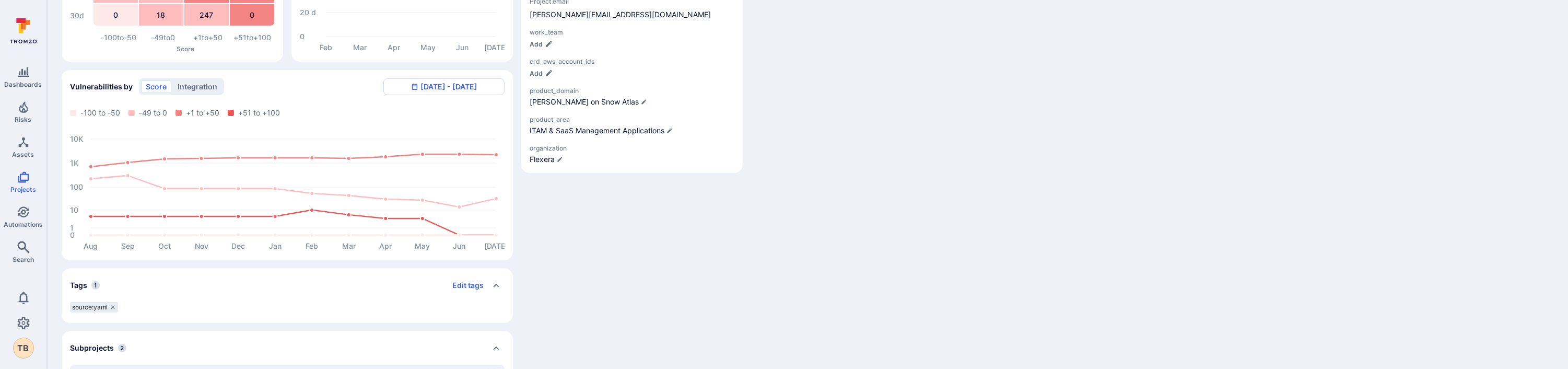 click on "integration" at bounding box center (197, 87) 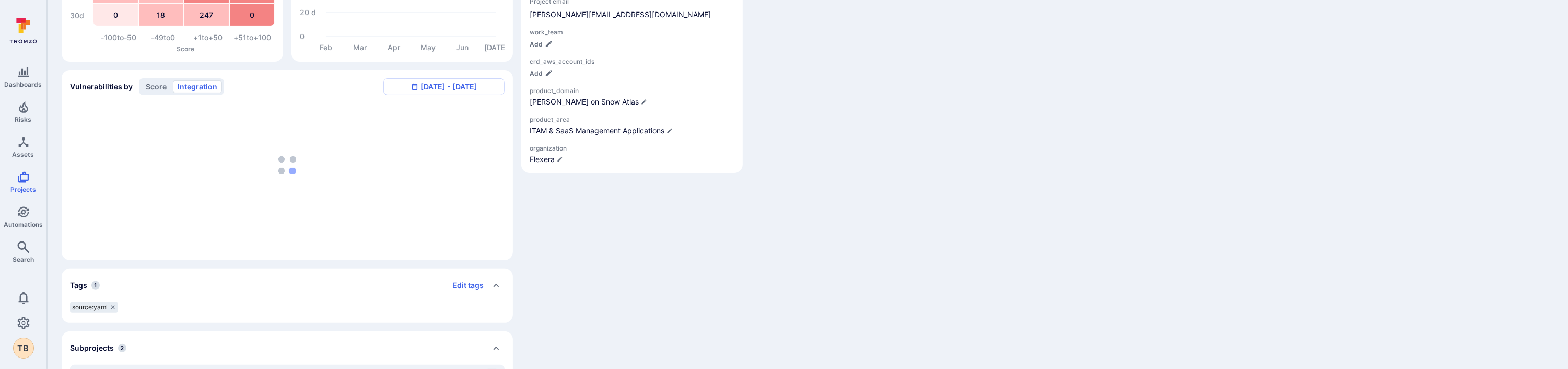 click on "score" at bounding box center (156, 87) 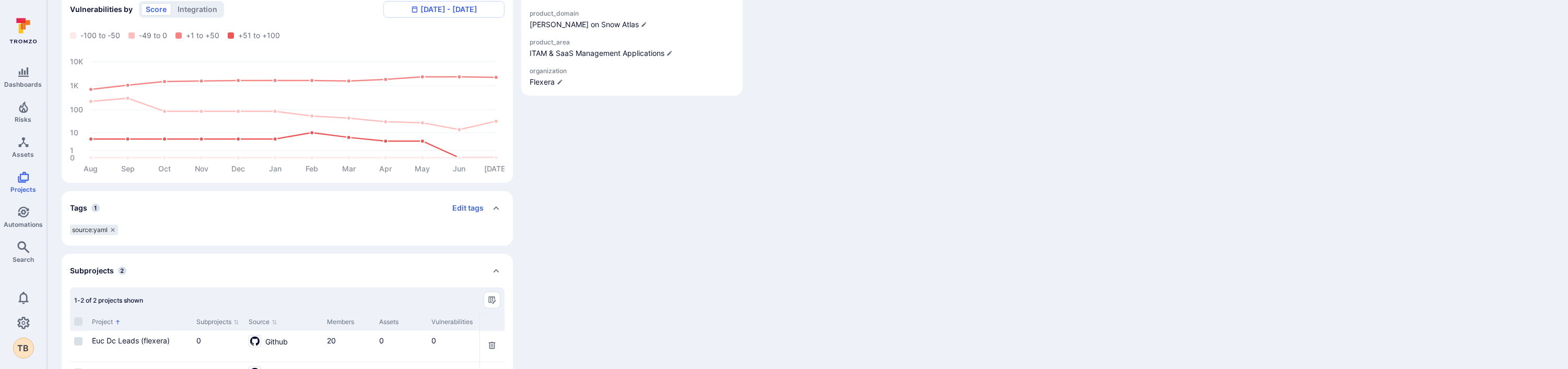 scroll, scrollTop: 289, scrollLeft: 0, axis: vertical 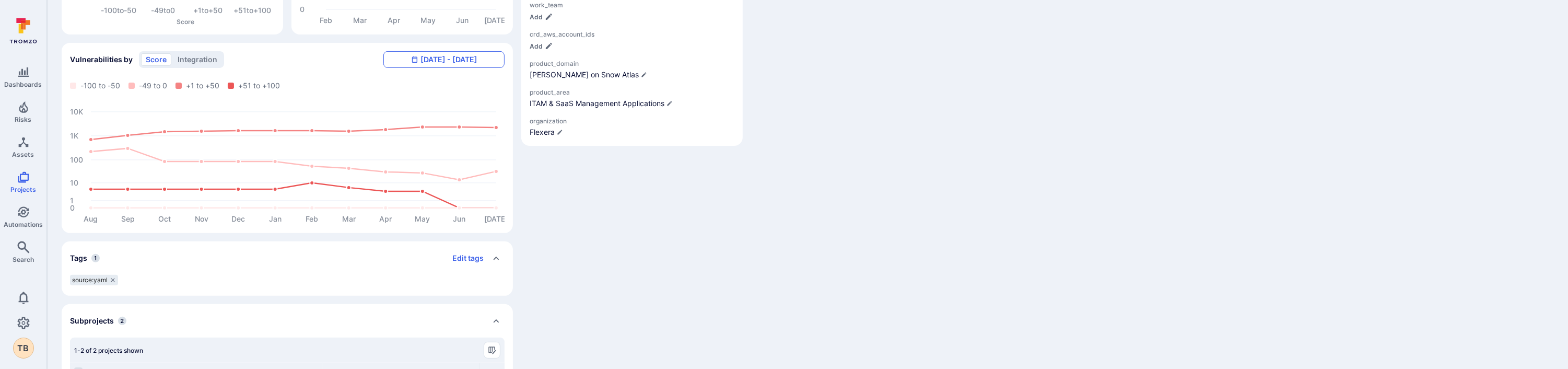 click on "[DATE] - [DATE]" at bounding box center [444, 60] 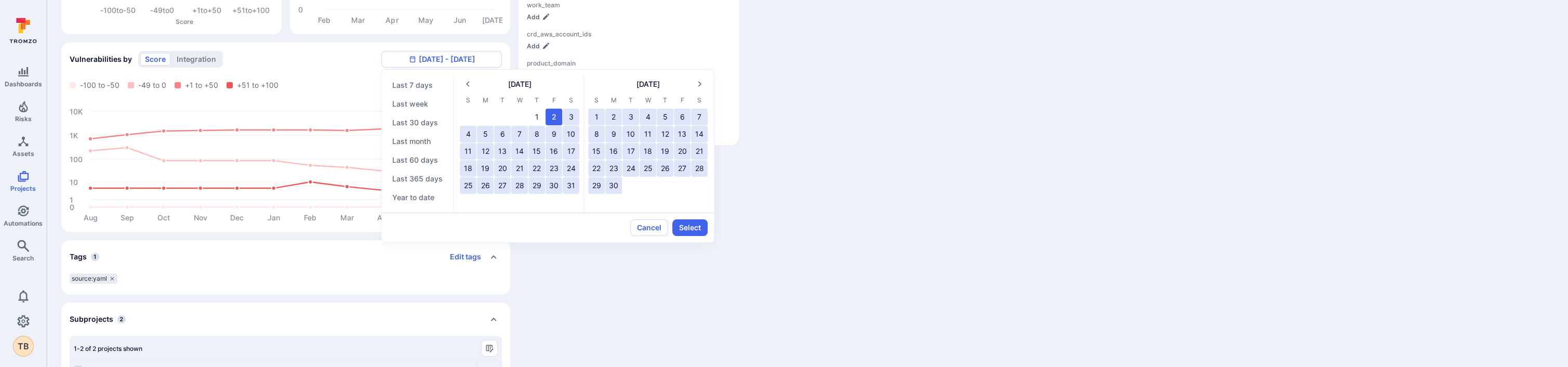 click at bounding box center (784, 184) 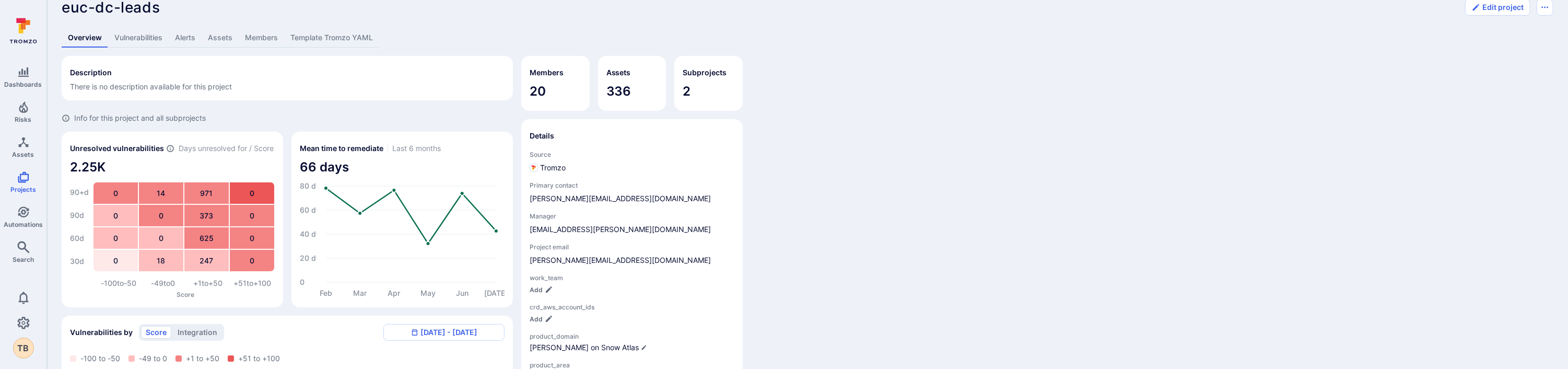 scroll, scrollTop: 0, scrollLeft: 0, axis: both 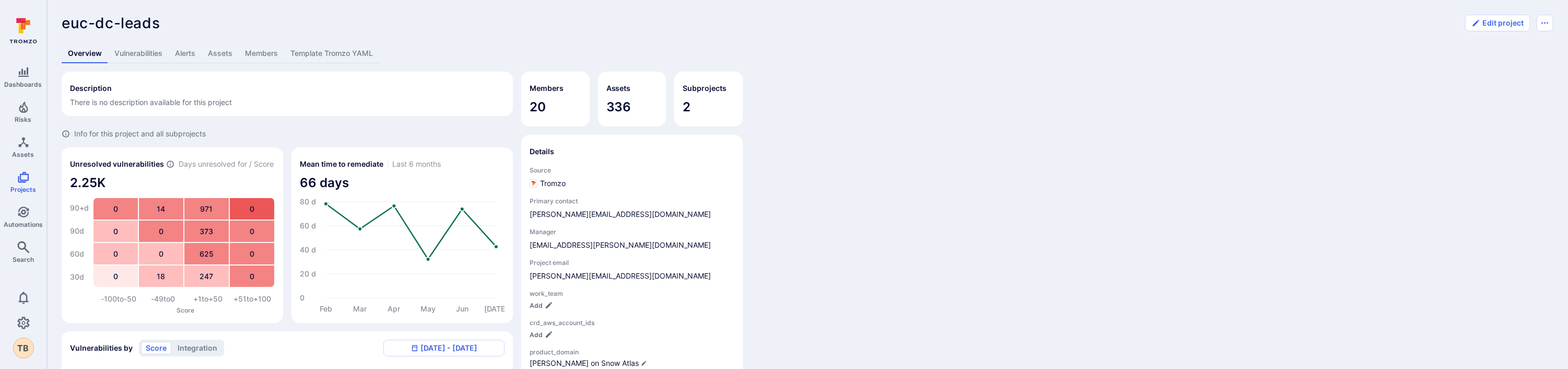 drag, startPoint x: 151, startPoint y: 49, endPoint x: 158, endPoint y: 53, distance: 8.062258 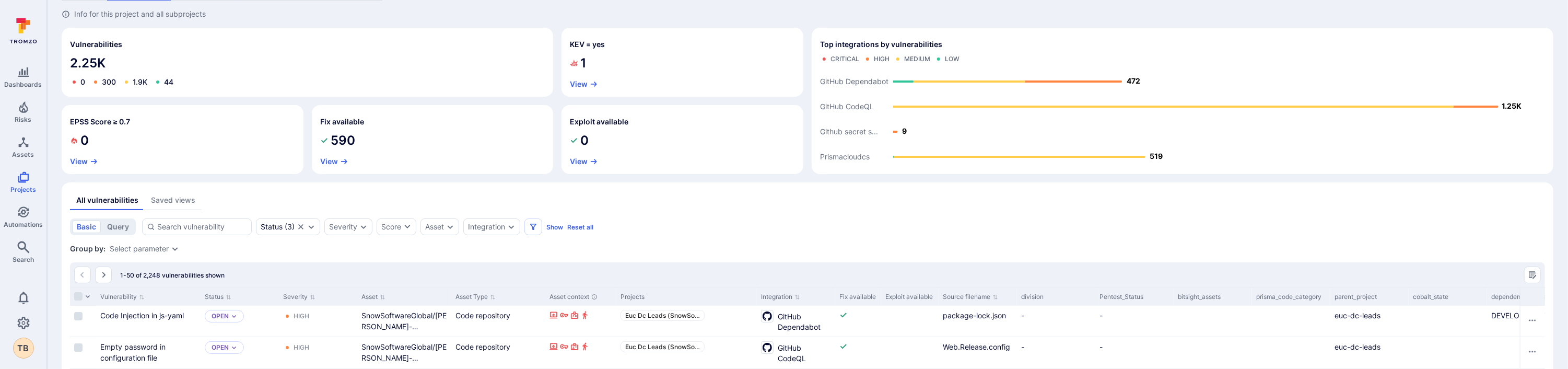 scroll, scrollTop: 0, scrollLeft: 0, axis: both 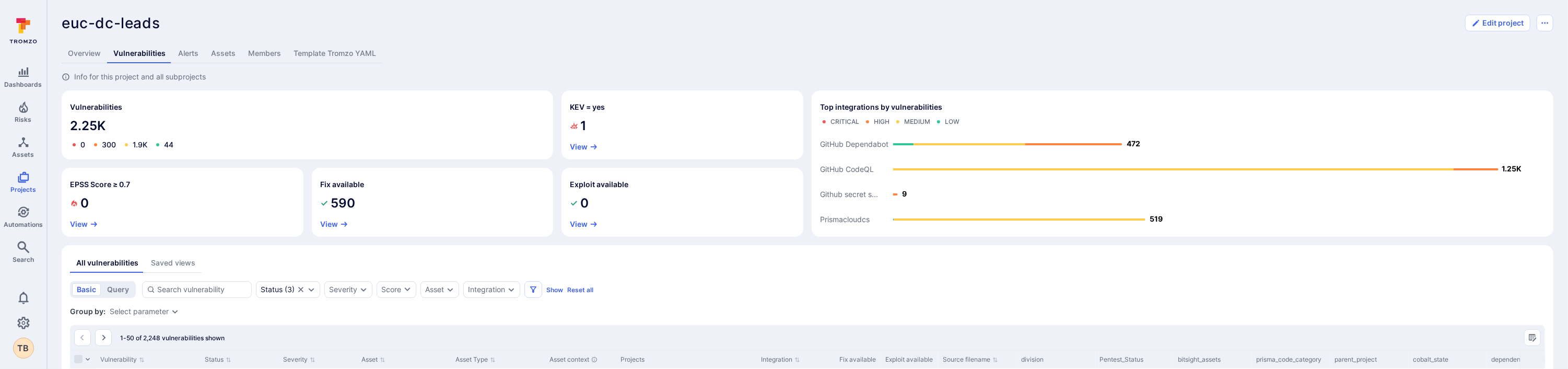 click on "Members" at bounding box center [264, 53] 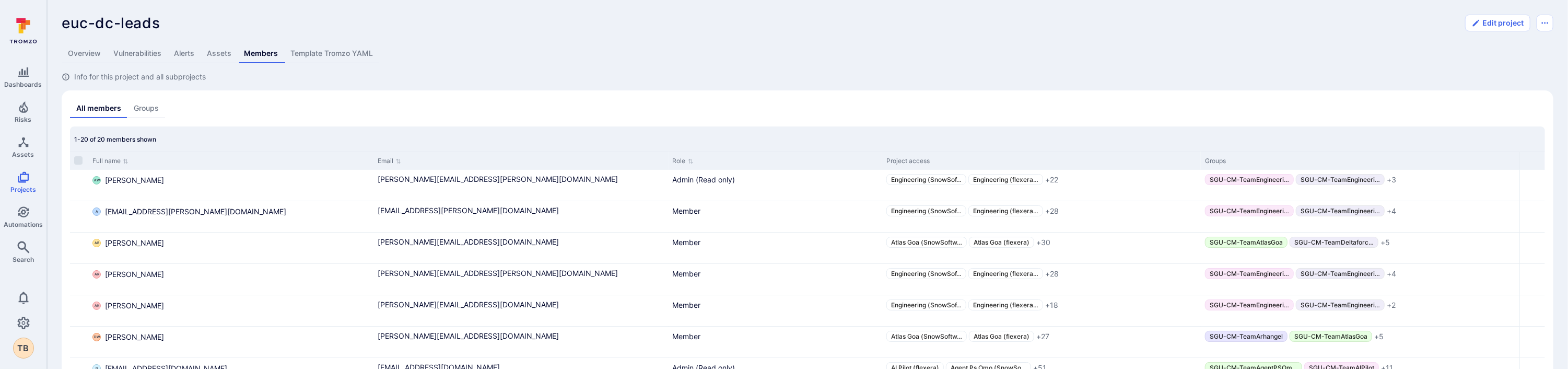 click on "Assets" at bounding box center [219, 53] 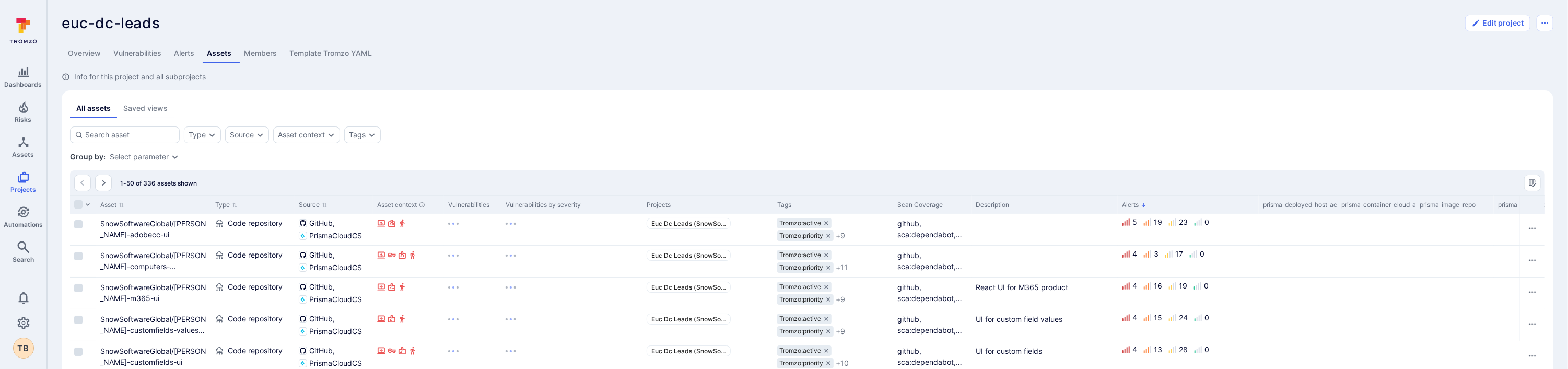 click on "Alerts" at bounding box center [184, 53] 